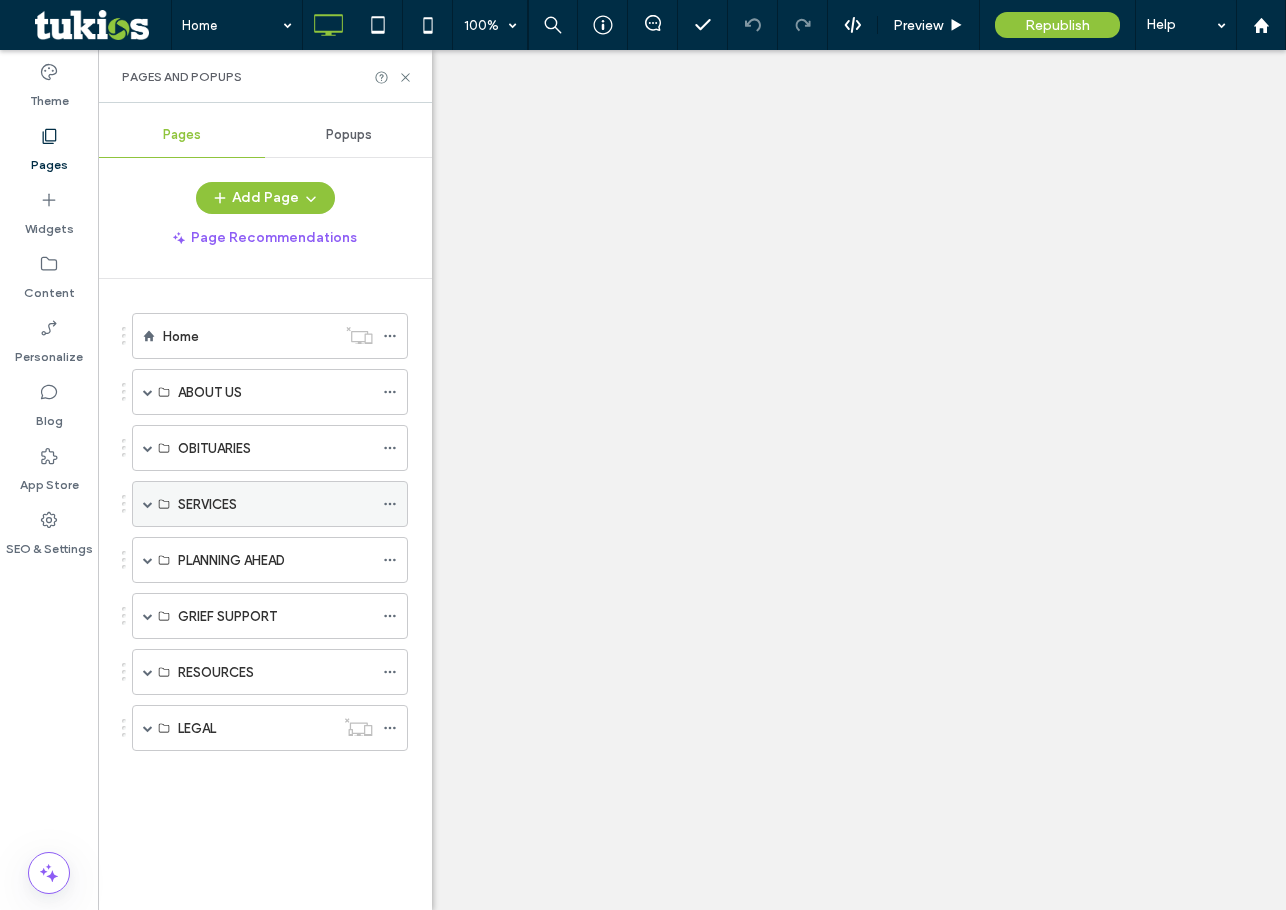 scroll, scrollTop: 0, scrollLeft: 0, axis: both 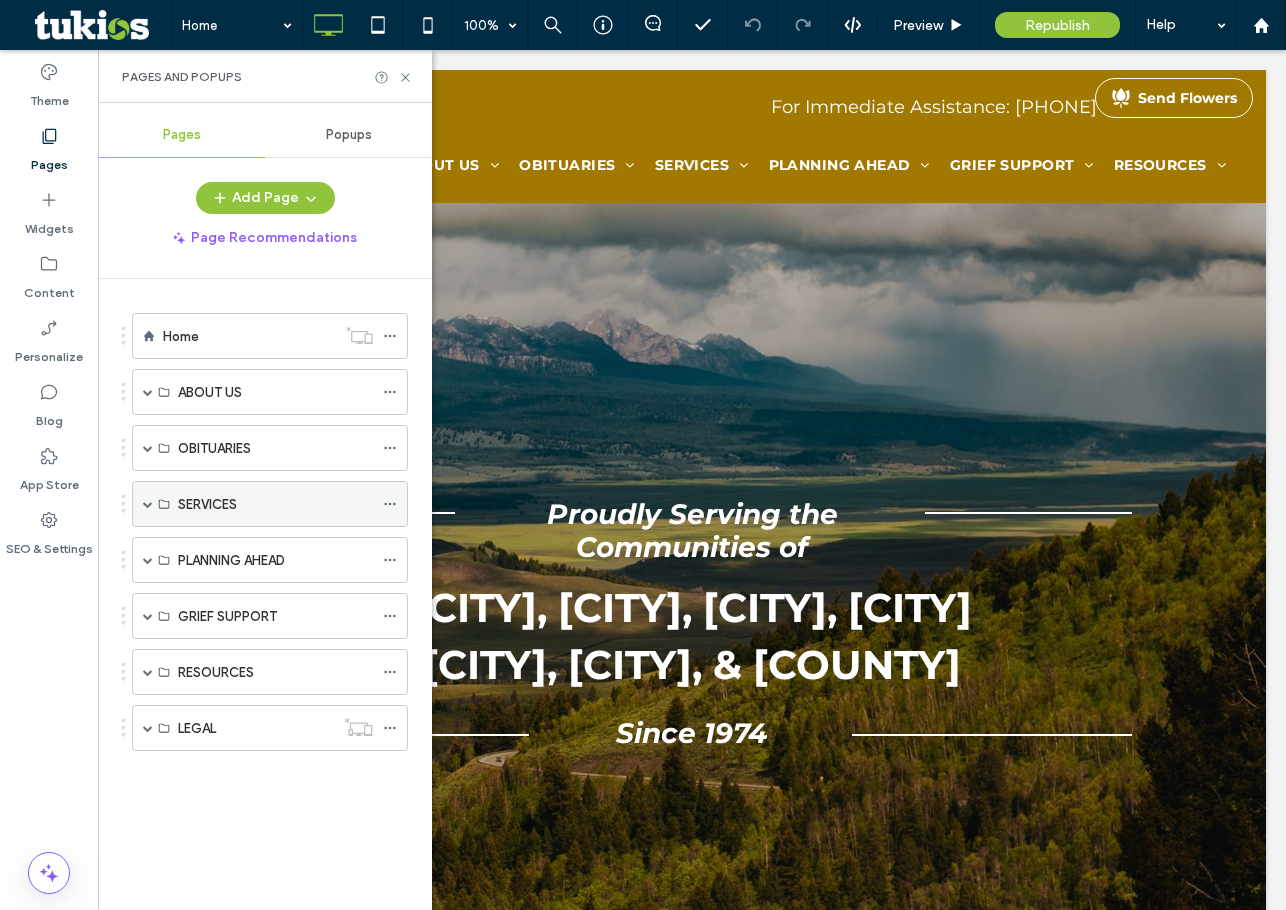 click at bounding box center (148, 504) 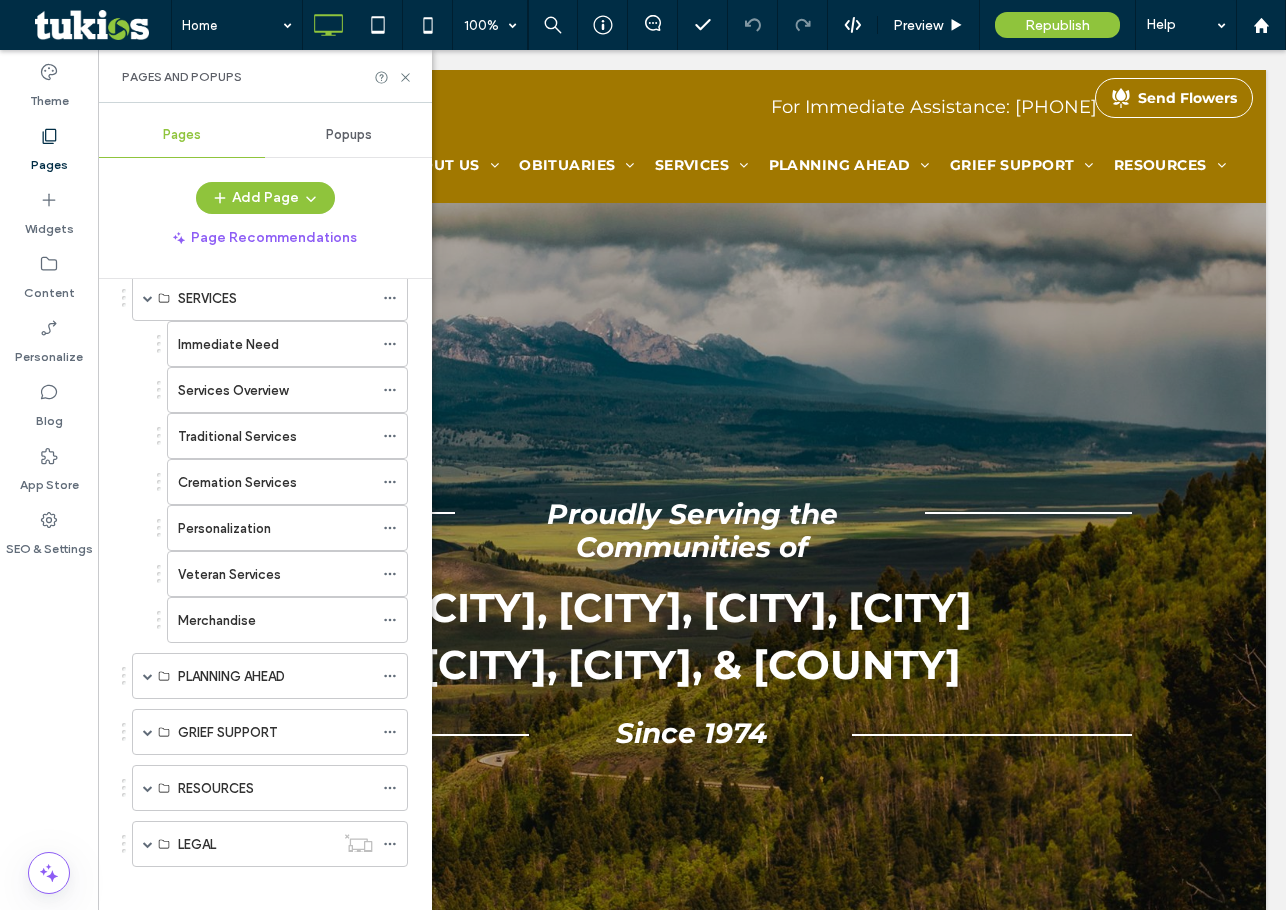 scroll, scrollTop: 223, scrollLeft: 0, axis: vertical 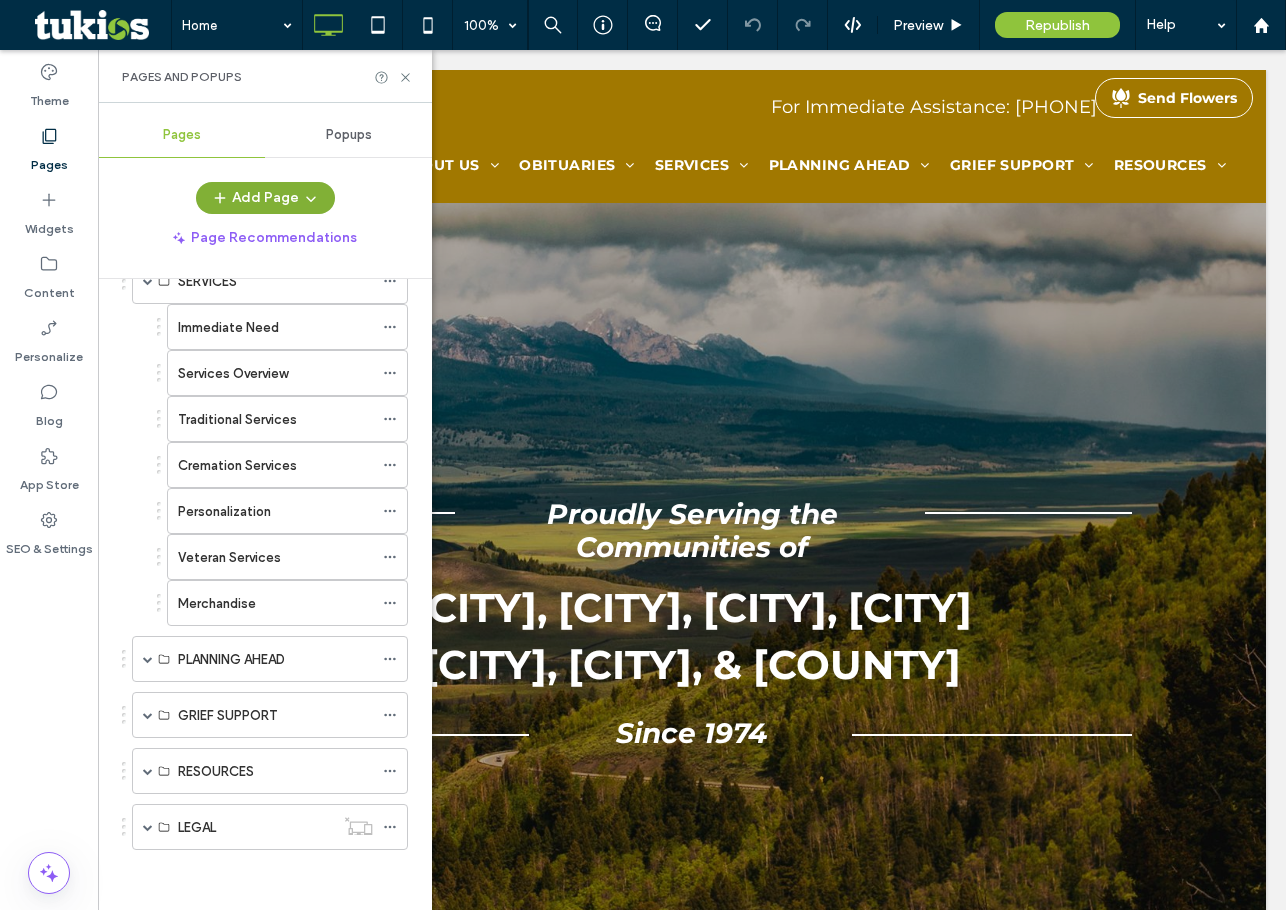 click on "Add Page" at bounding box center (265, 198) 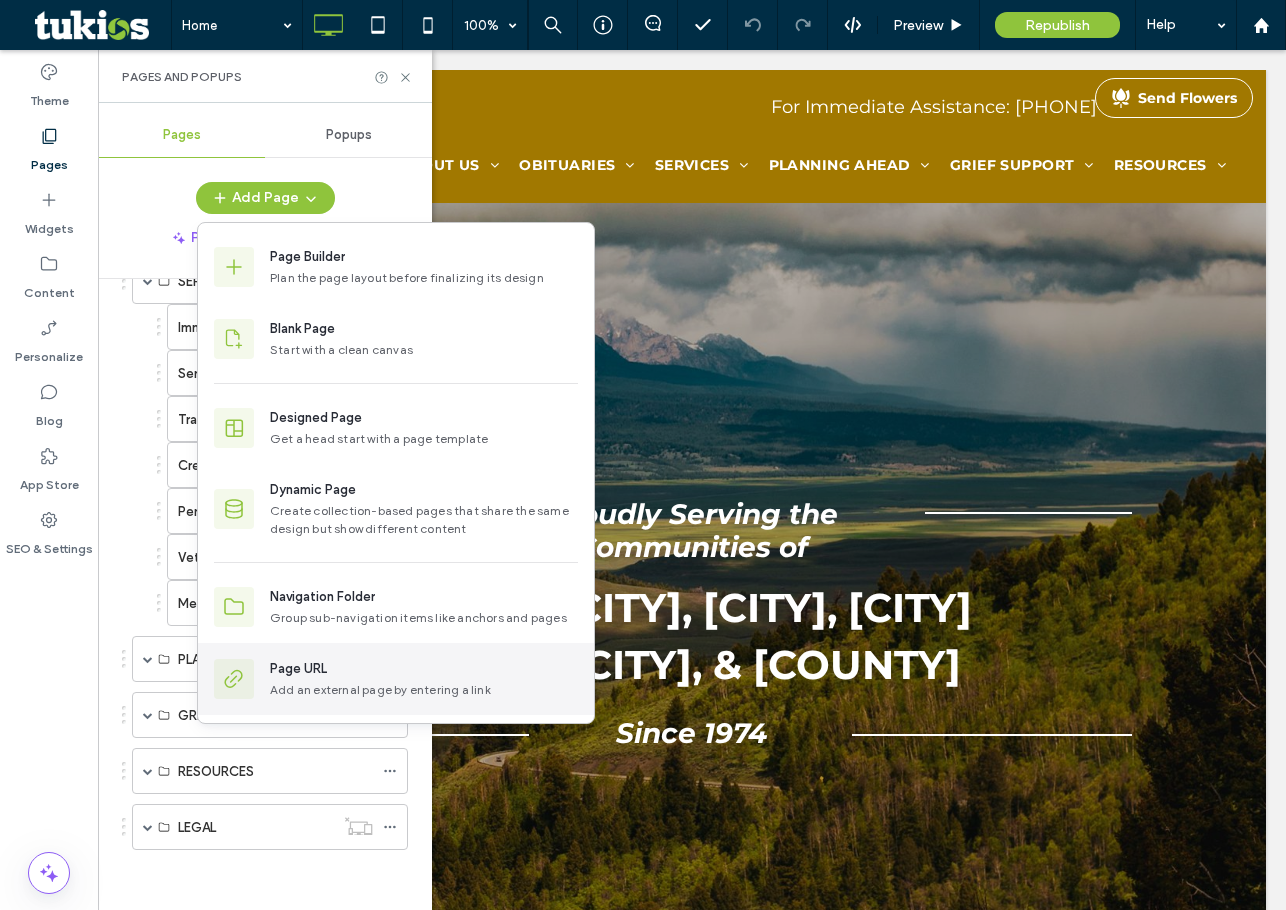 click on "Page URL" at bounding box center [424, 669] 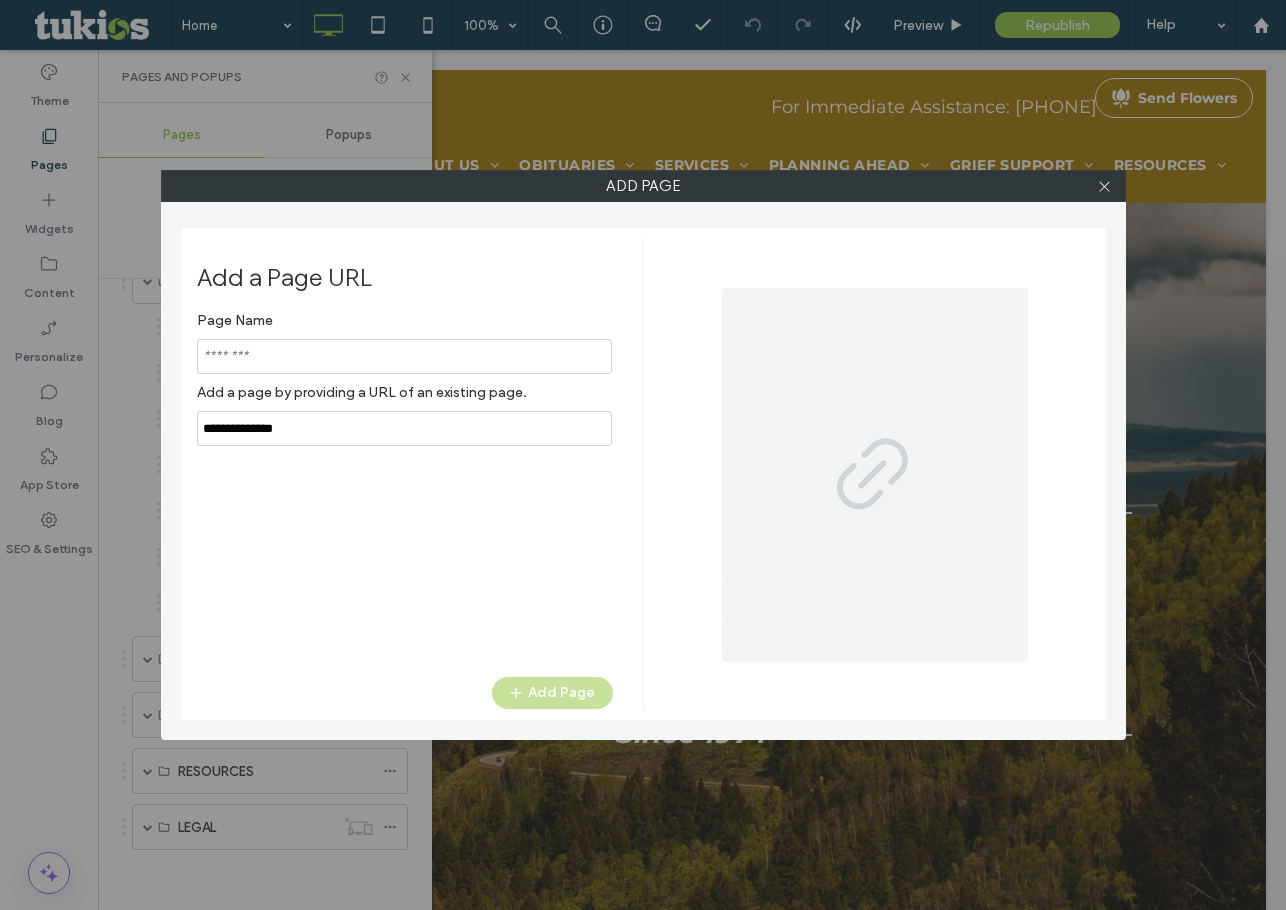 click at bounding box center [404, 428] 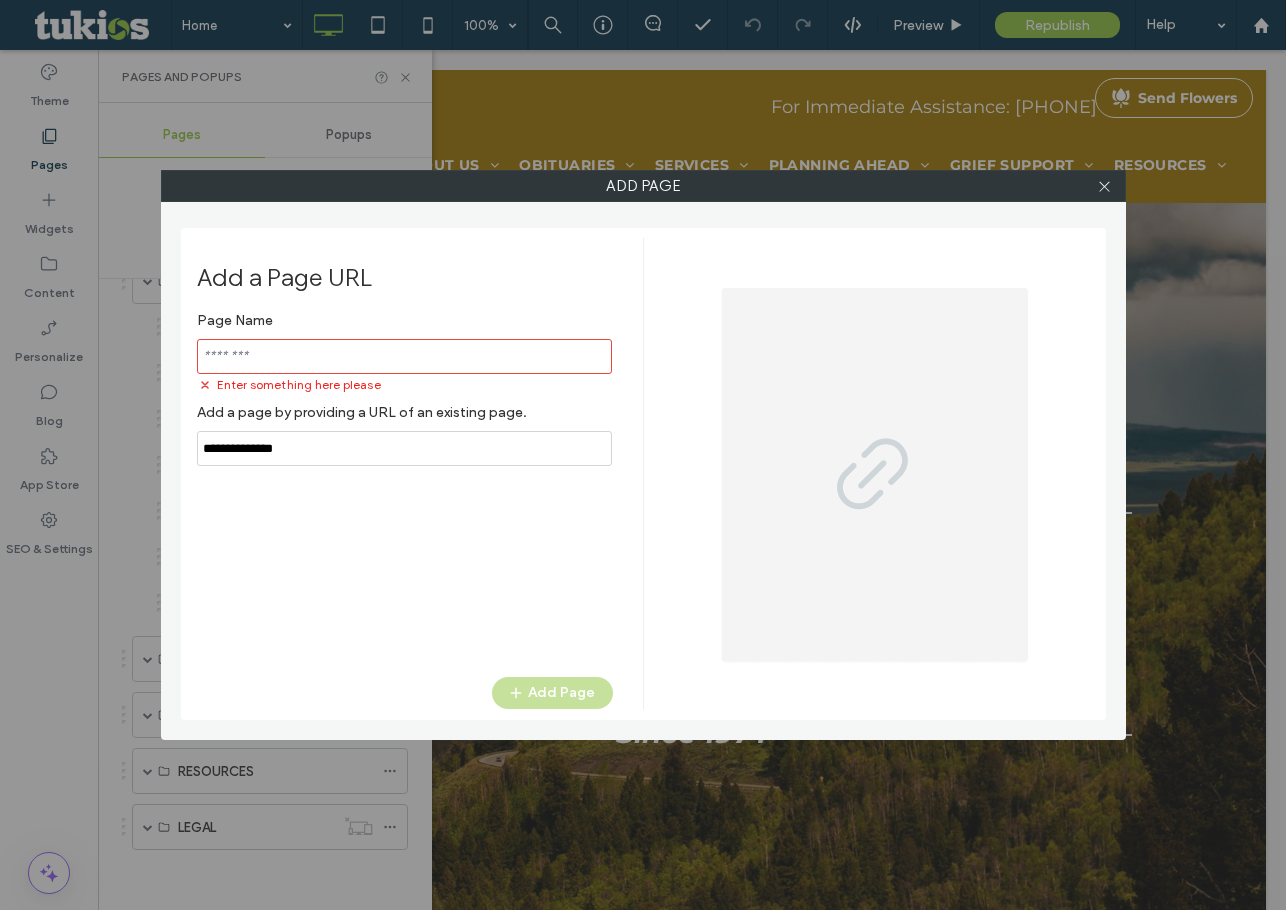 click at bounding box center [404, 448] 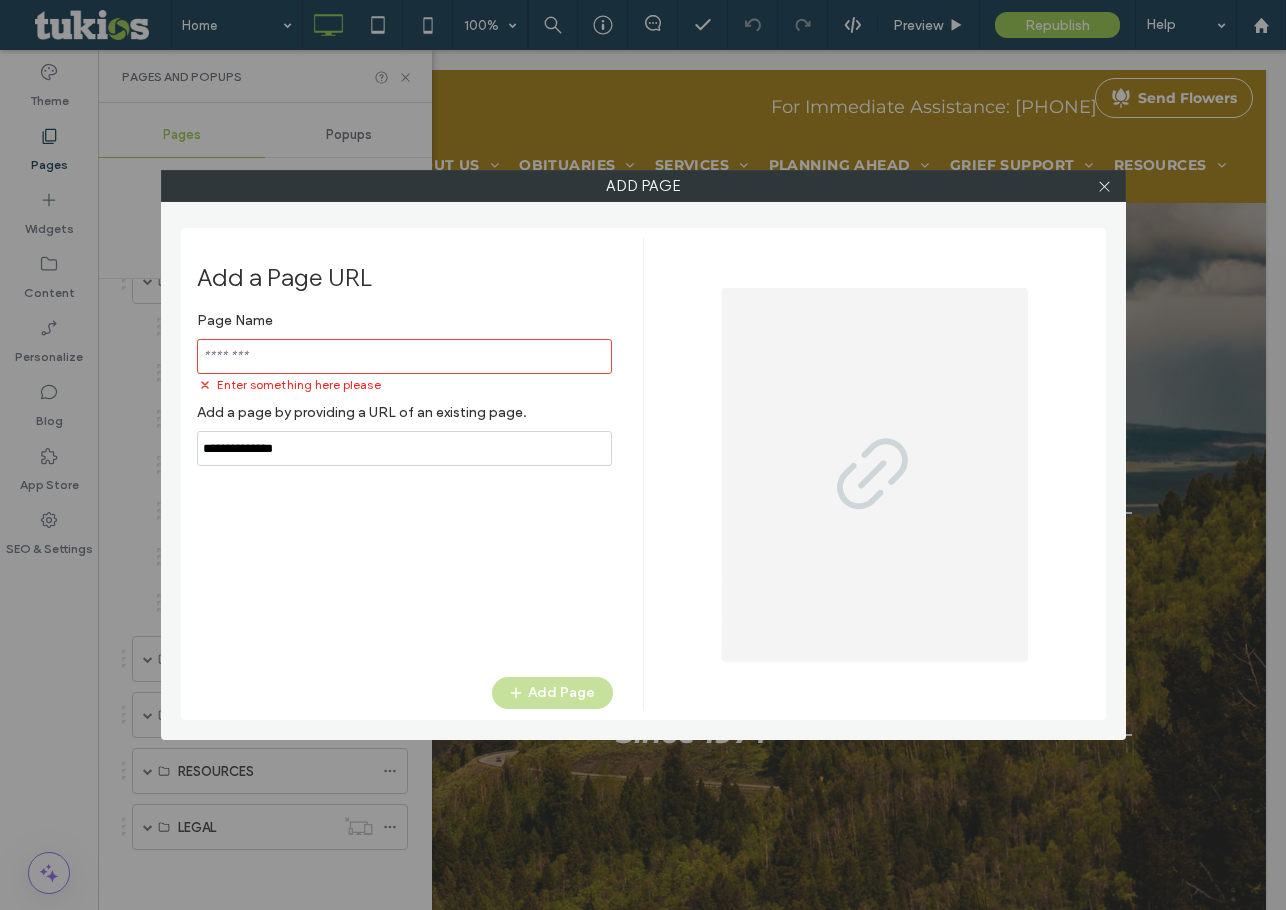 click at bounding box center (404, 448) 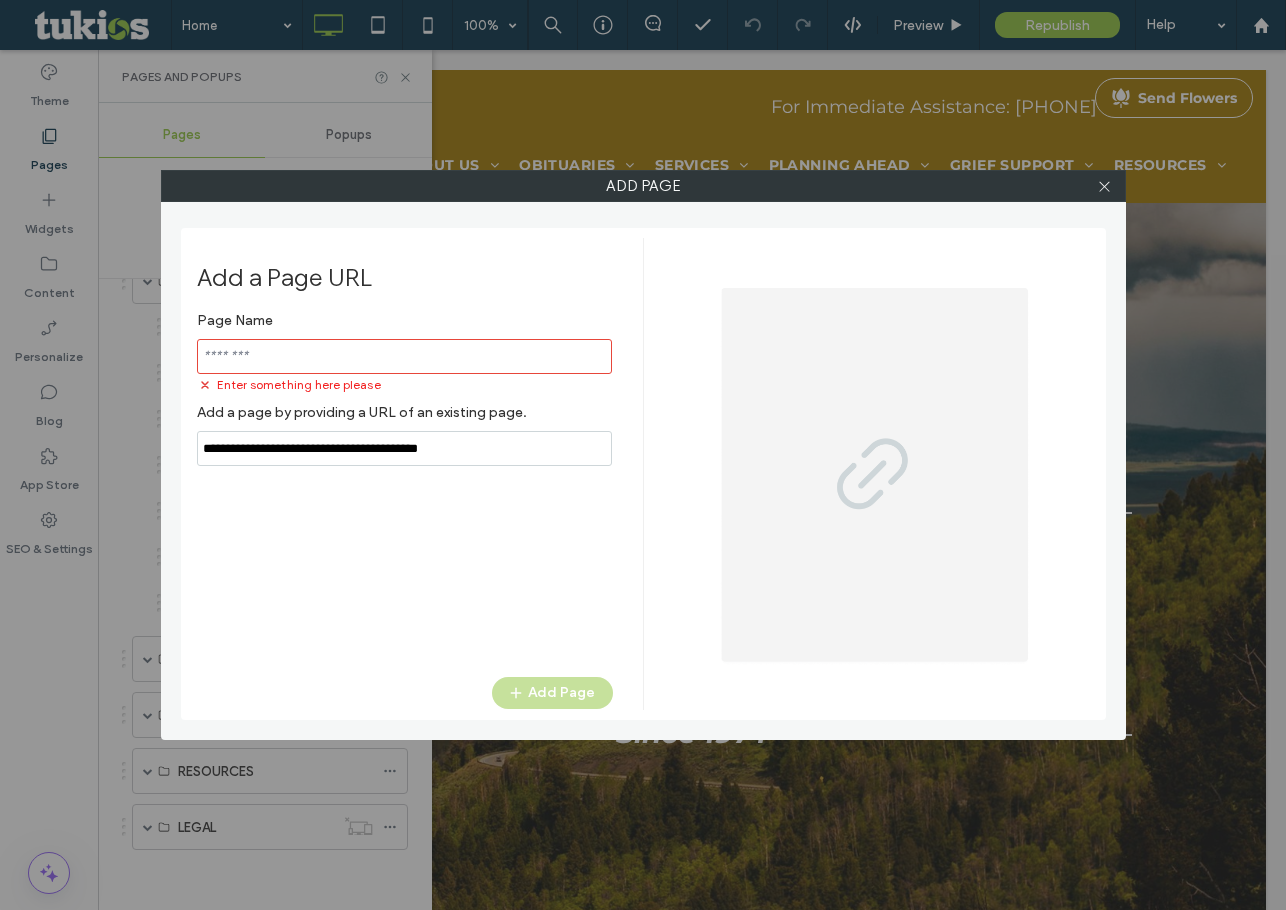 type on "**********" 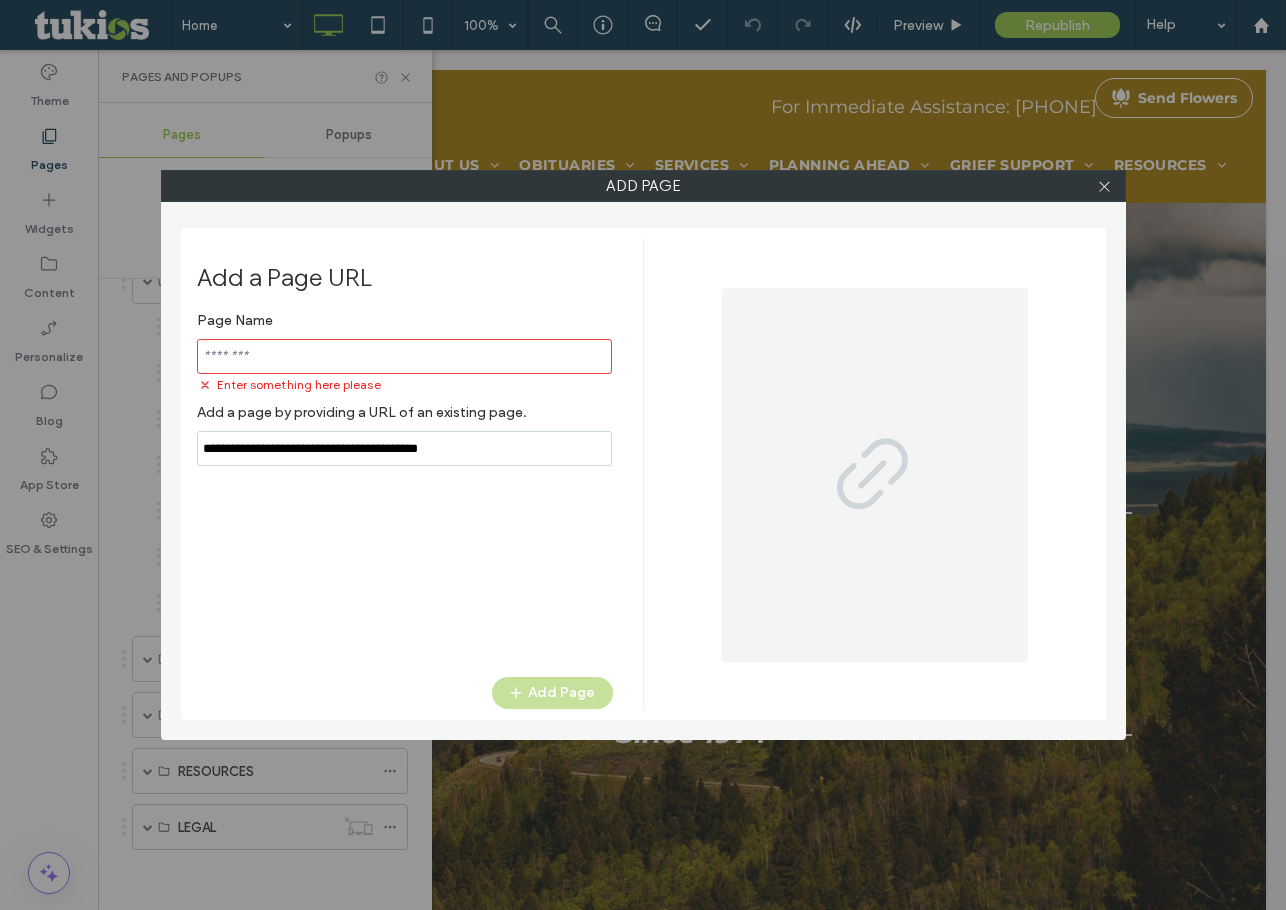 click at bounding box center [404, 356] 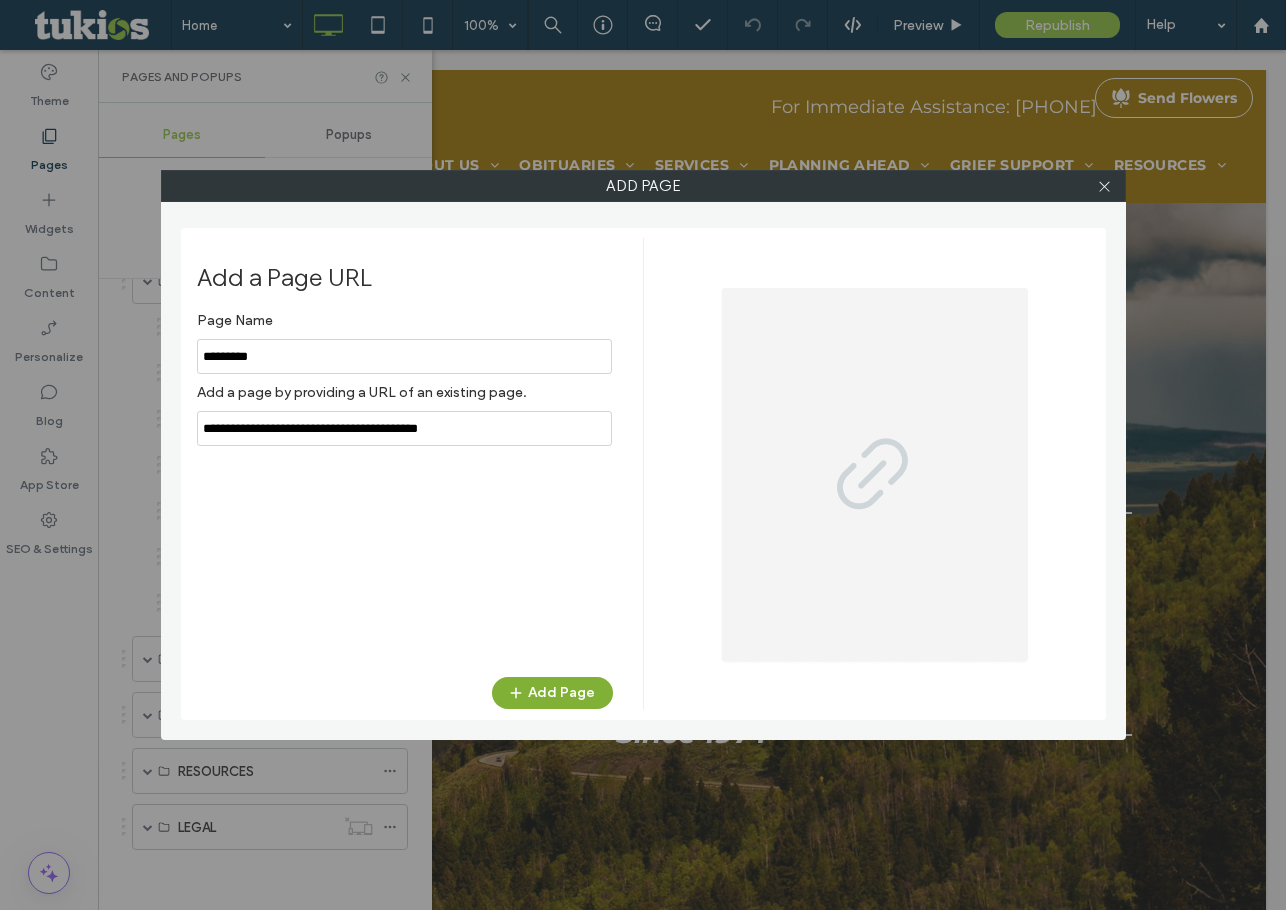 type on "*********" 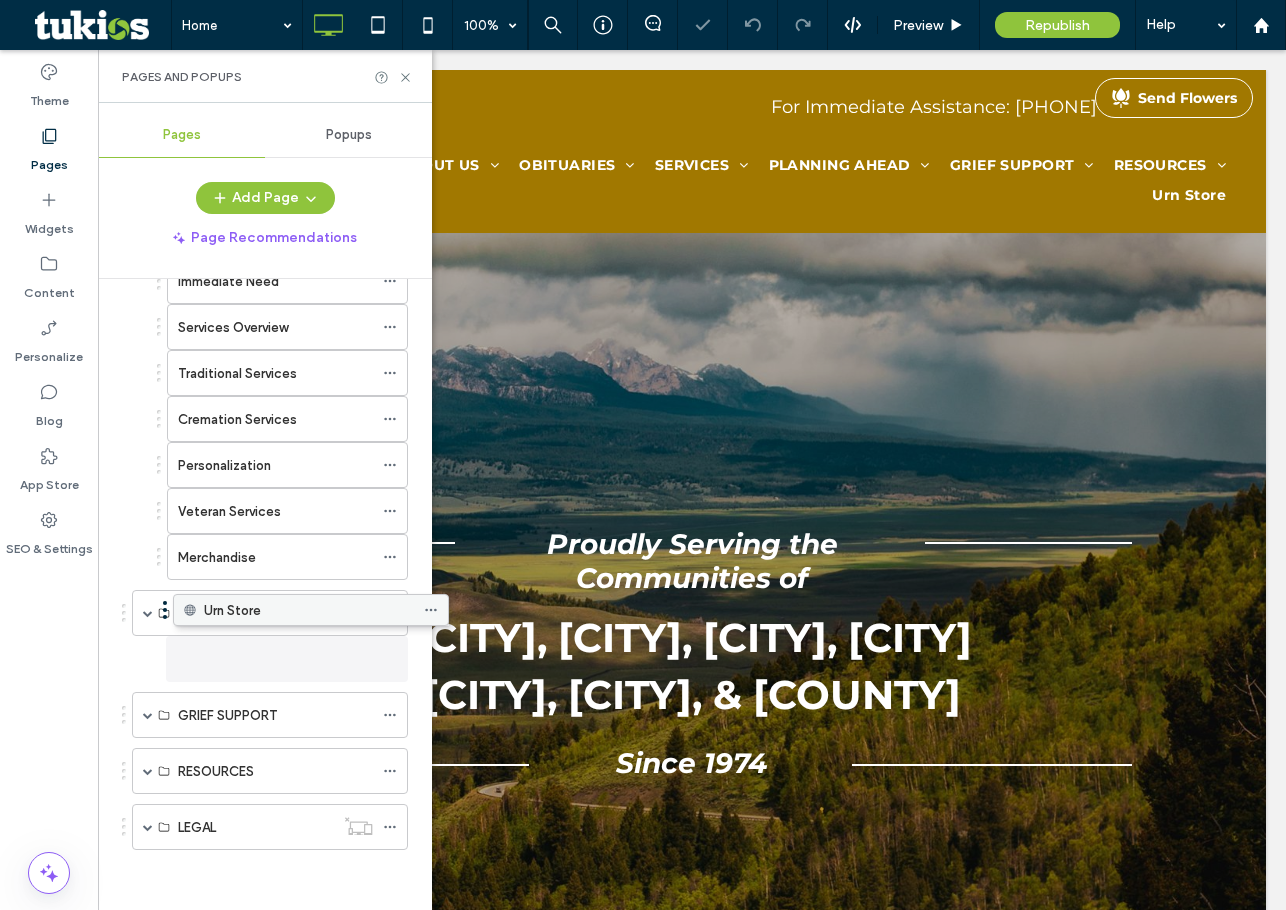 scroll, scrollTop: 269, scrollLeft: 0, axis: vertical 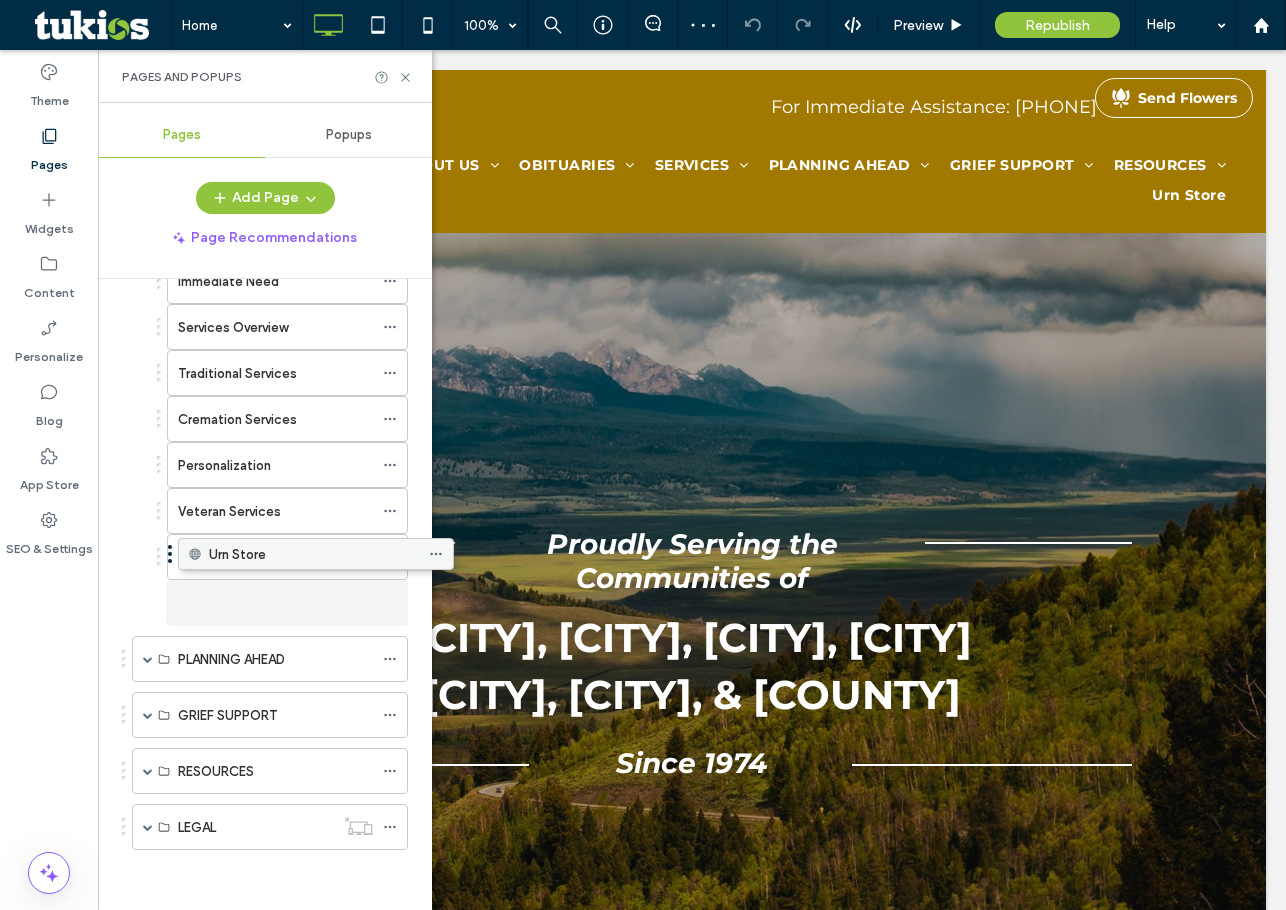 drag, startPoint x: 207, startPoint y: 827, endPoint x: 253, endPoint y: 561, distance: 269.94815 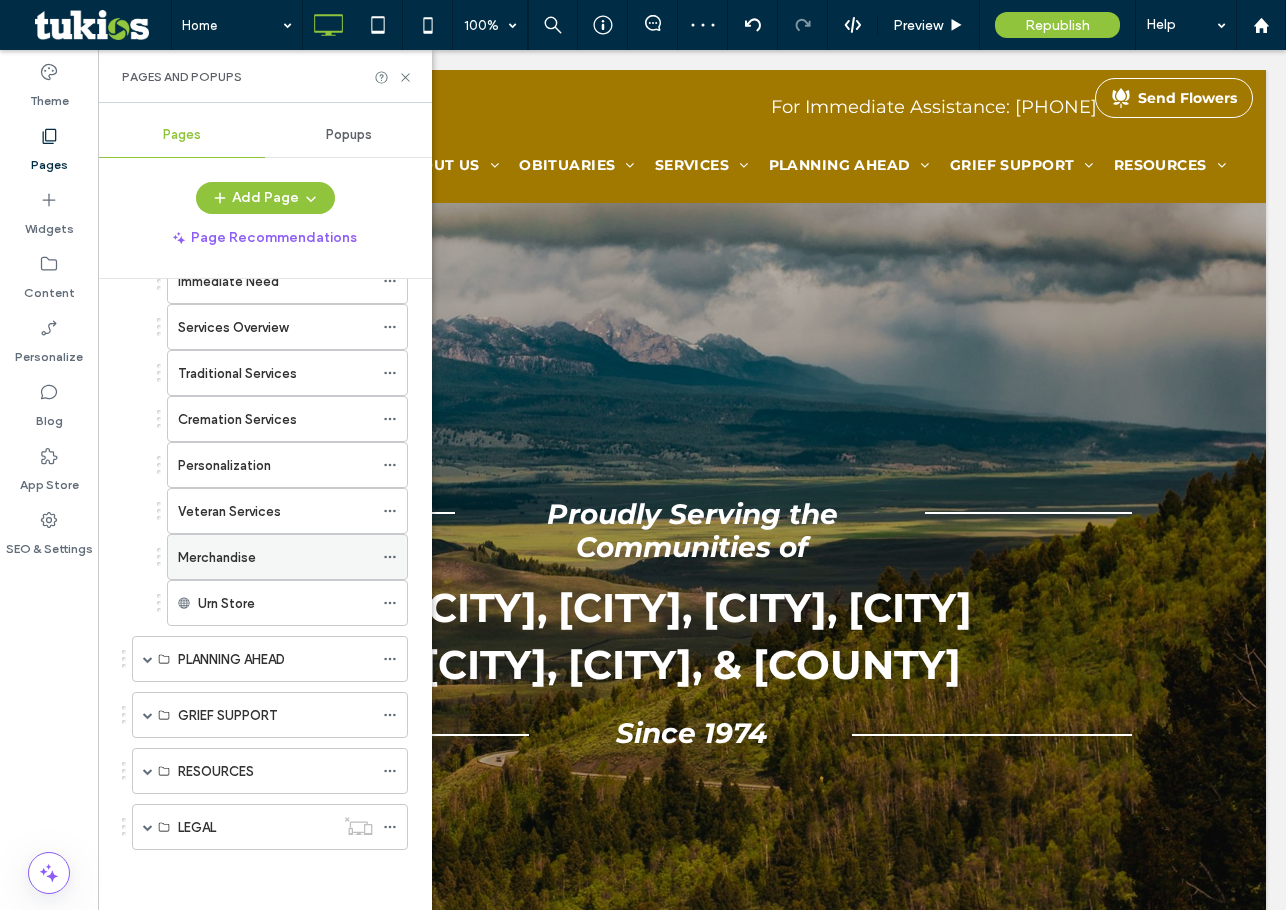 click on "Merchandise" at bounding box center (275, 557) 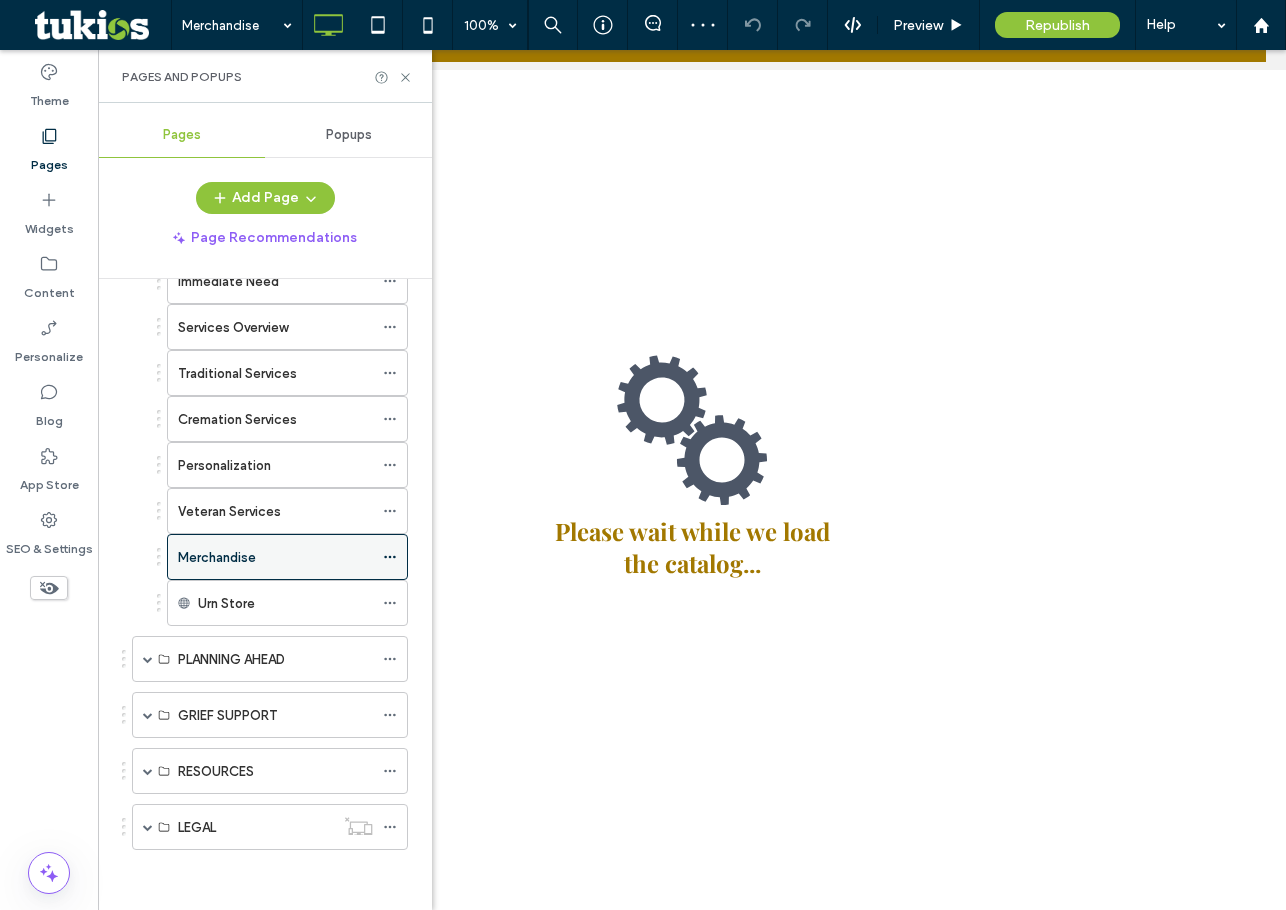 scroll, scrollTop: 90, scrollLeft: 0, axis: vertical 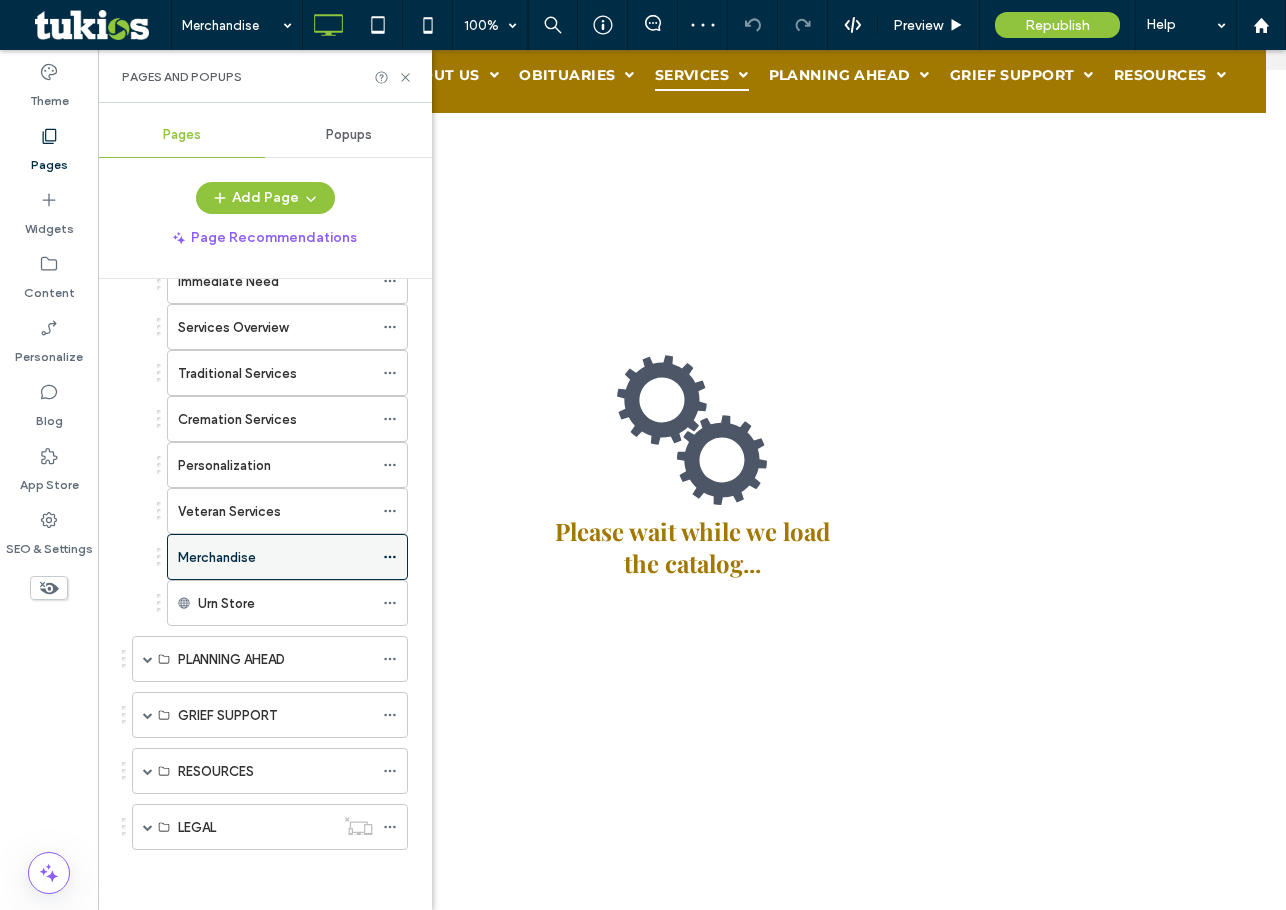 click 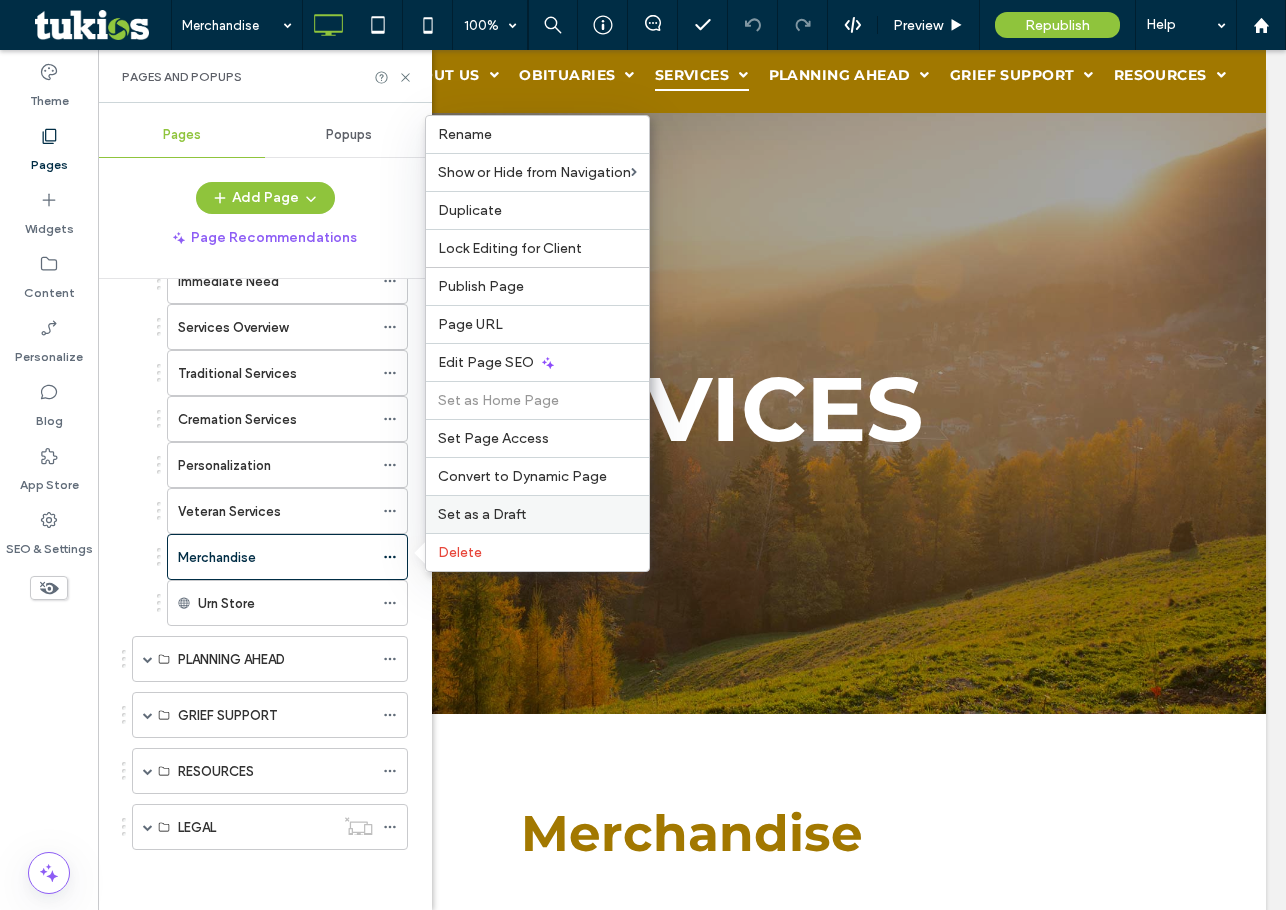 drag, startPoint x: 505, startPoint y: 511, endPoint x: 460, endPoint y: 474, distance: 58.258045 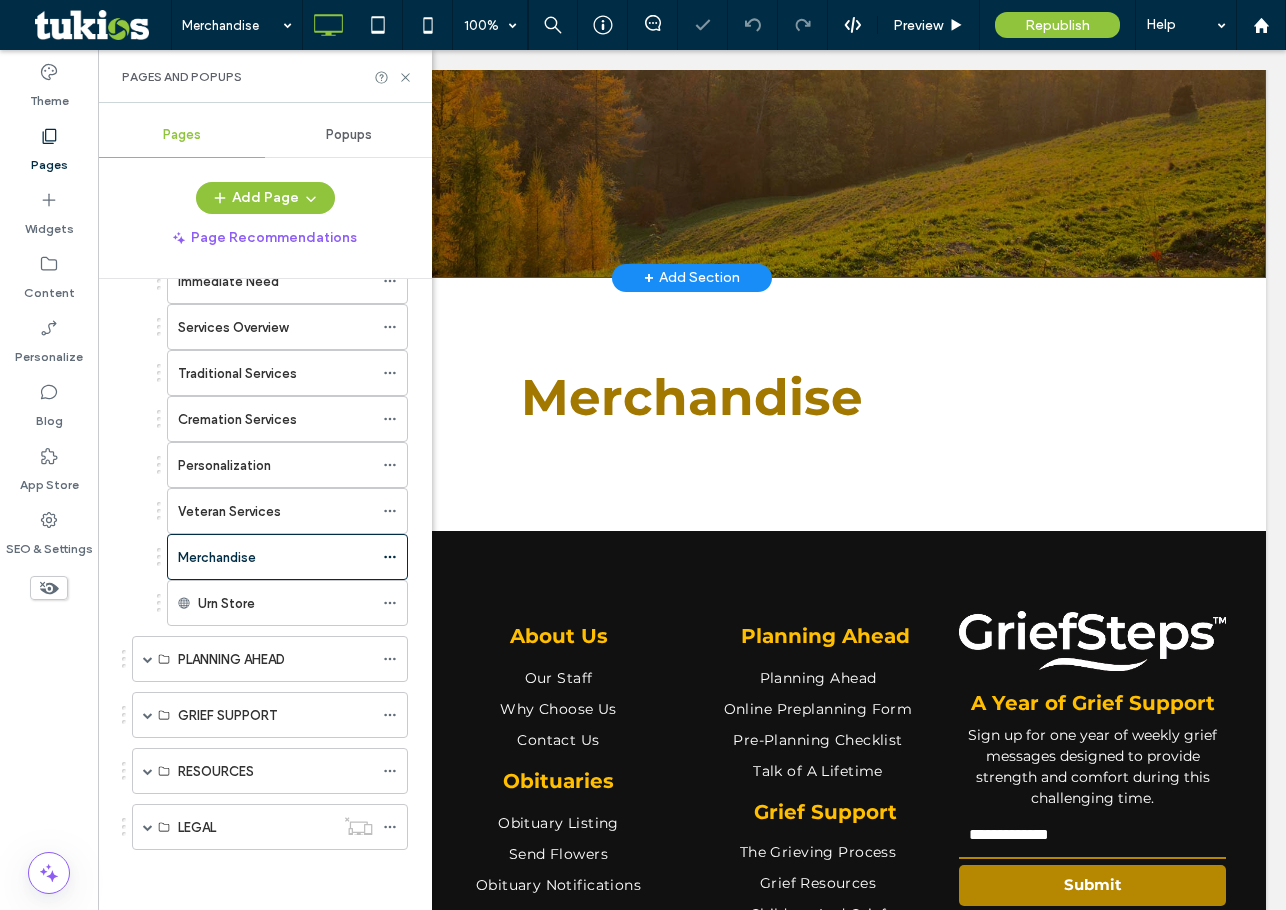 scroll, scrollTop: 590, scrollLeft: 0, axis: vertical 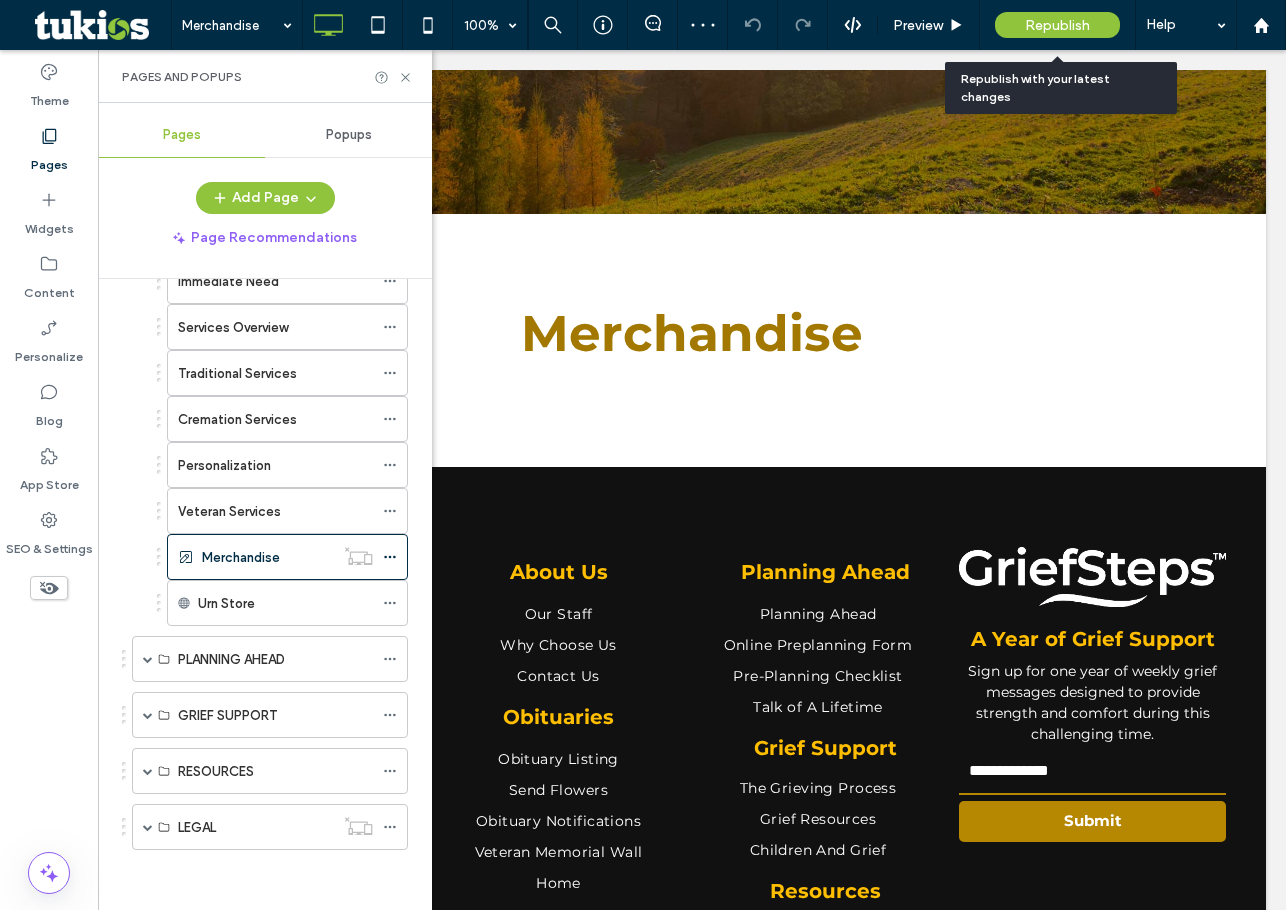 click on "Republish" at bounding box center [1057, 25] 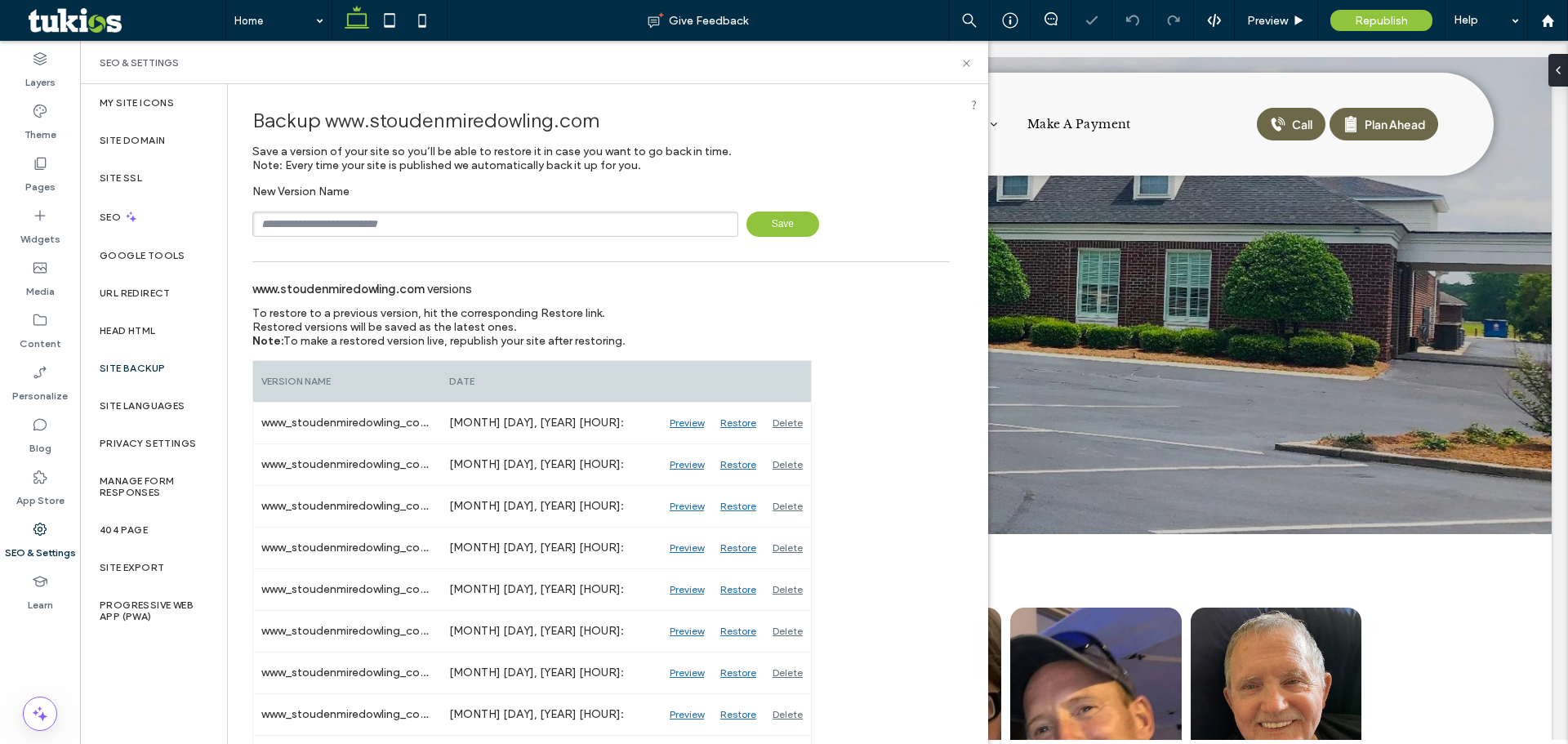 scroll, scrollTop: 0, scrollLeft: 0, axis: both 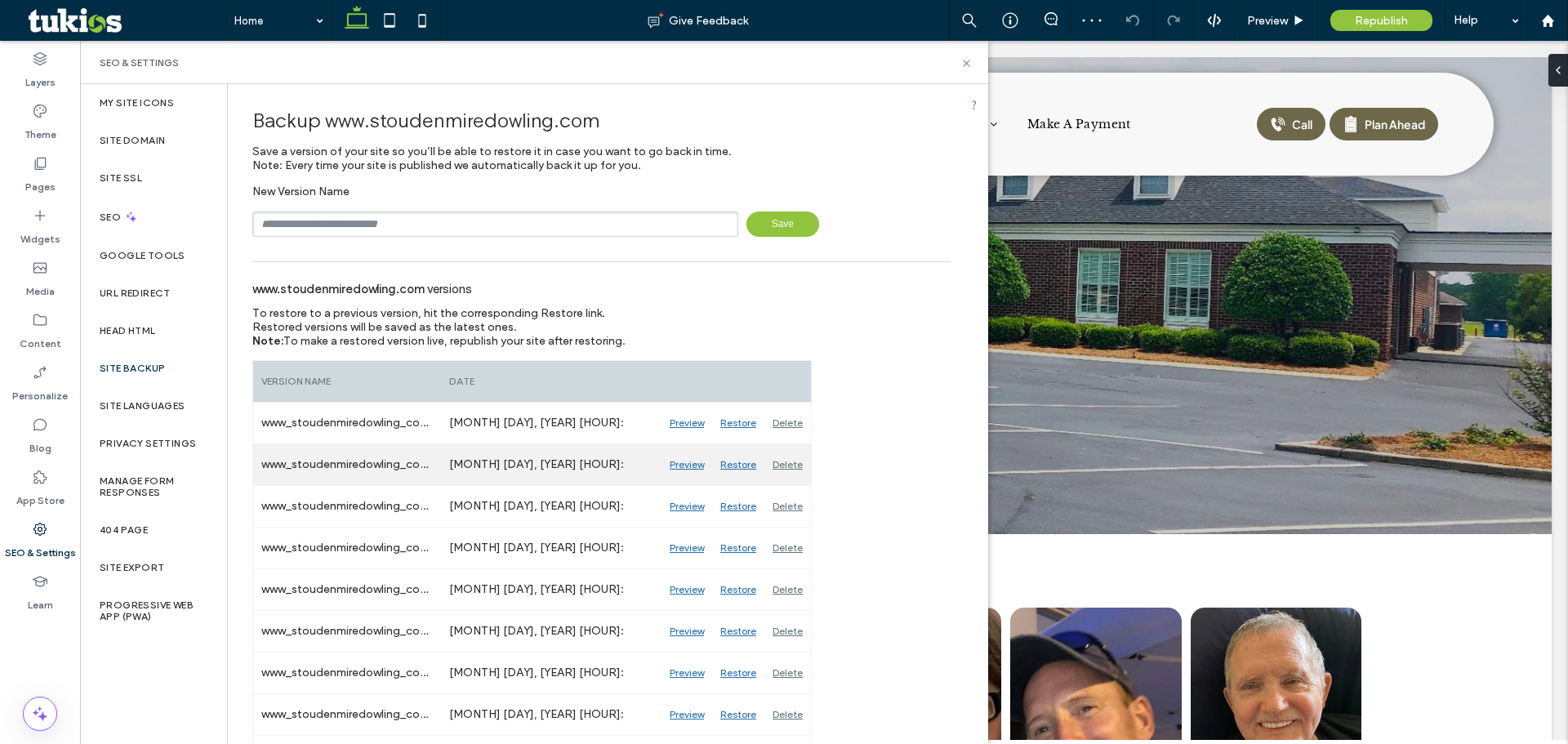 click on "Preview" at bounding box center [687, 465] 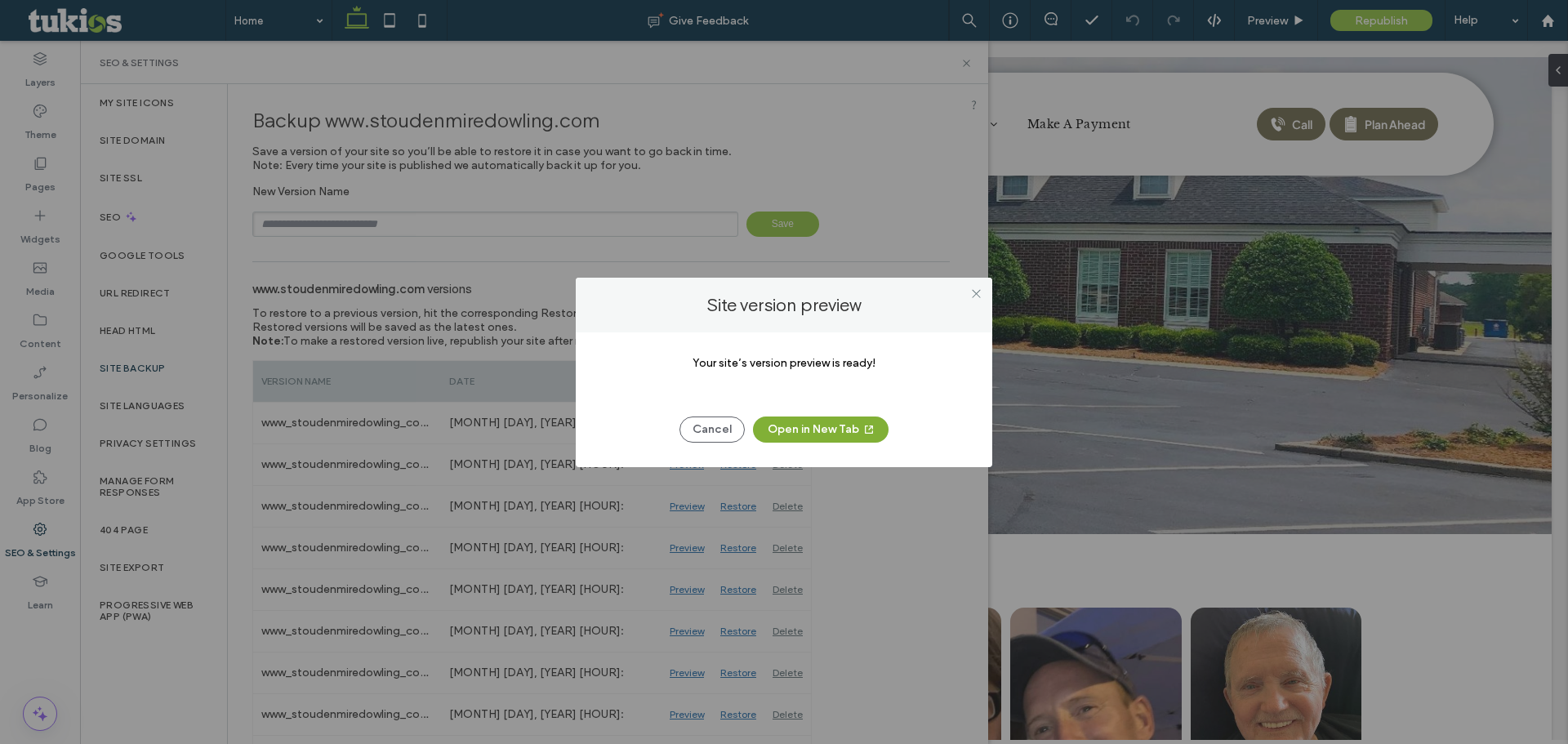 click on "Open in New Tab" at bounding box center (821, 430) 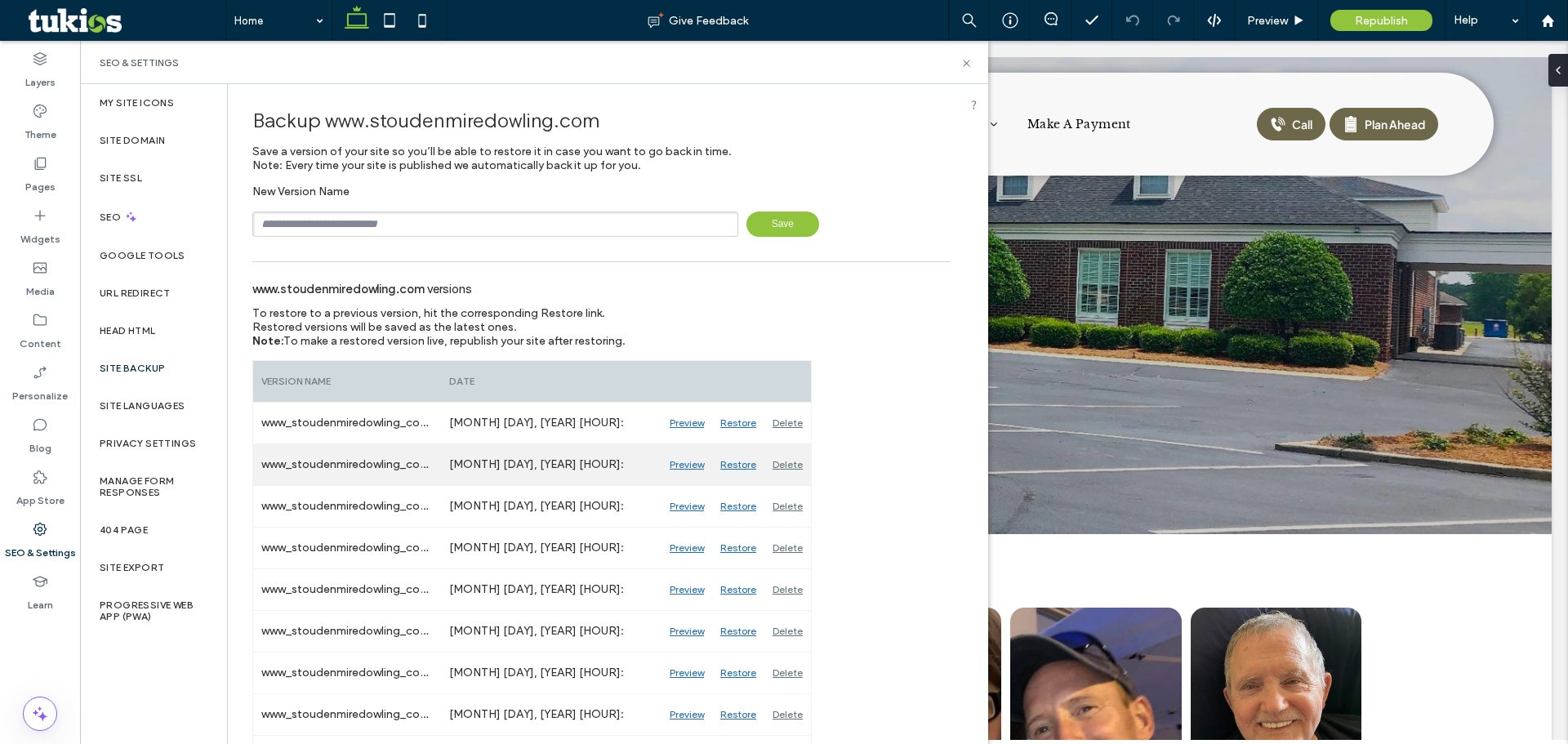 click on "Restore" at bounding box center (738, 465) 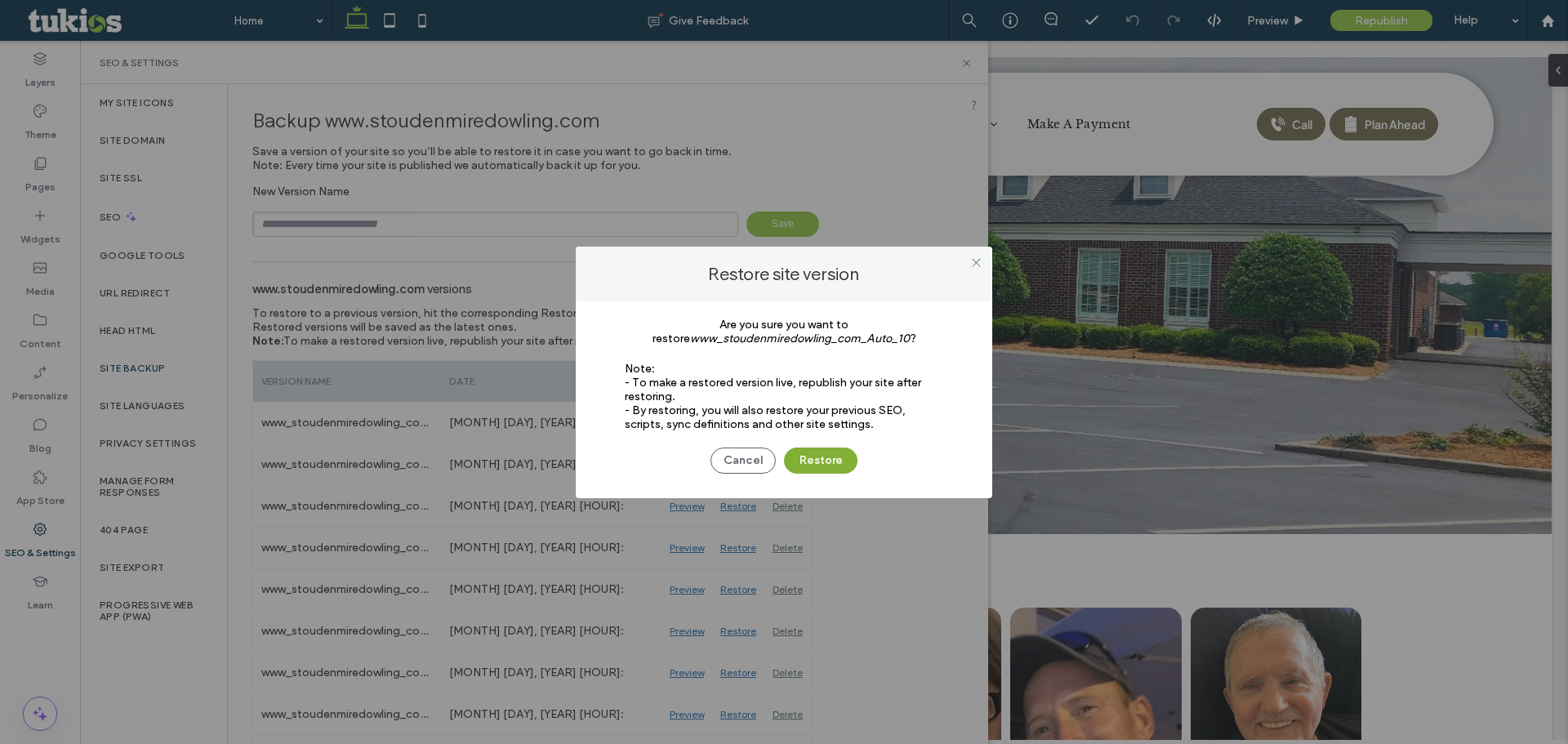 click on "Restore" at bounding box center (821, 461) 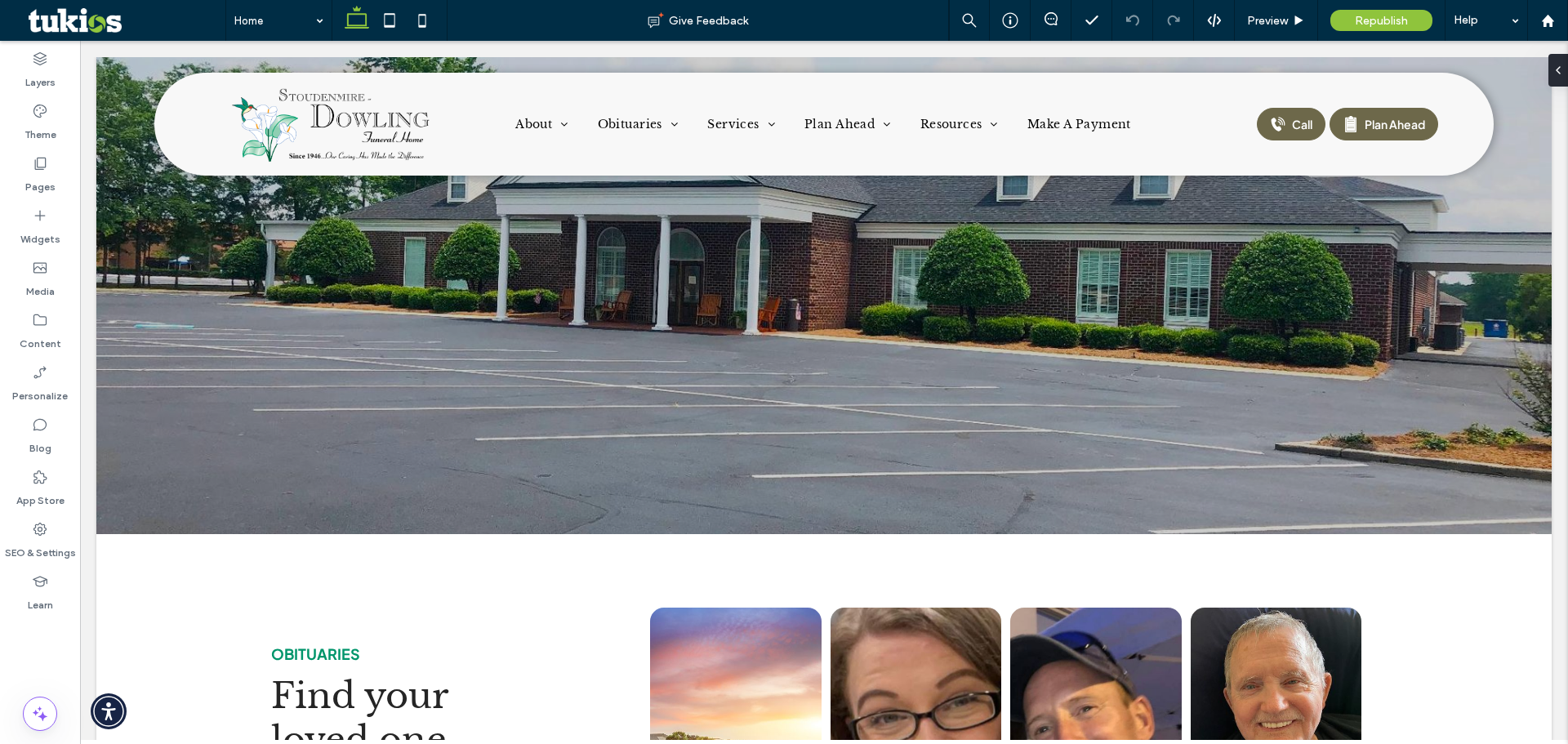 scroll, scrollTop: 0, scrollLeft: 0, axis: both 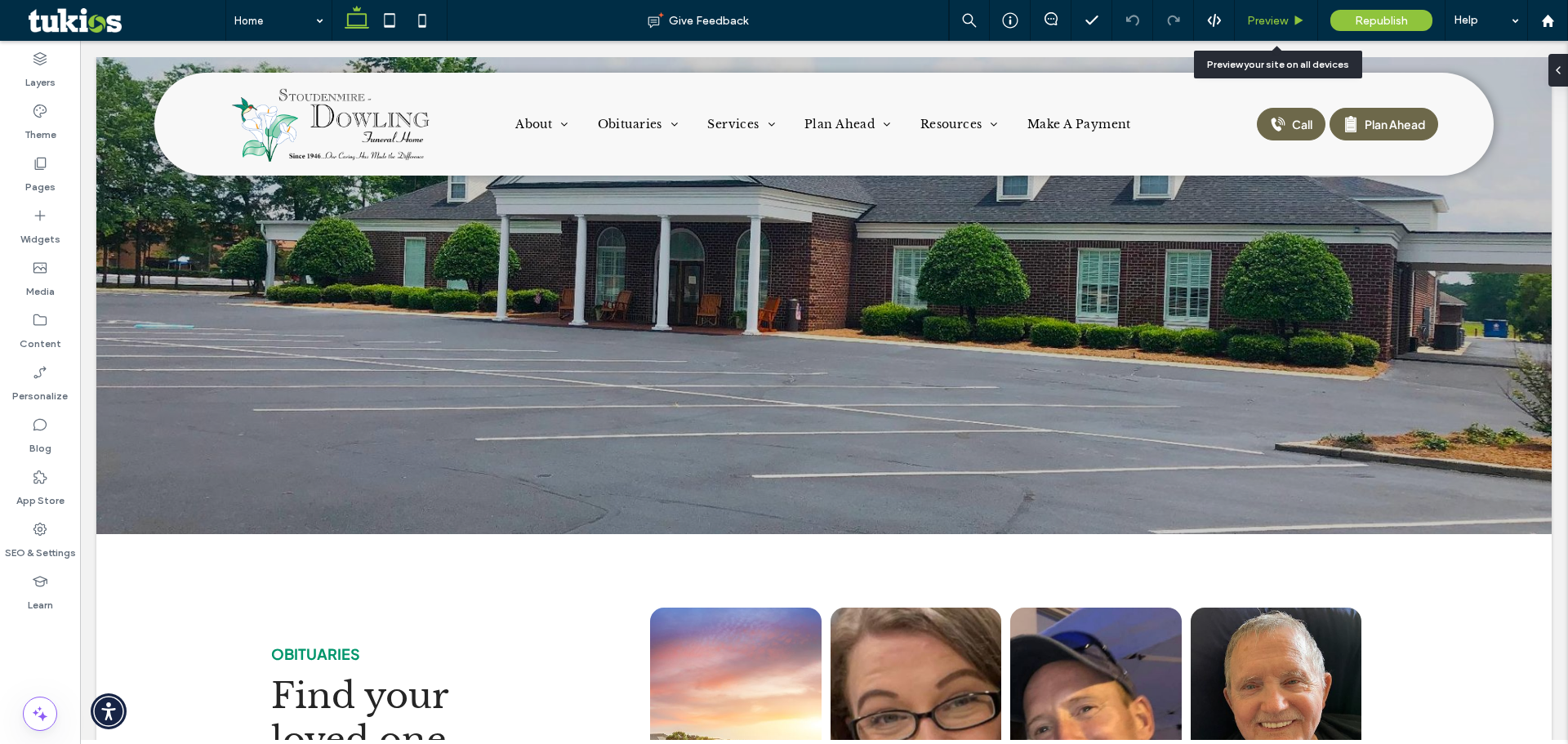 click on "Preview" at bounding box center [1267, 20] 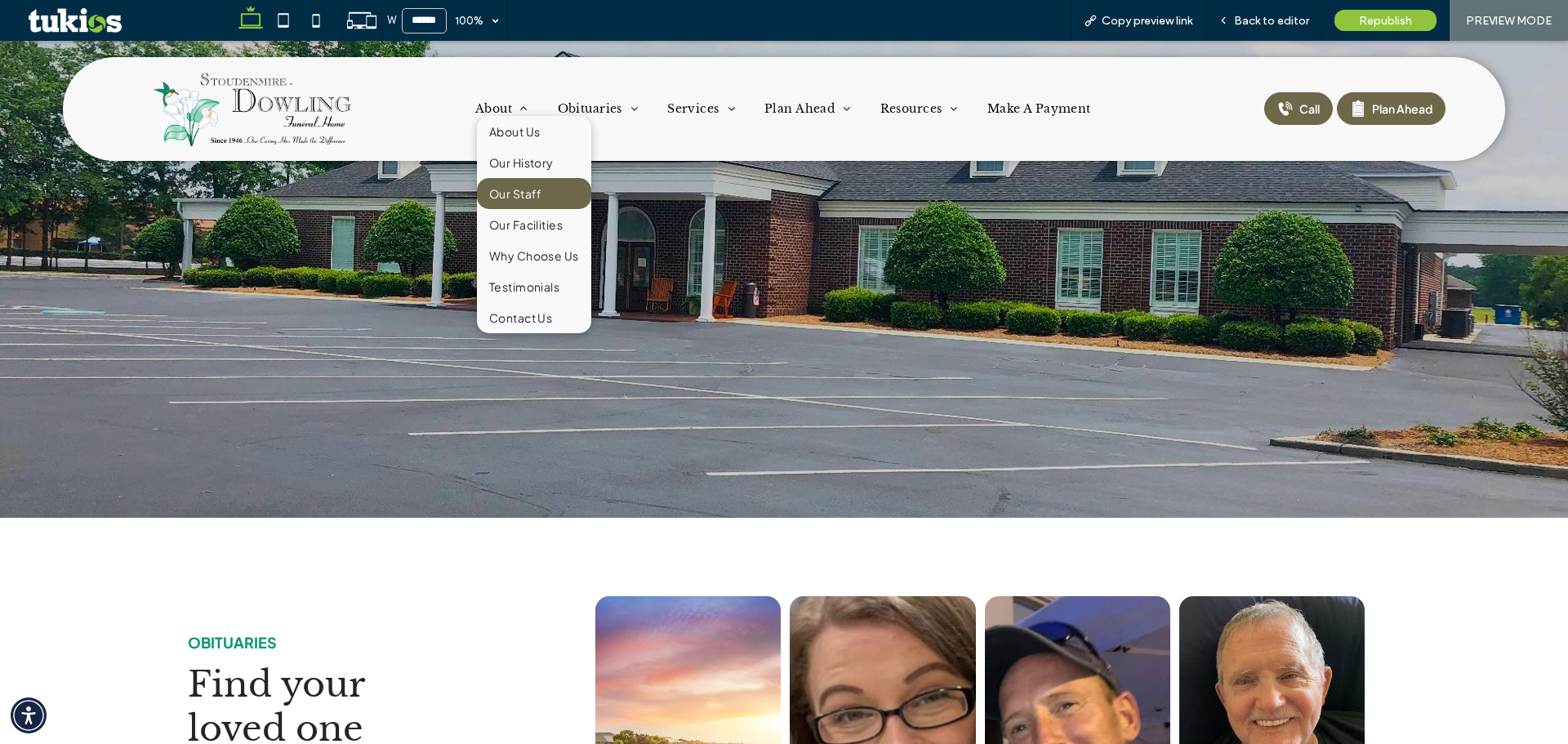 click on "Our Staff" at bounding box center [515, 194] 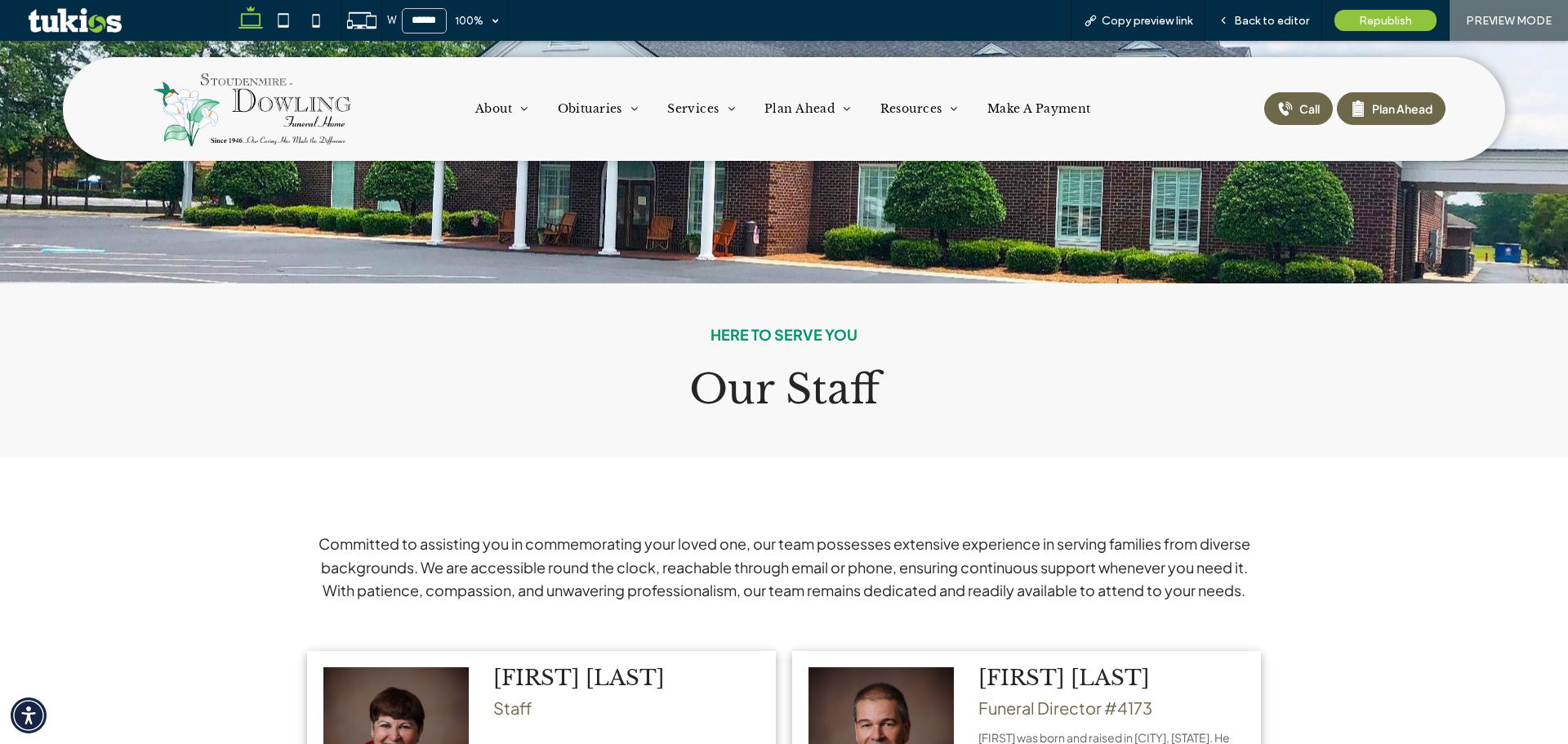 scroll, scrollTop: 572, scrollLeft: 0, axis: vertical 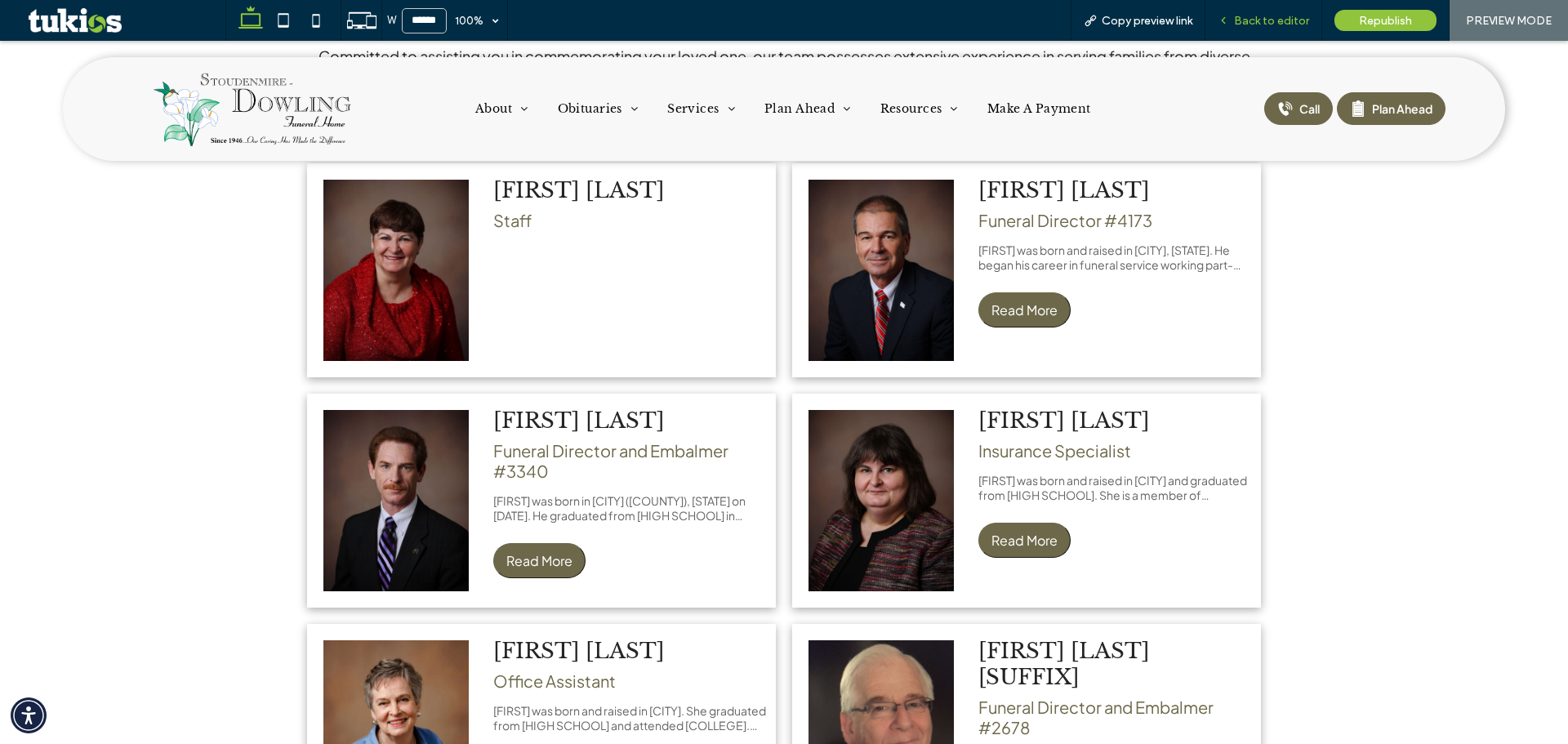 click on "Back to editor" at bounding box center [1272, 20] 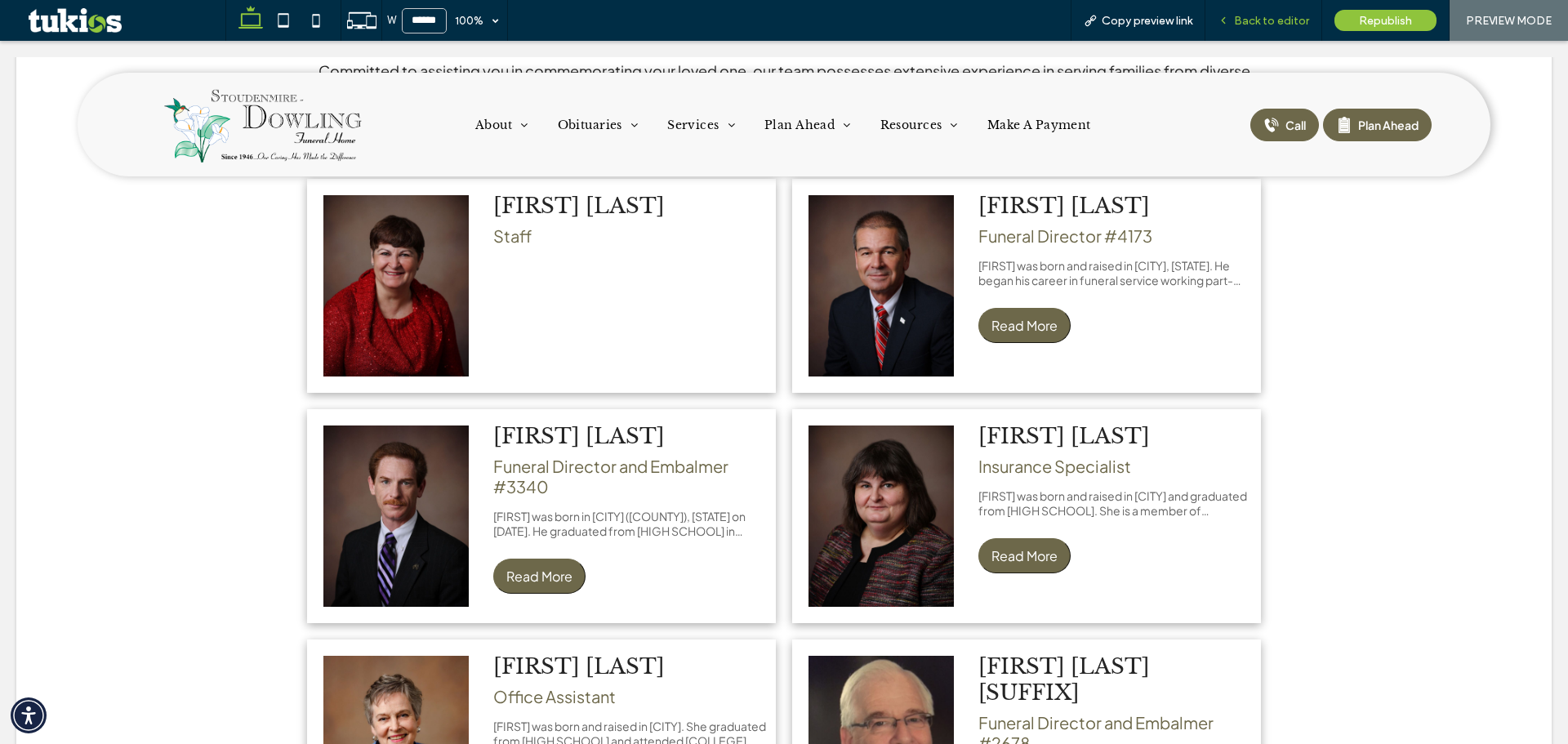 scroll, scrollTop: 568, scrollLeft: 0, axis: vertical 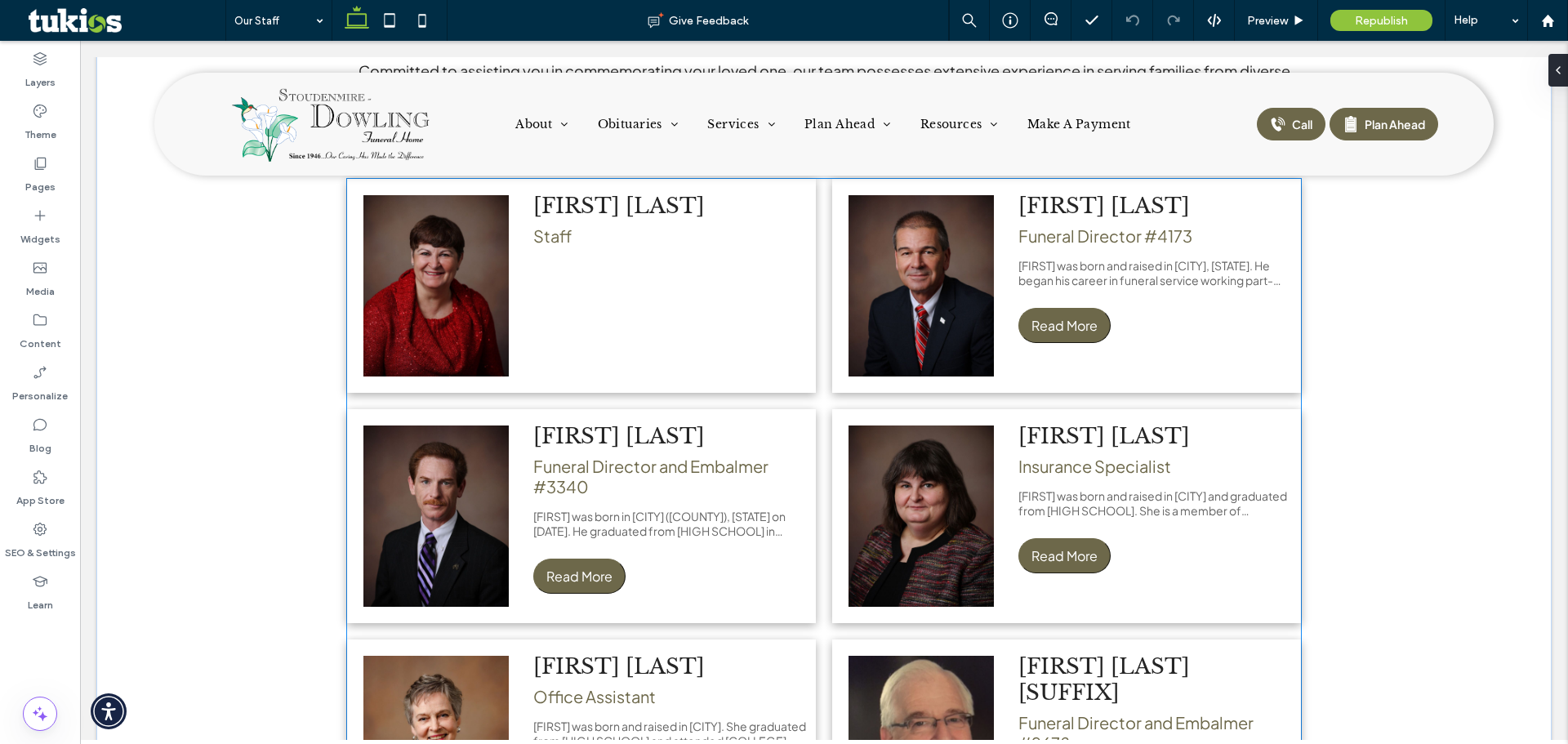 click on "Wanda Haynes Dowling
Staff" at bounding box center (670, 286) 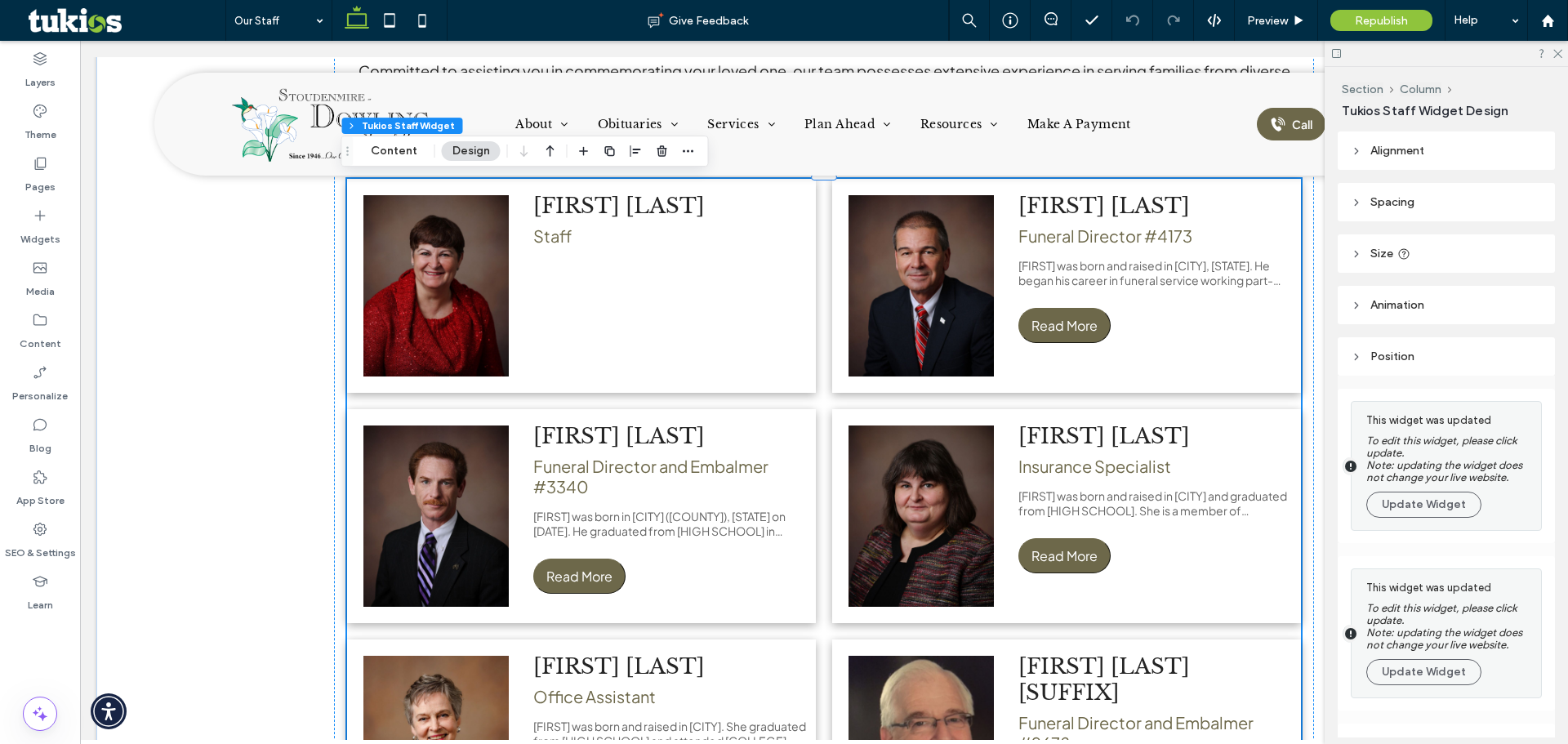 click on "Wanda Haynes Dowling
Staff" at bounding box center (670, 286) 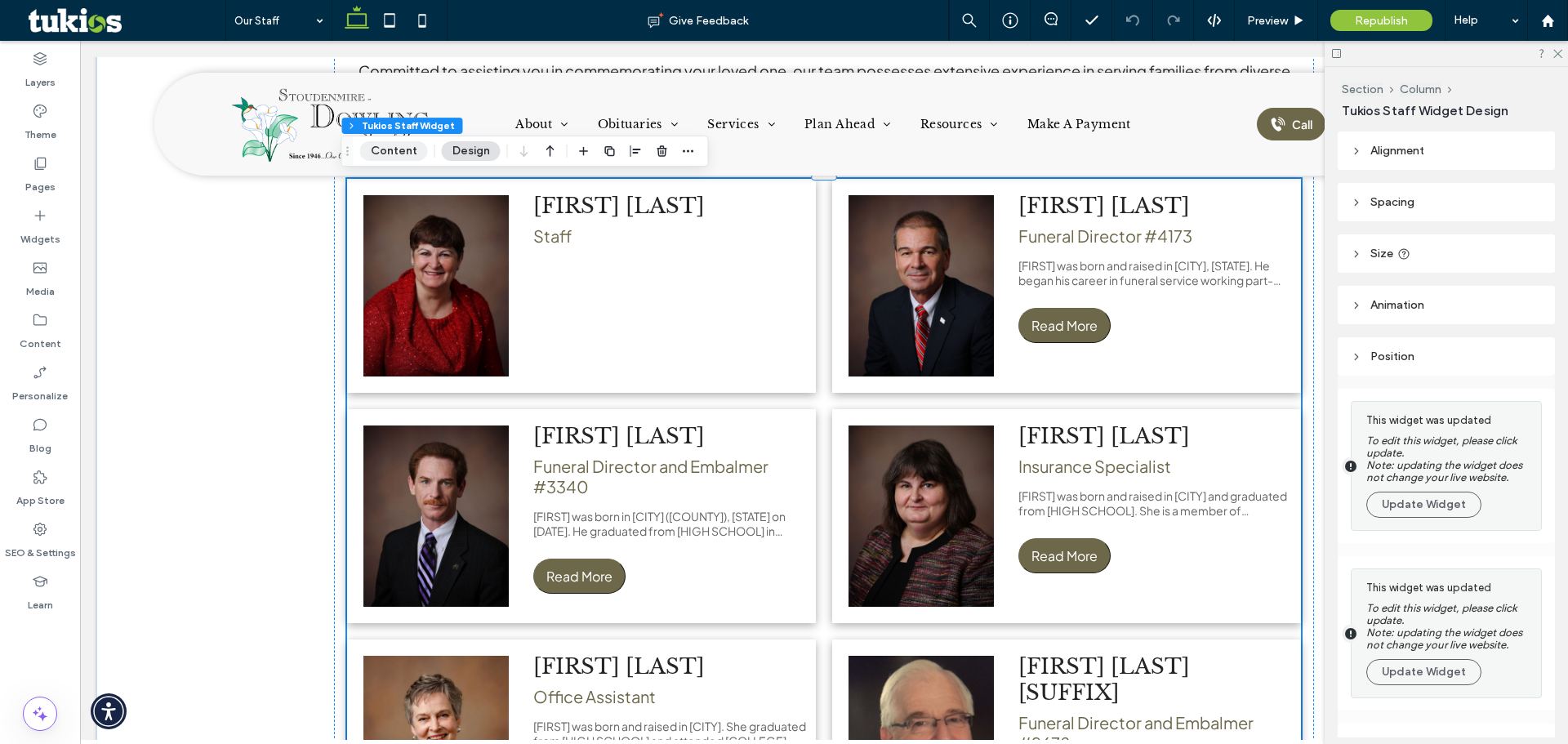click on "Content" at bounding box center [394, 151] 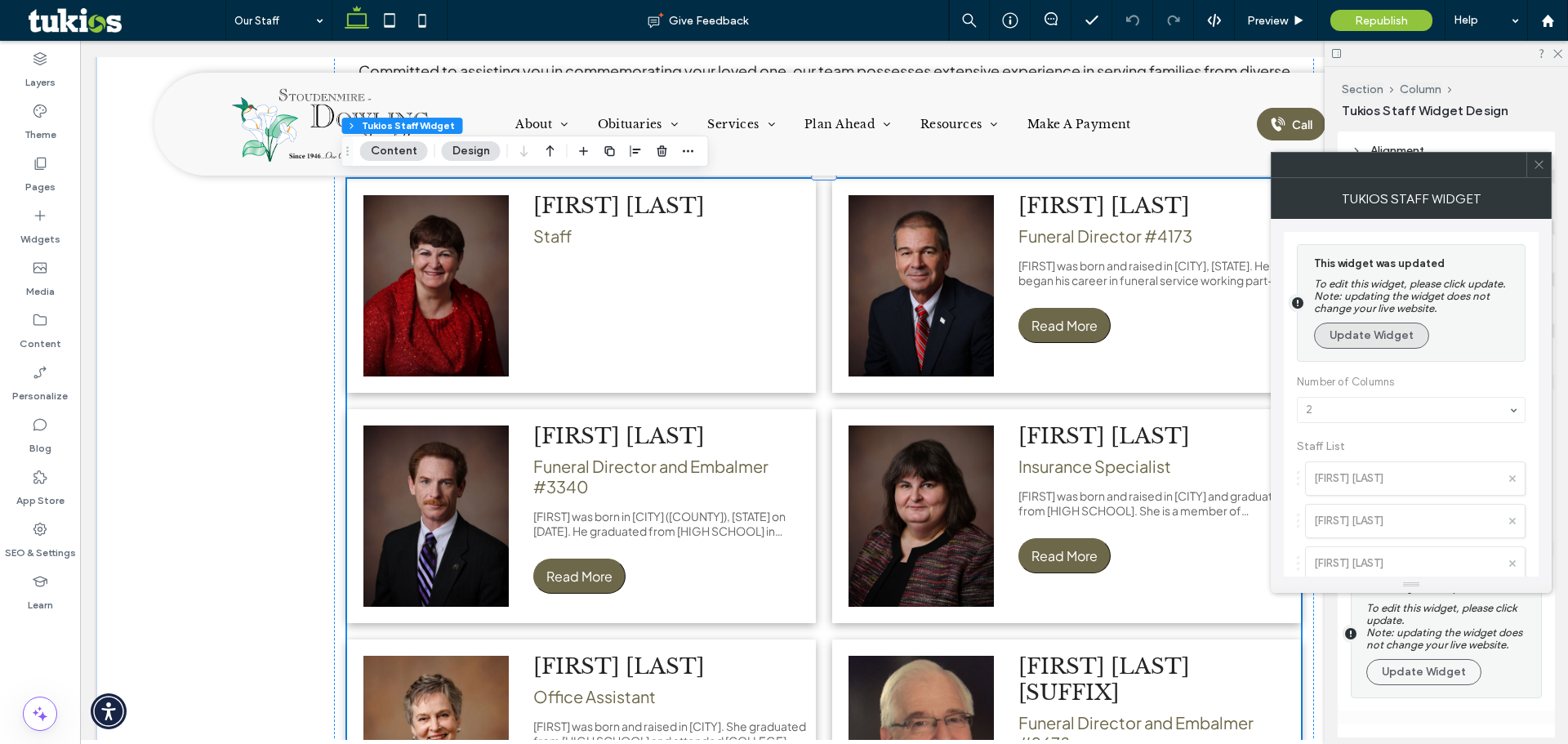 click on "Update Widget" at bounding box center (1371, 336) 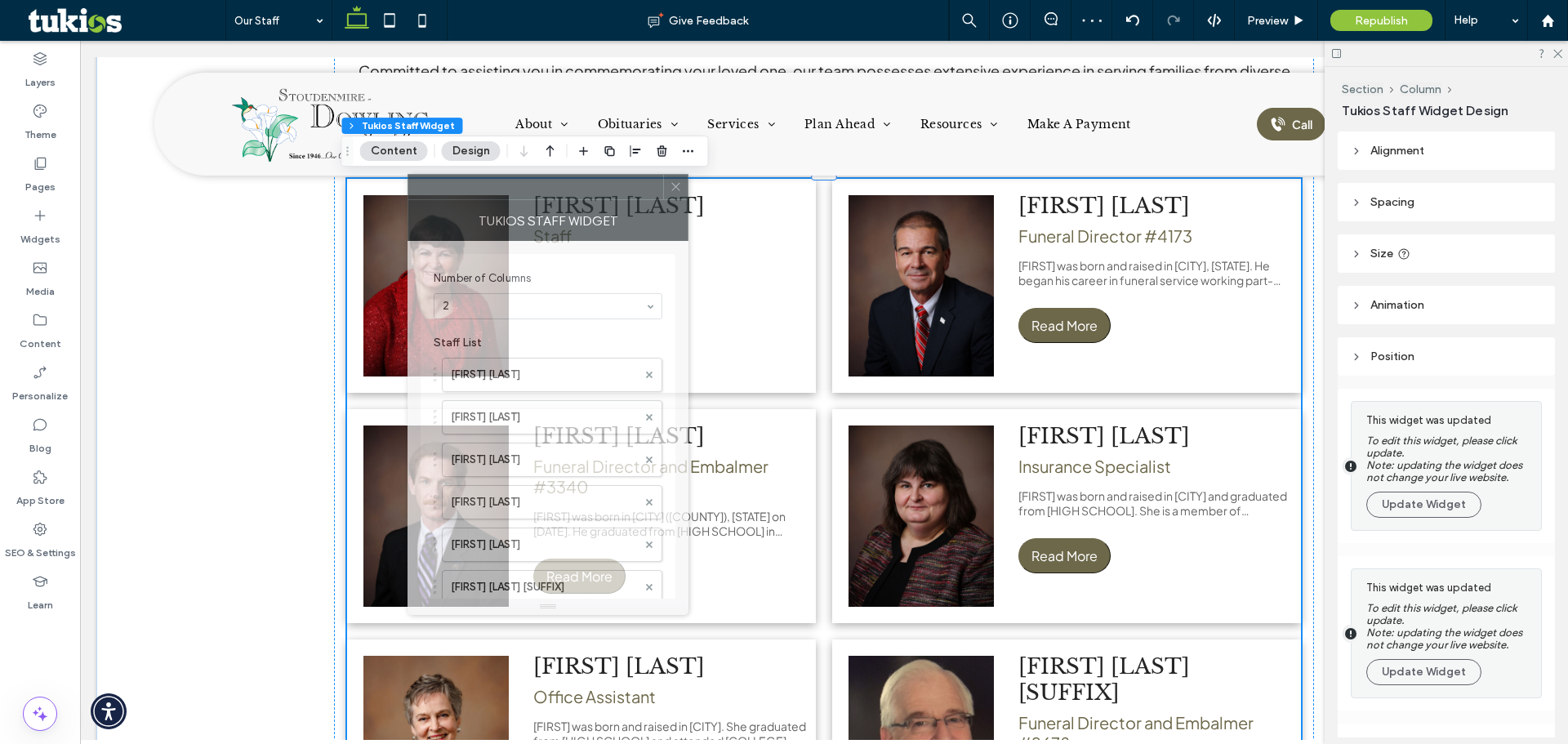 drag, startPoint x: 1391, startPoint y: 174, endPoint x: 528, endPoint y: 196, distance: 863.2804 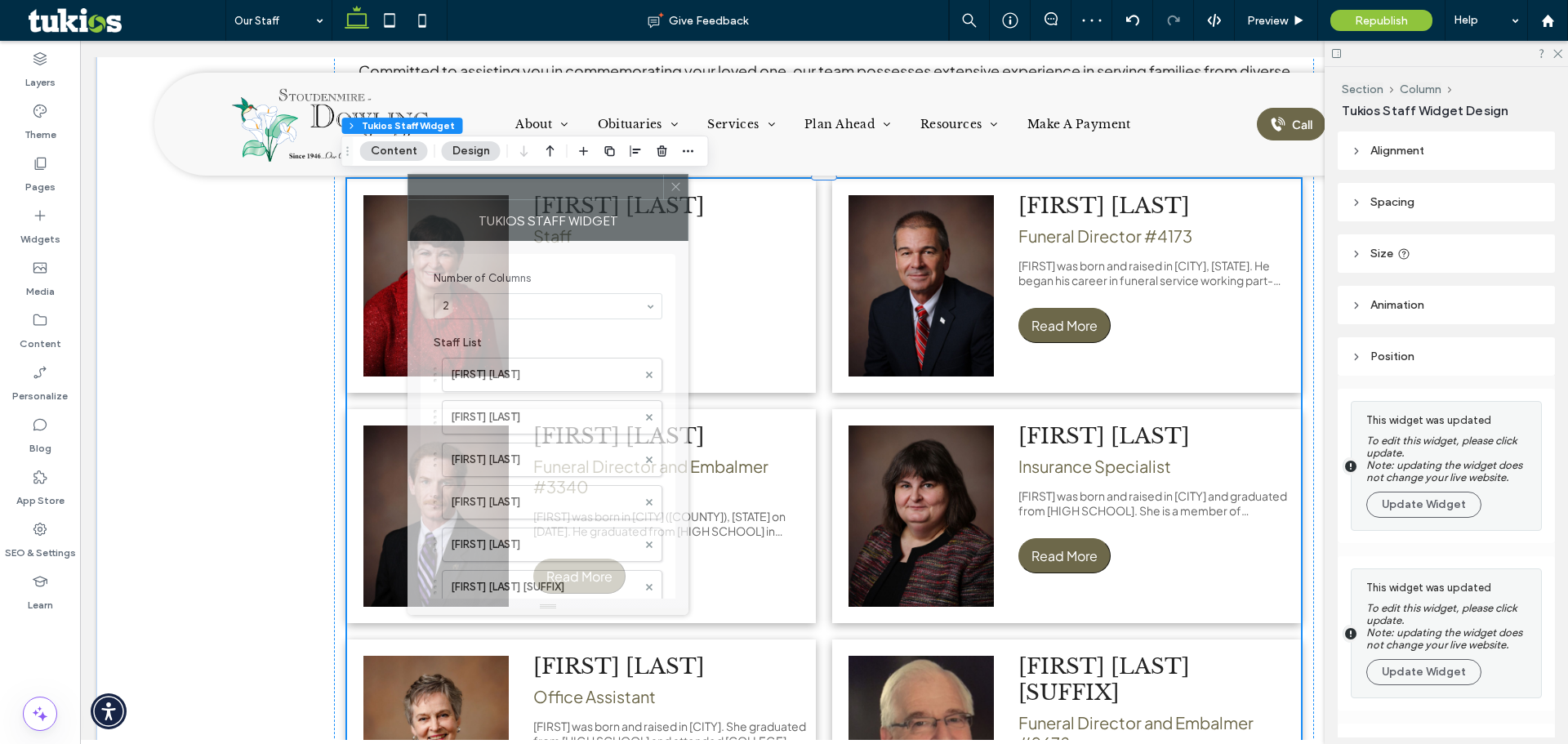 click at bounding box center [536, 187] 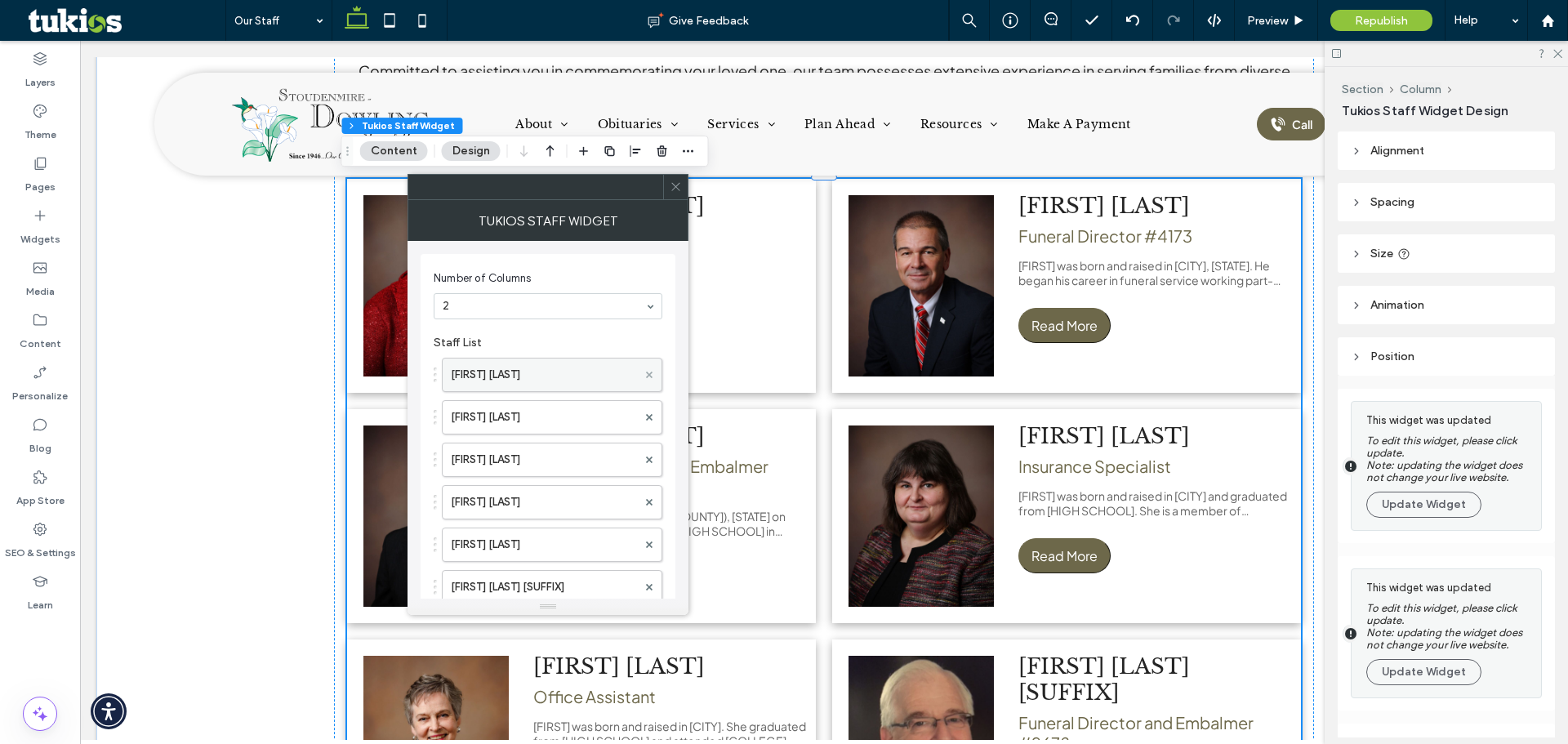 click 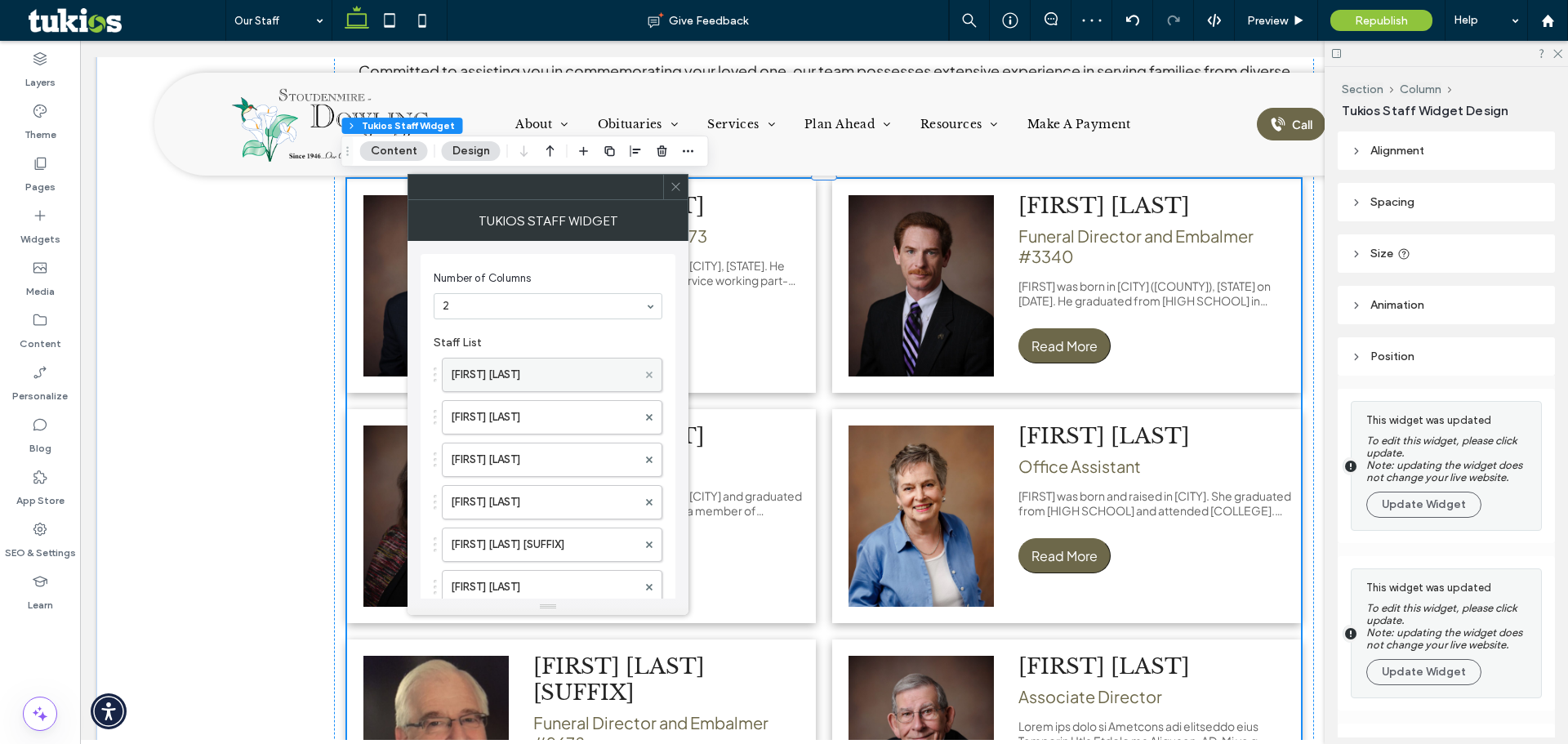 click 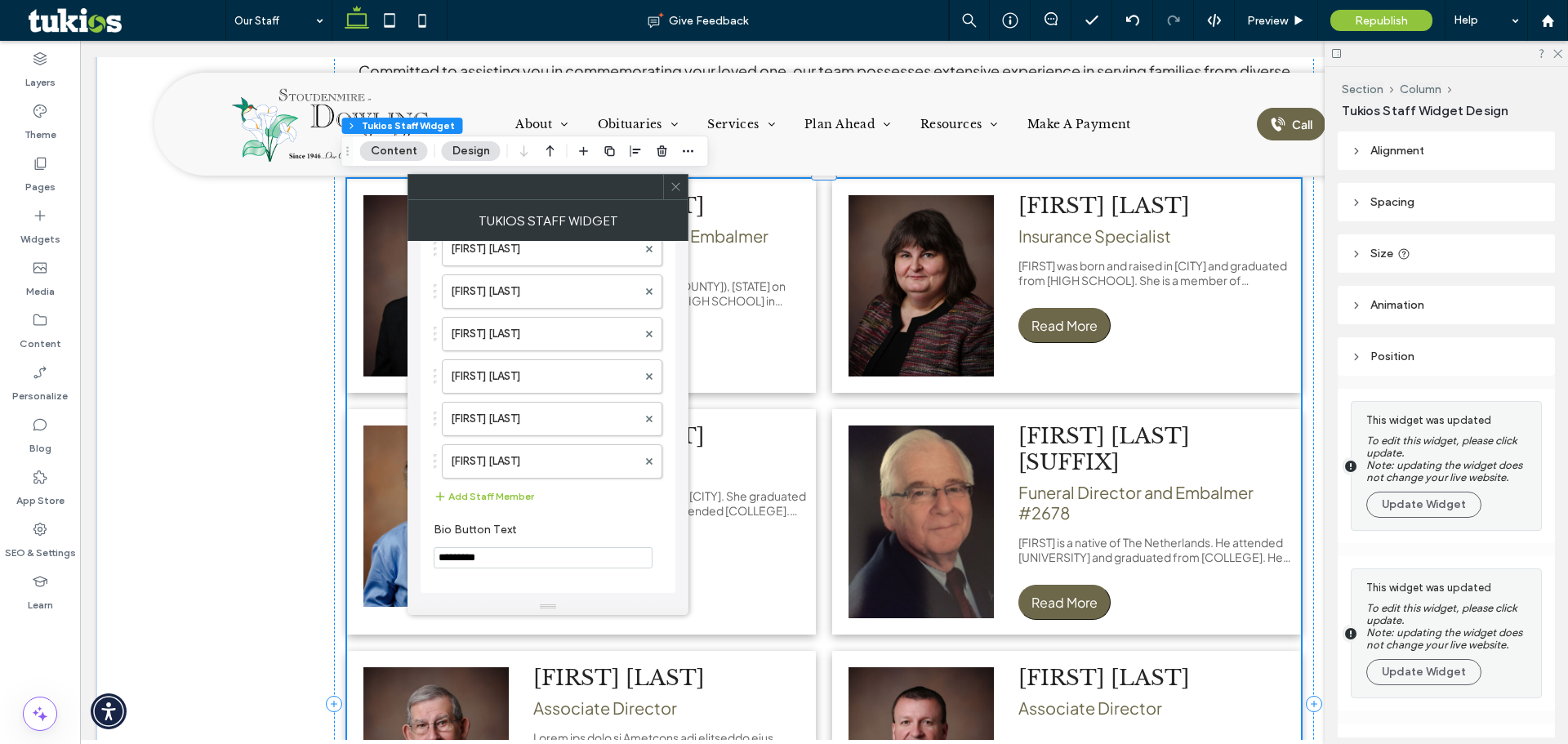 scroll, scrollTop: 299, scrollLeft: 0, axis: vertical 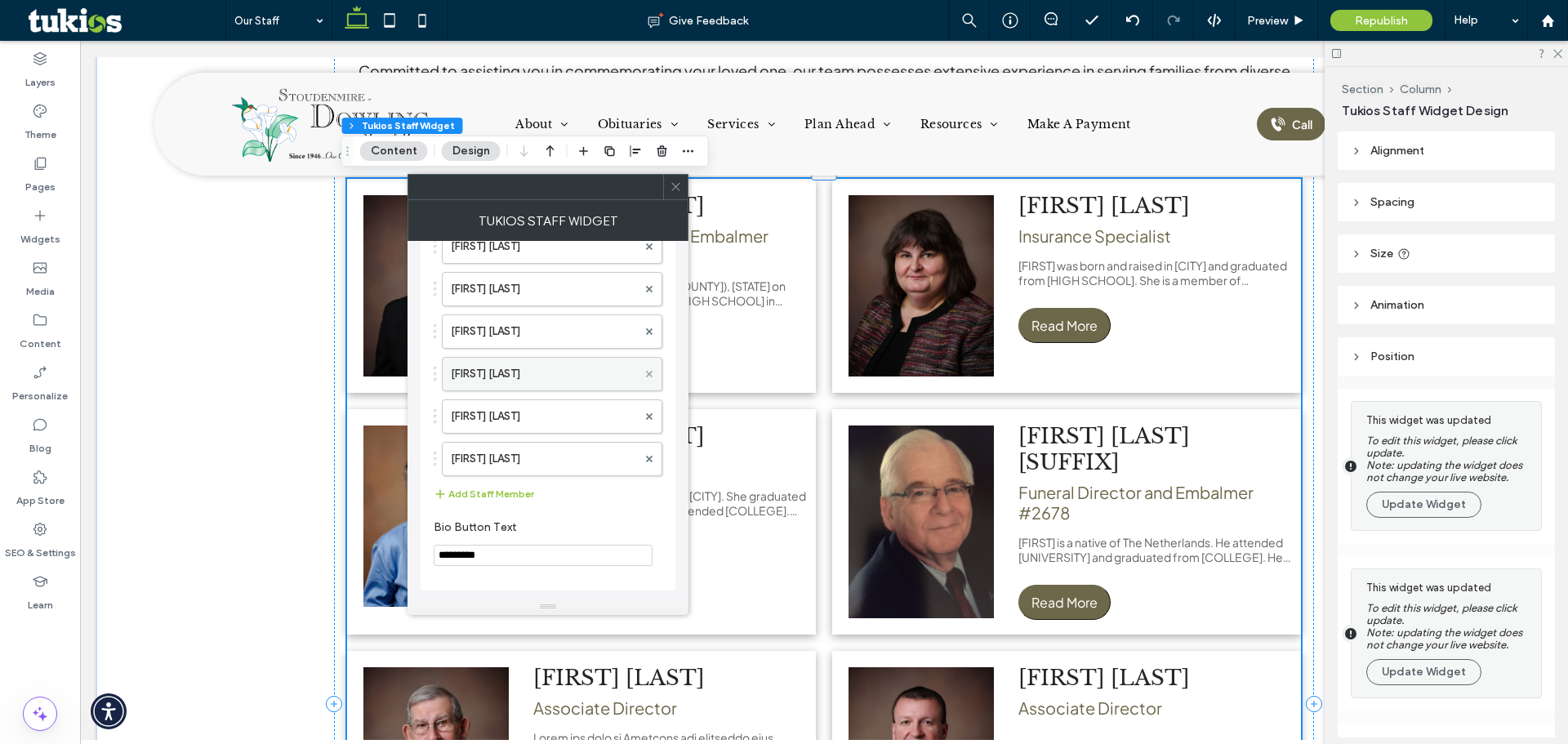 click 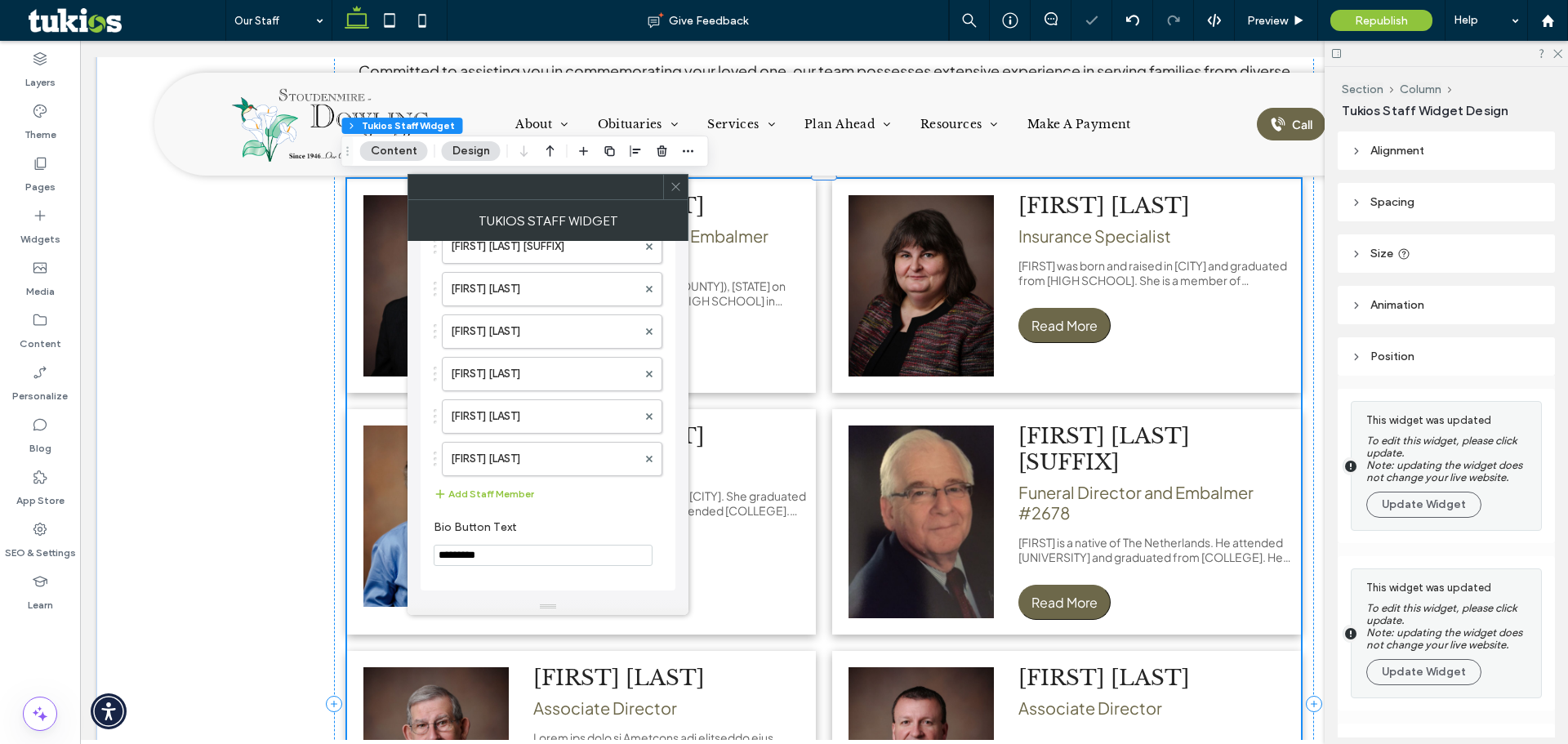 scroll, scrollTop: 256, scrollLeft: 0, axis: vertical 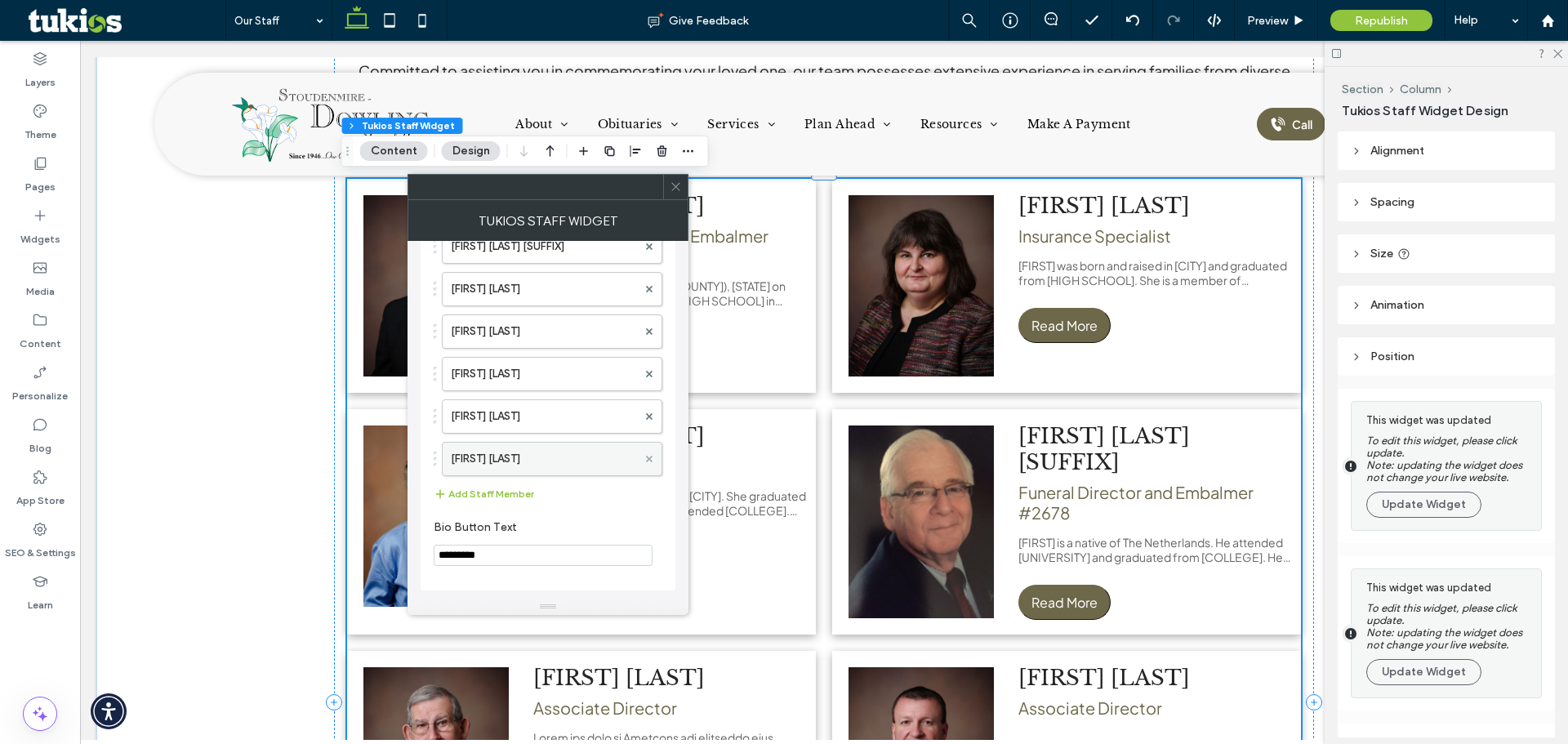click at bounding box center [649, 459] 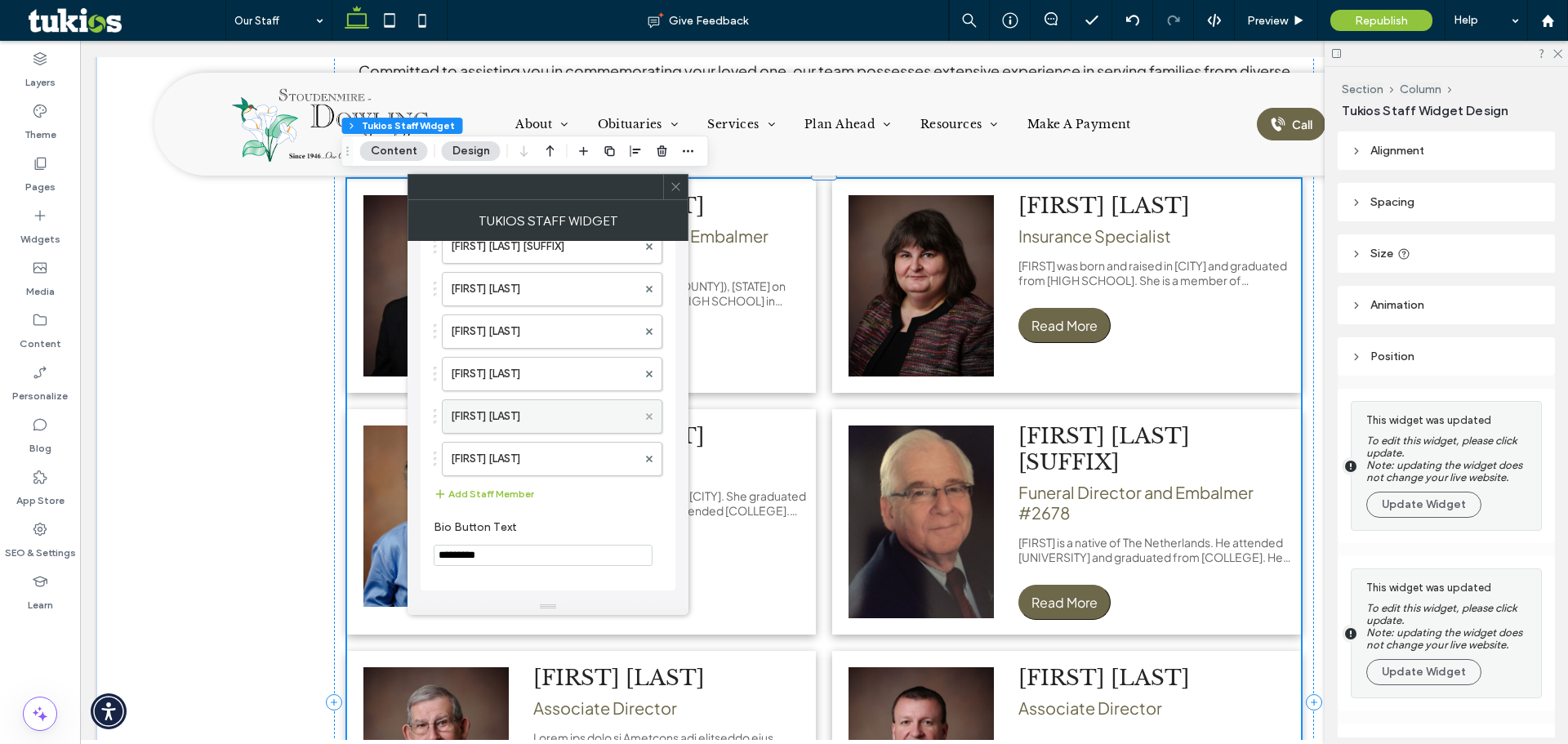 scroll, scrollTop: 214, scrollLeft: 0, axis: vertical 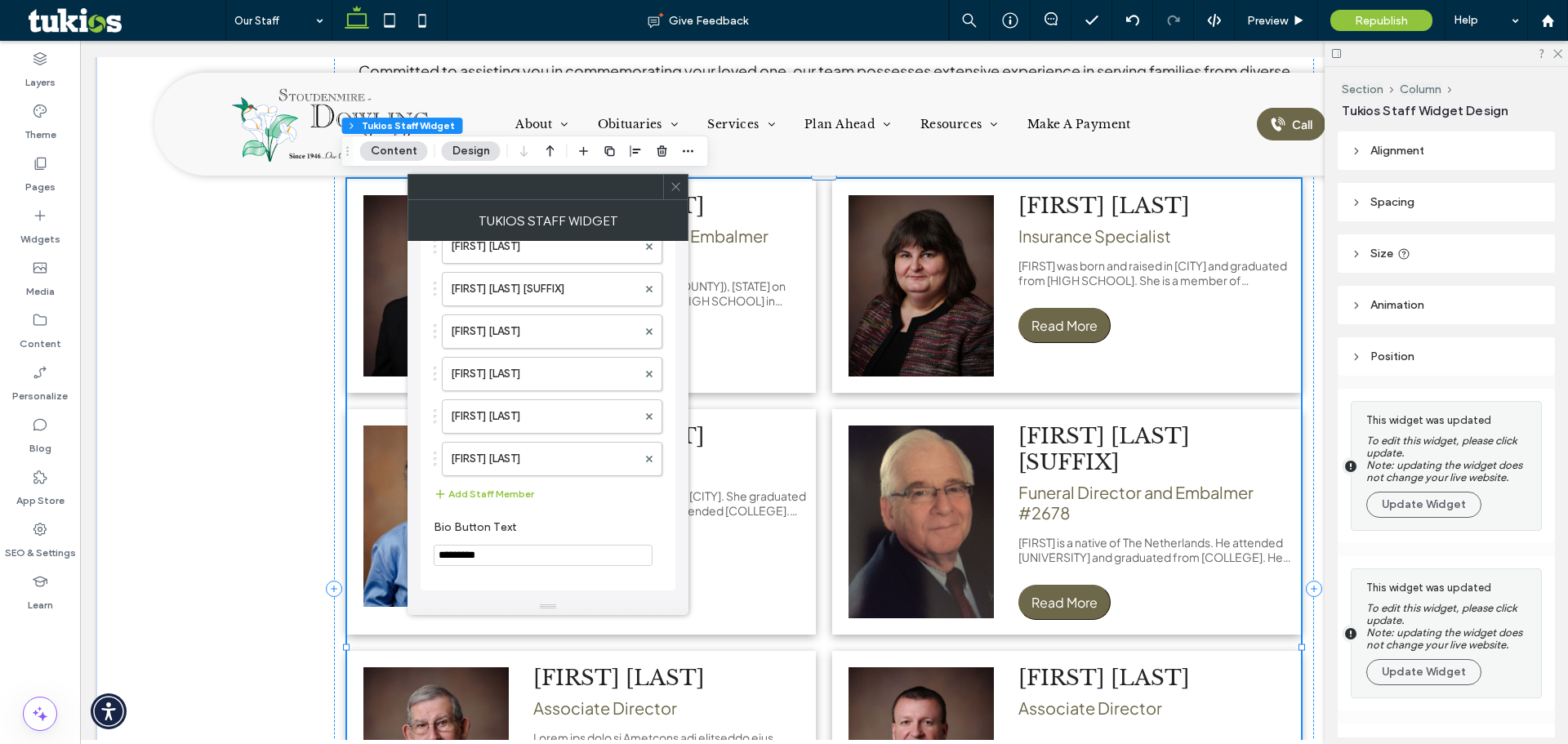 click 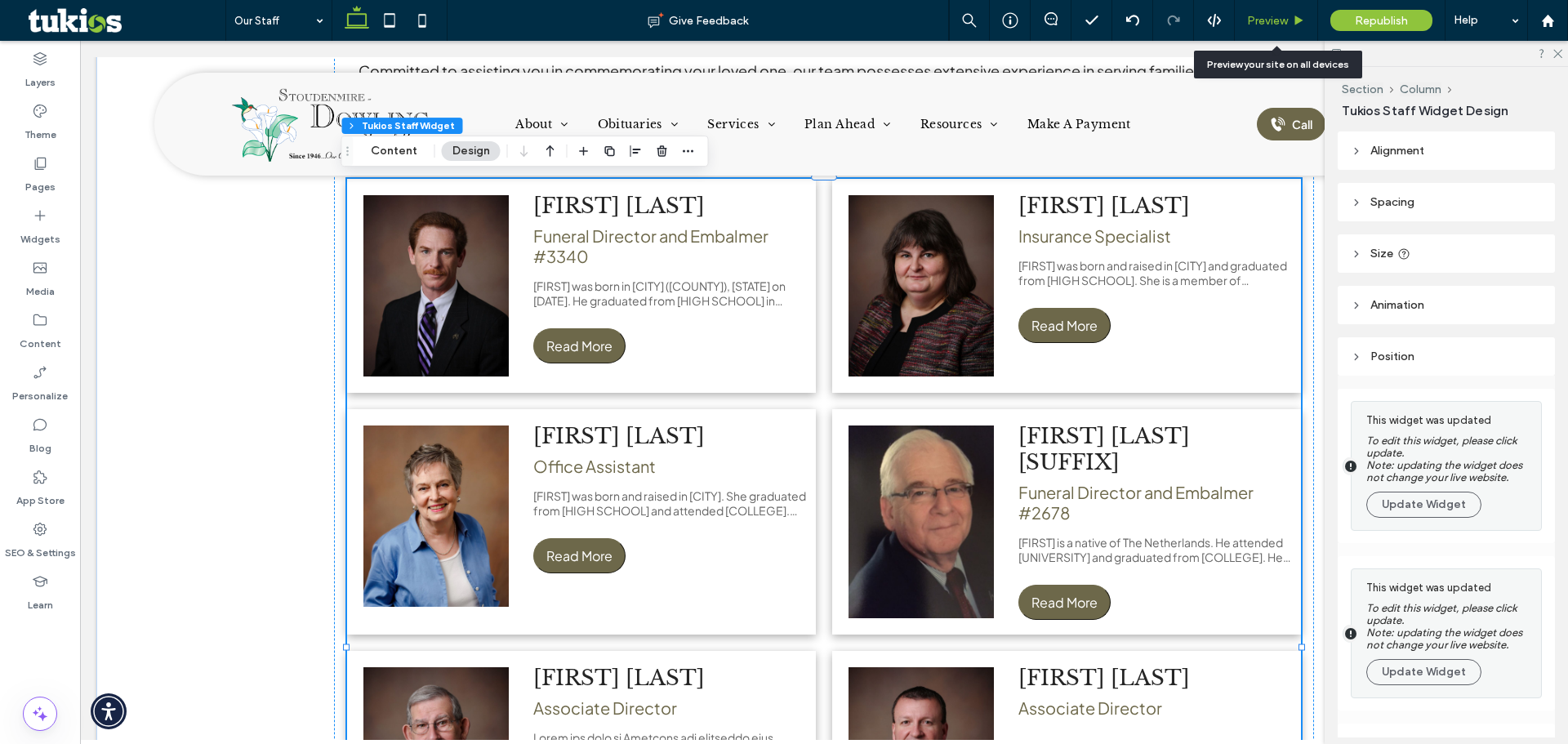 click on "Preview" at bounding box center [1267, 20] 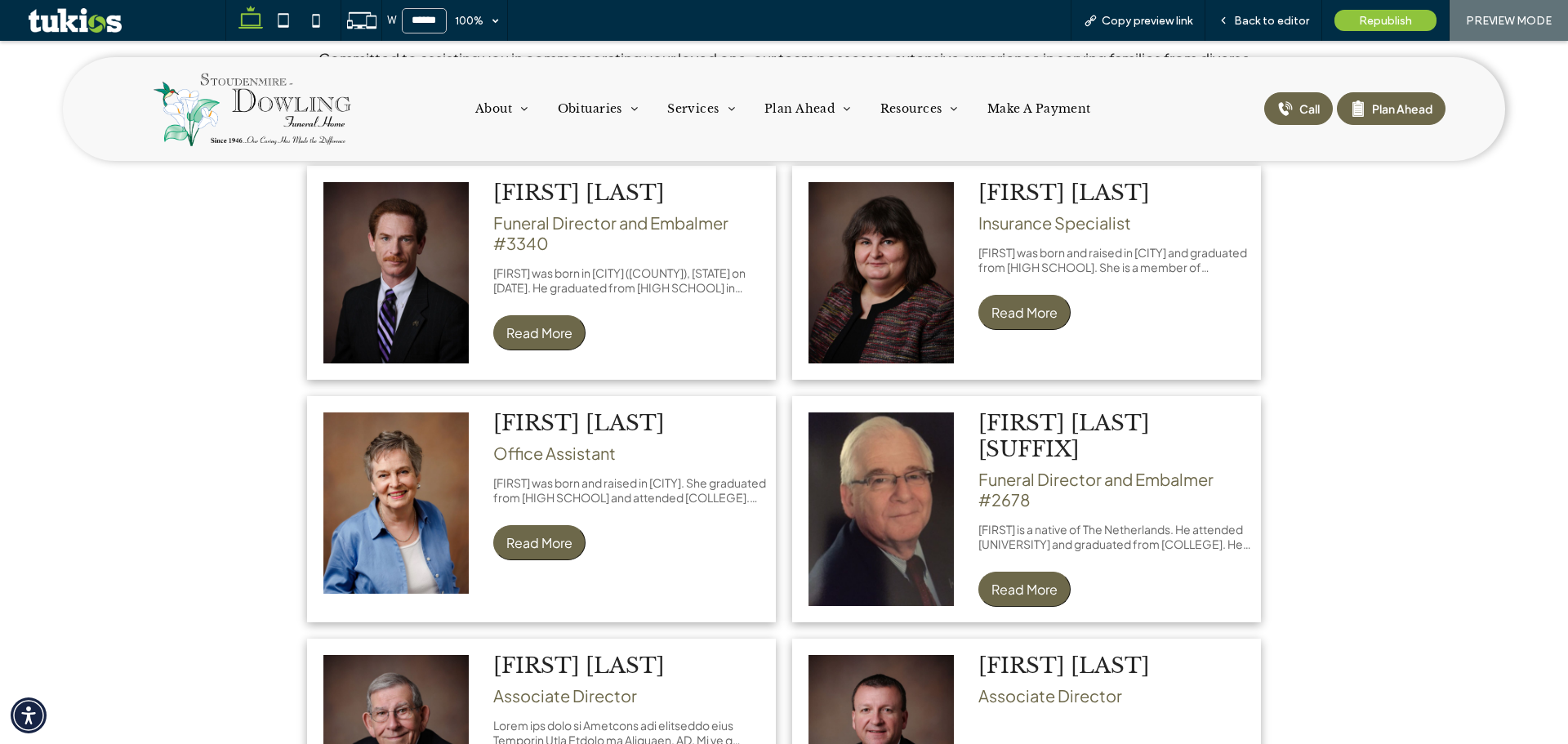 scroll, scrollTop: 572, scrollLeft: 0, axis: vertical 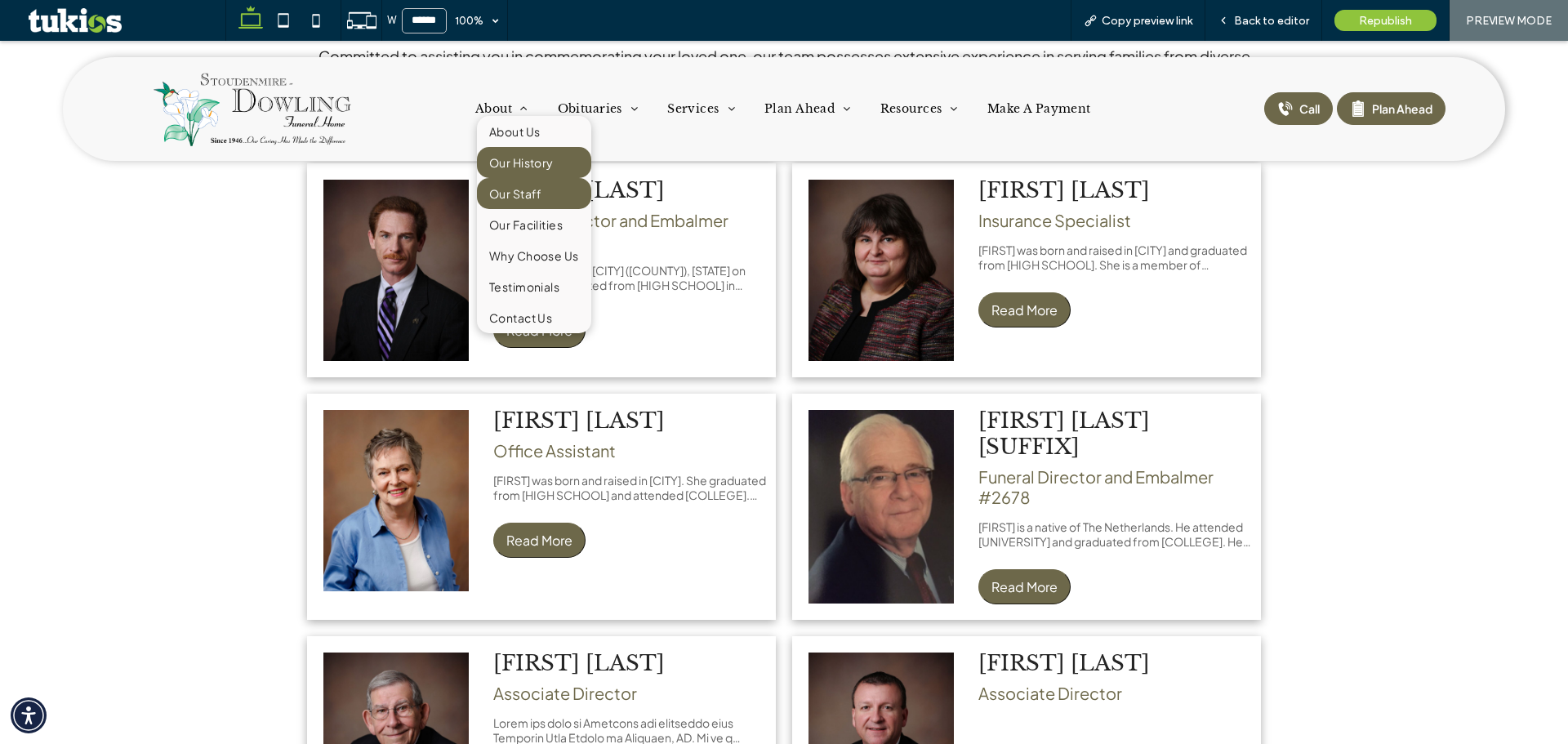 click on "Our History" at bounding box center [521, 163] 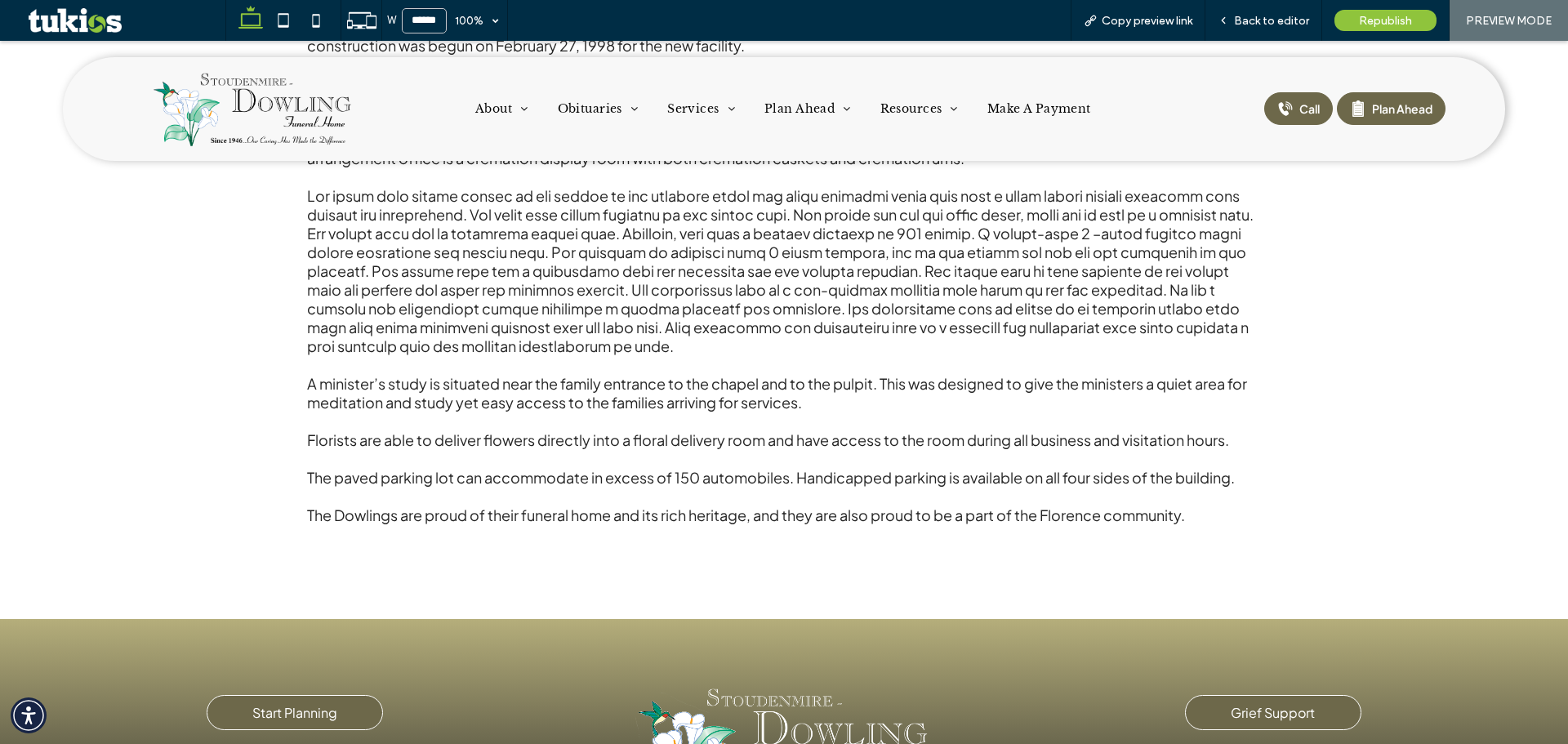 scroll, scrollTop: 1155, scrollLeft: 0, axis: vertical 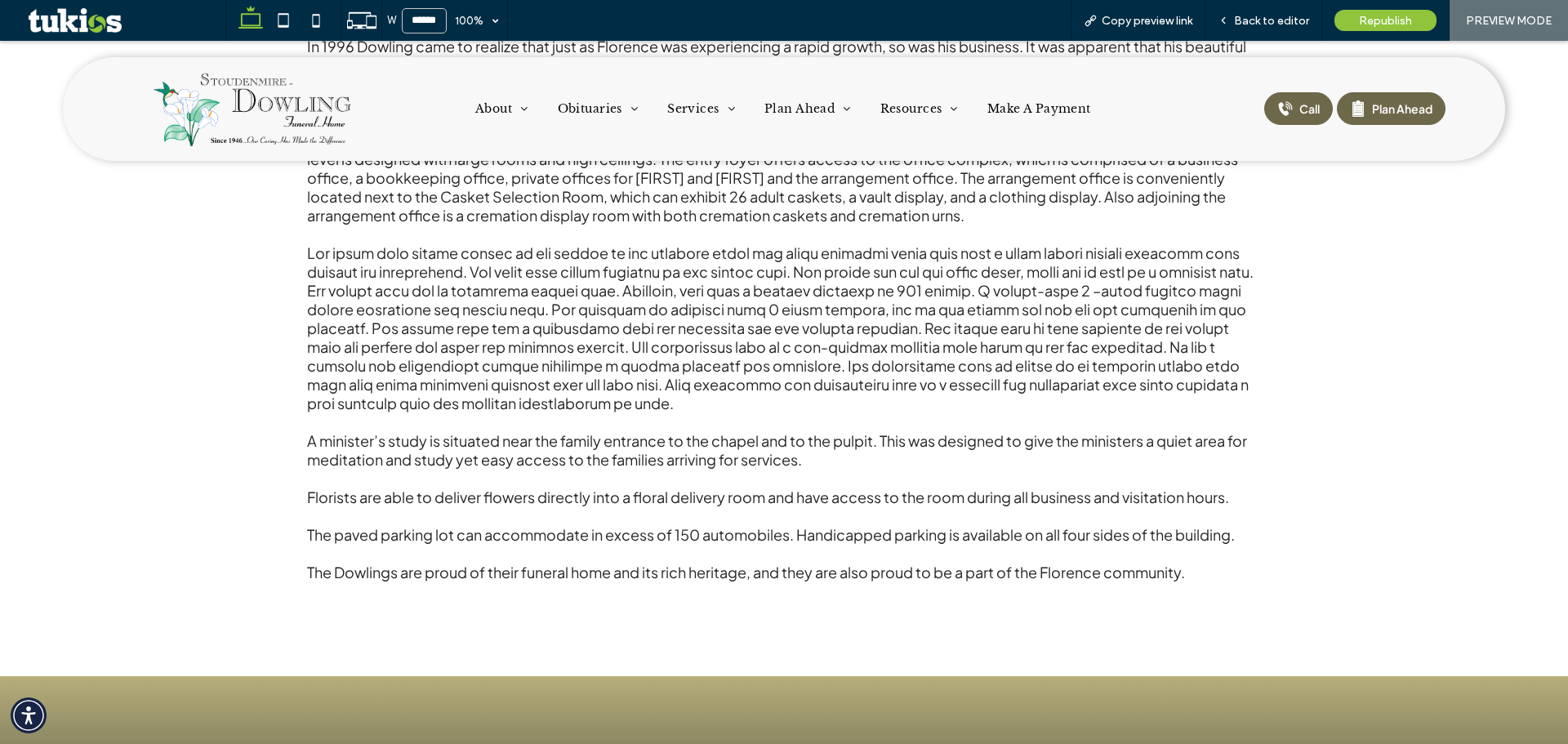 click at bounding box center (784, 421) 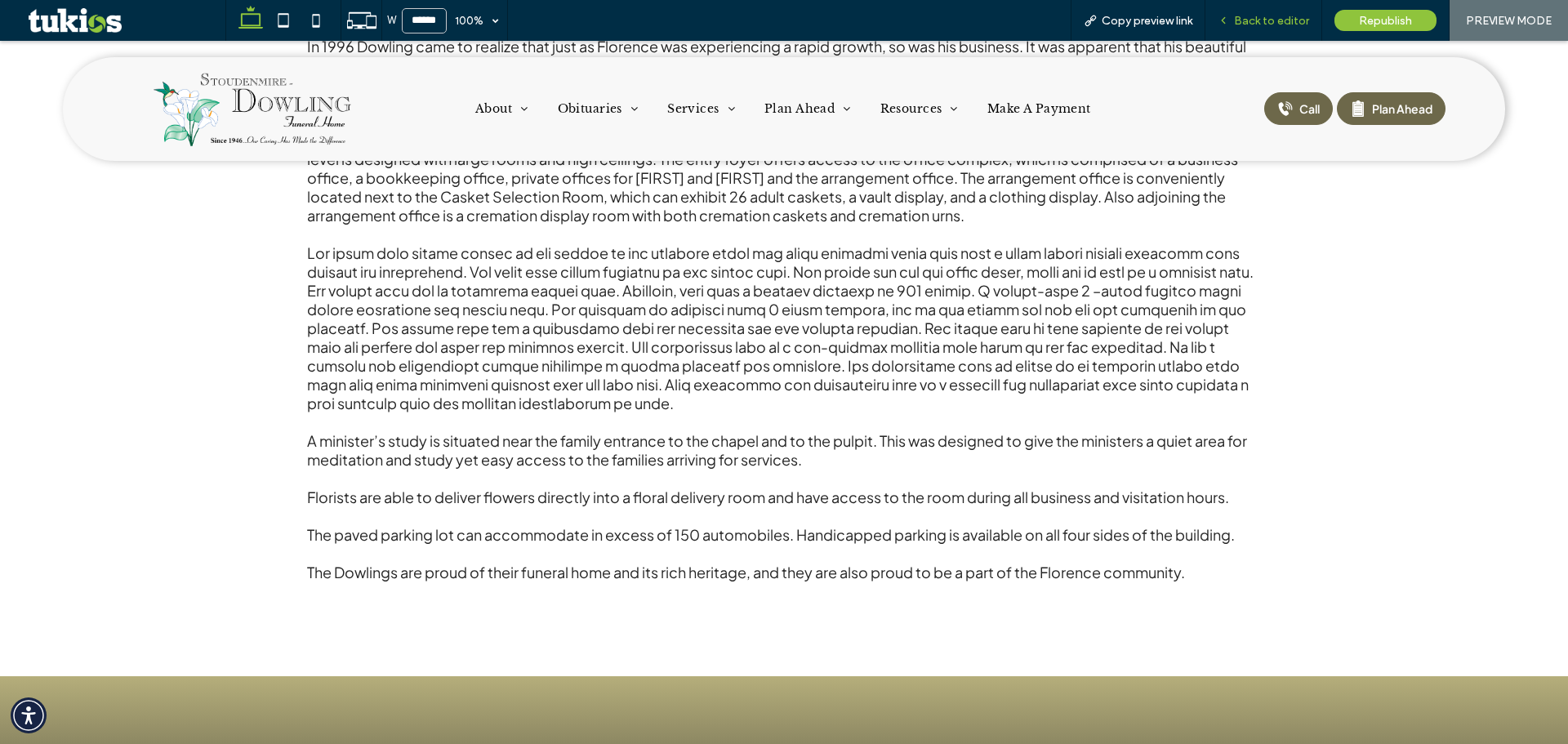 click on "Back to editor" at bounding box center [1263, 20] 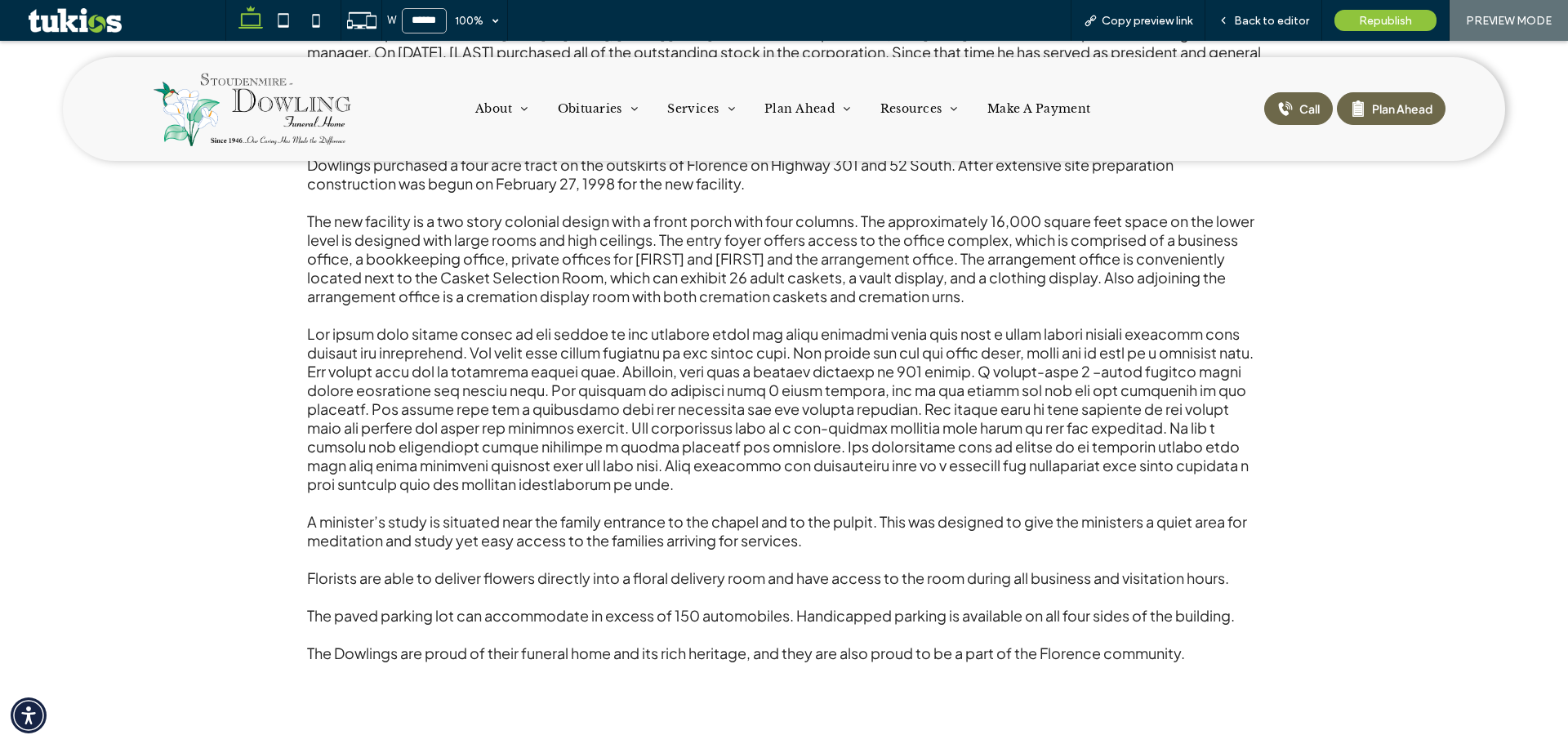 scroll, scrollTop: 1073, scrollLeft: 0, axis: vertical 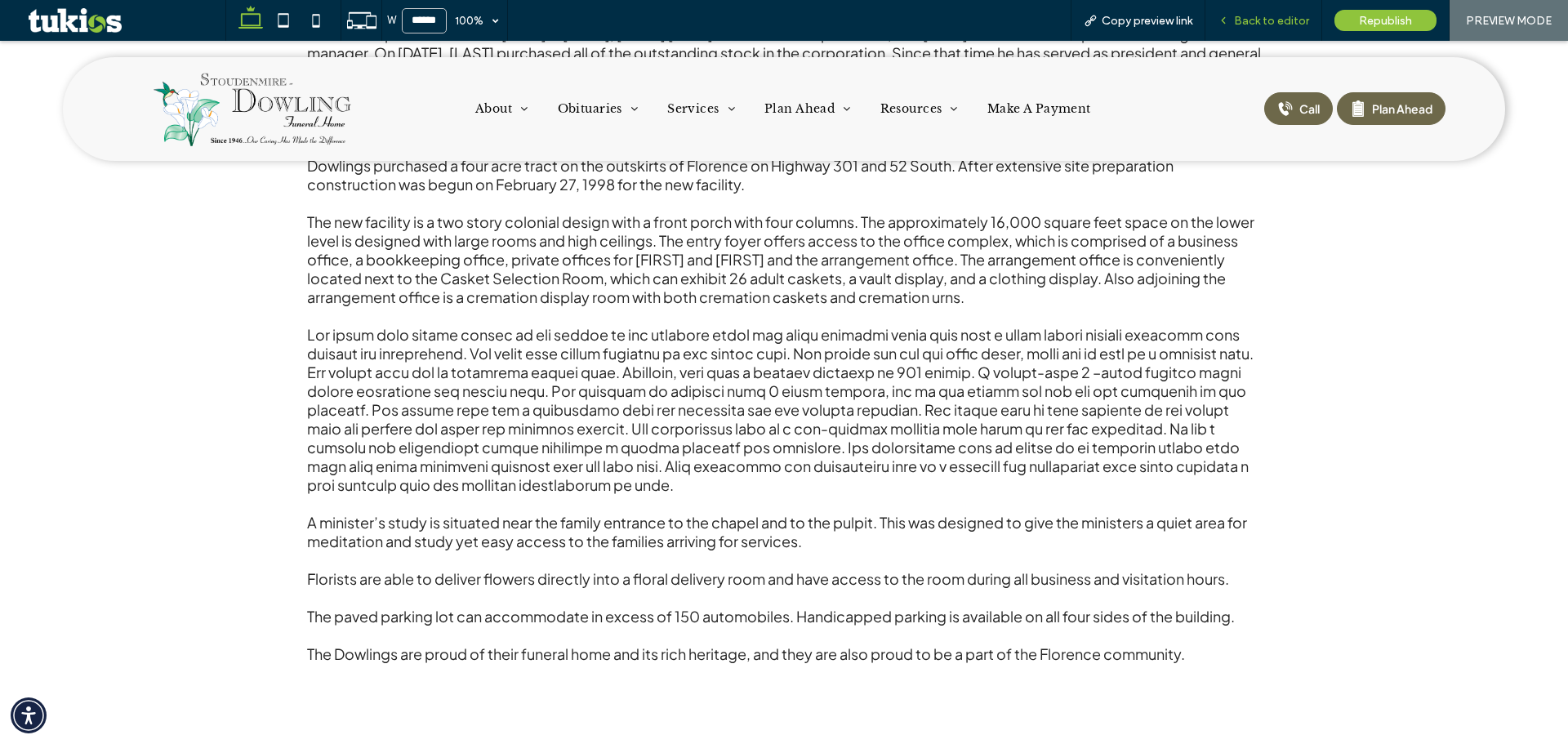 click on "Back to editor" at bounding box center [1263, 20] 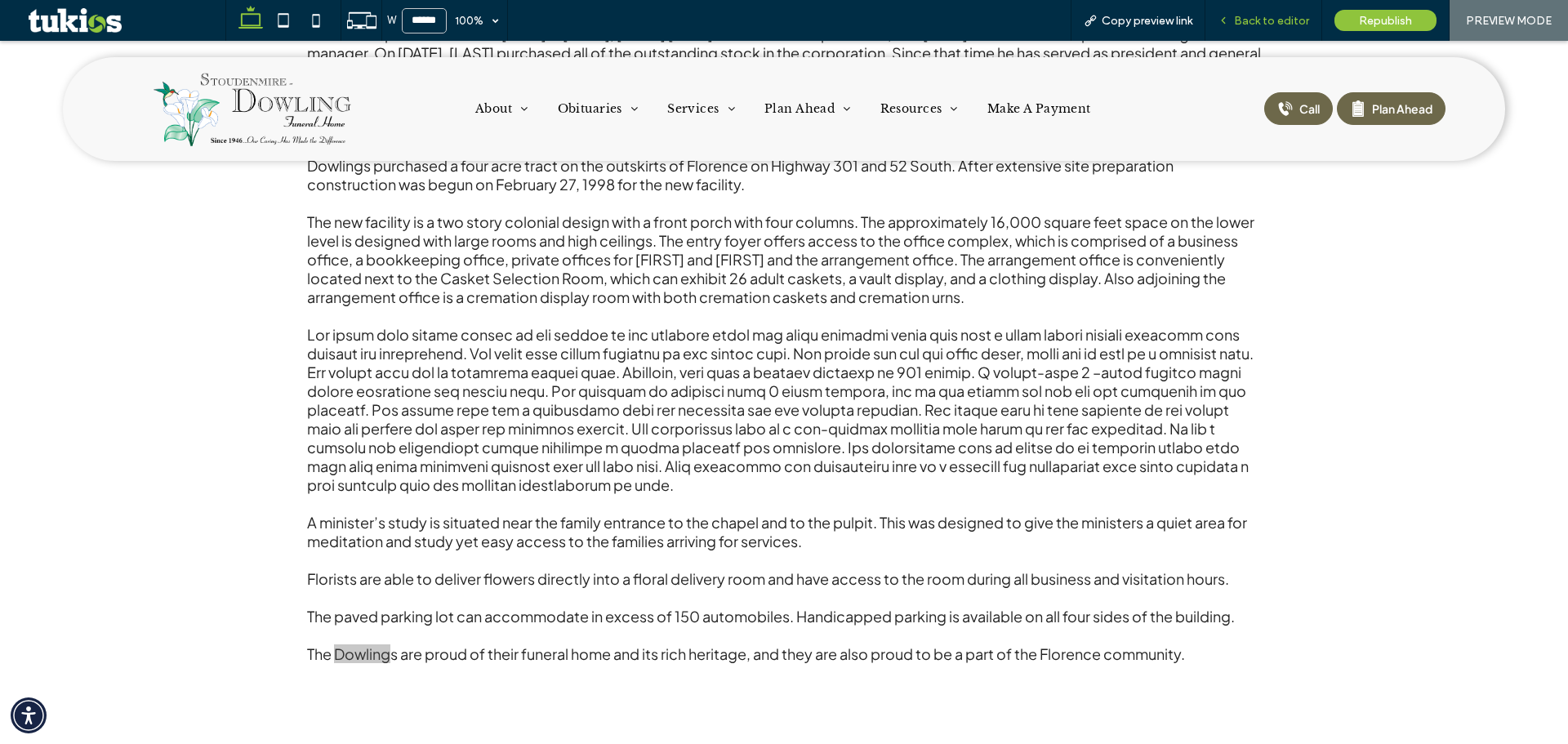 click on "Back to editor" at bounding box center [1263, 20] 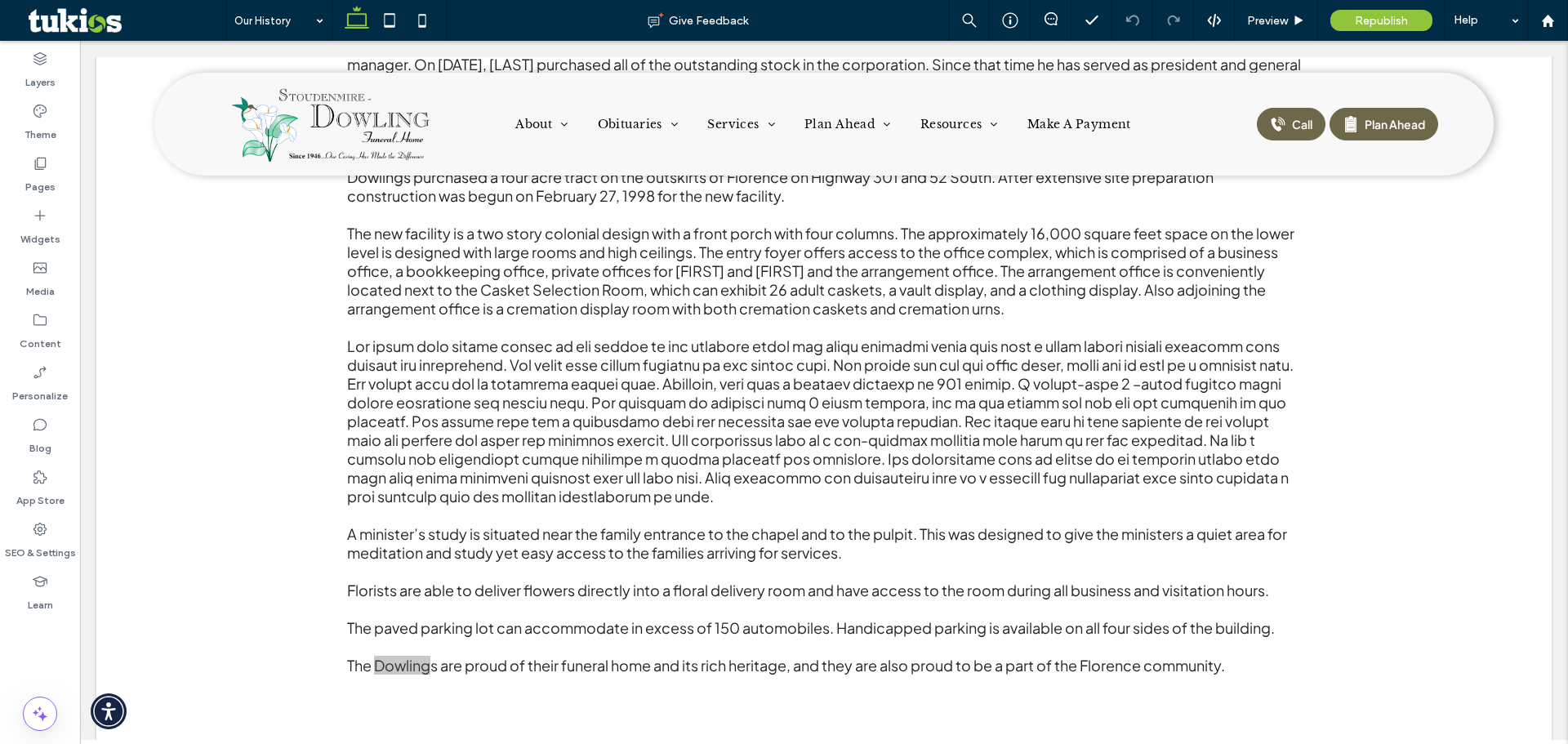 scroll, scrollTop: 1070, scrollLeft: 0, axis: vertical 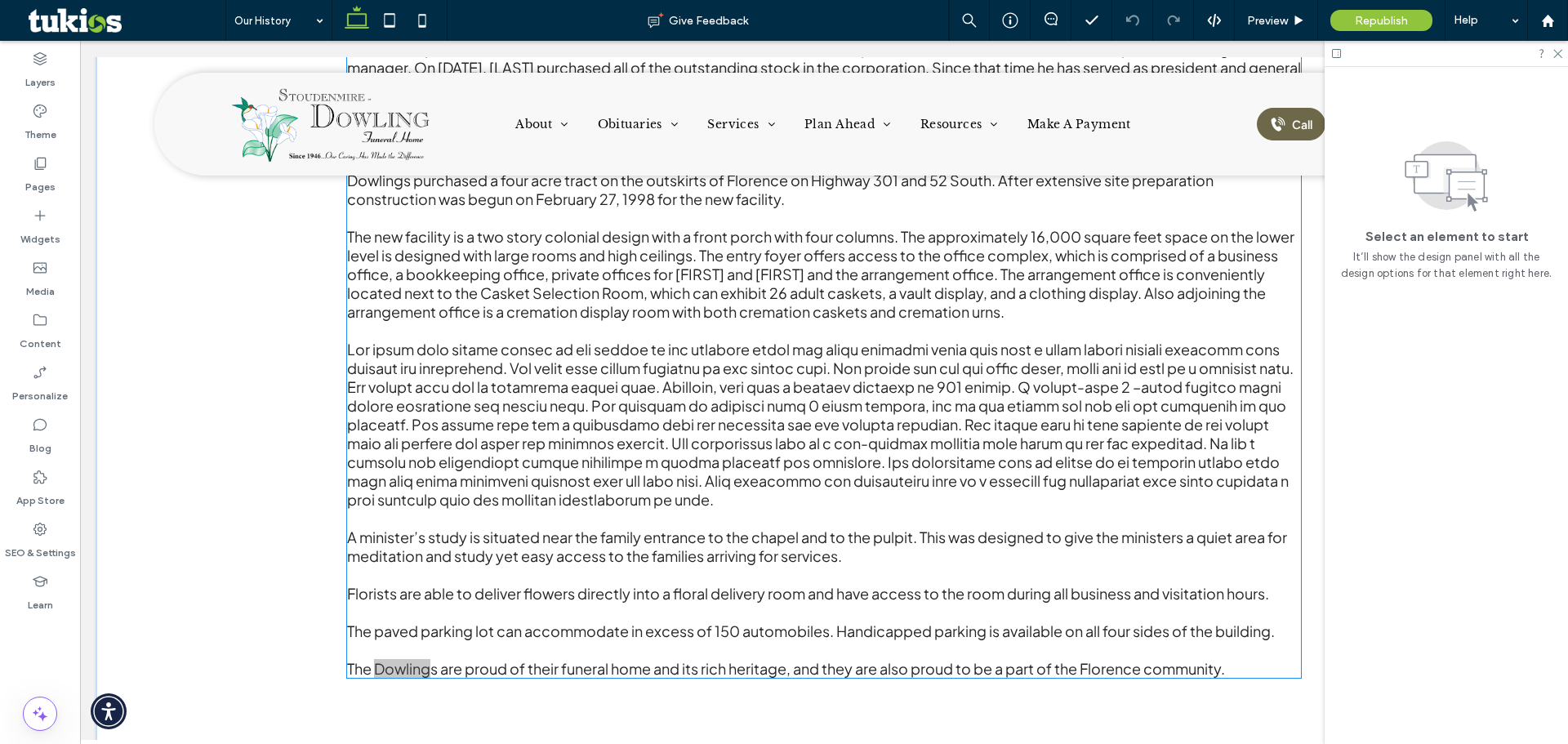 click on "The new facility is a two story colonial design with a front porch with four columns. The approximately 16,000 square feet space on the lower level is designed with large rooms and high ceilings. The entry foyer offers access to the office complex, which is comprised of a business office, a bookkeeping office, private offices for John and Wanda Dowling and the arrangement office. The arrangement office is conveniently located next to the Casket Selection Room, which can exhibit 26 adult caskets, a vault display, and a clothing display. Also adjoining the arrangement office is a cremation display room with both cremation caskets and cremation urns." at bounding box center (821, 274) 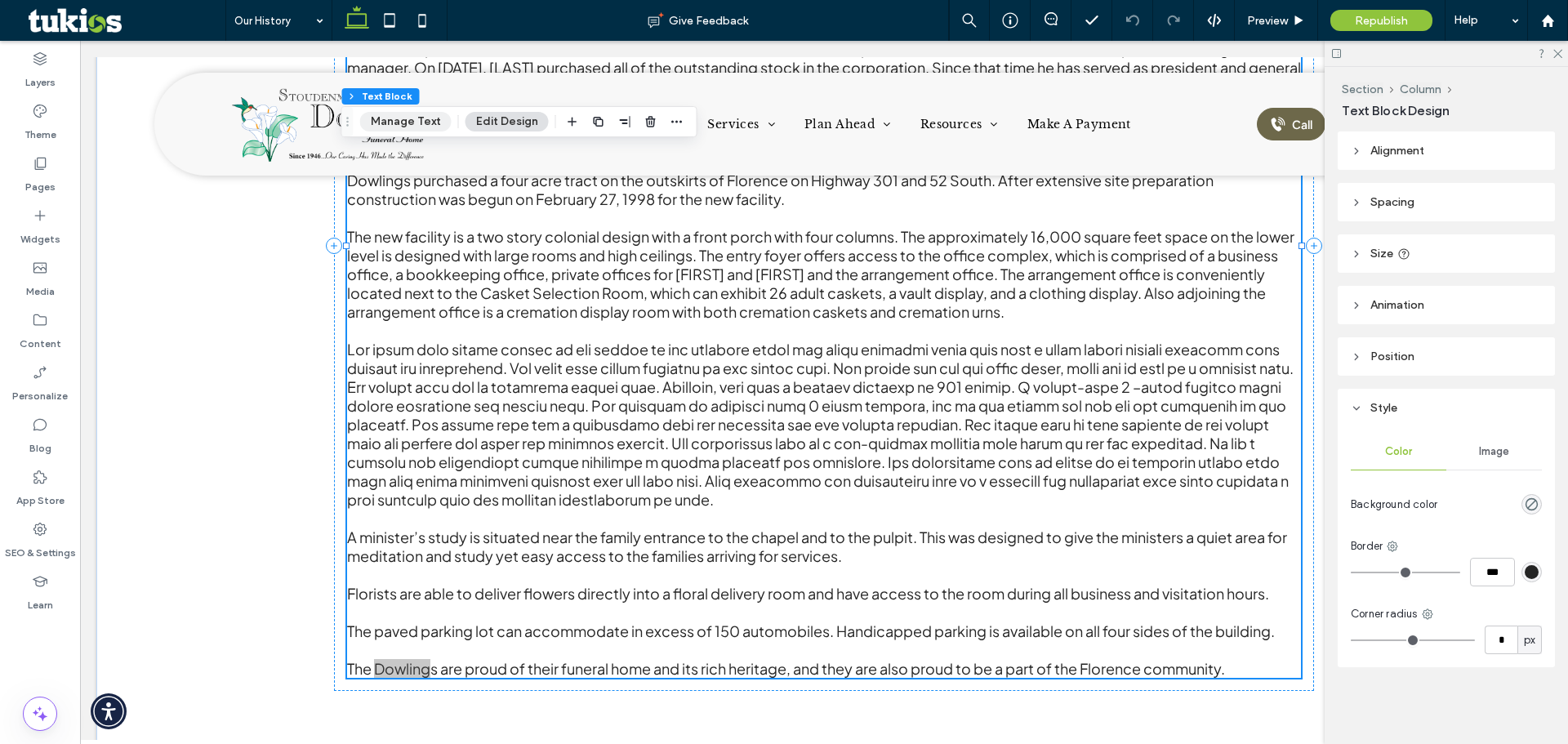 click on "Manage Text" at bounding box center [406, 122] 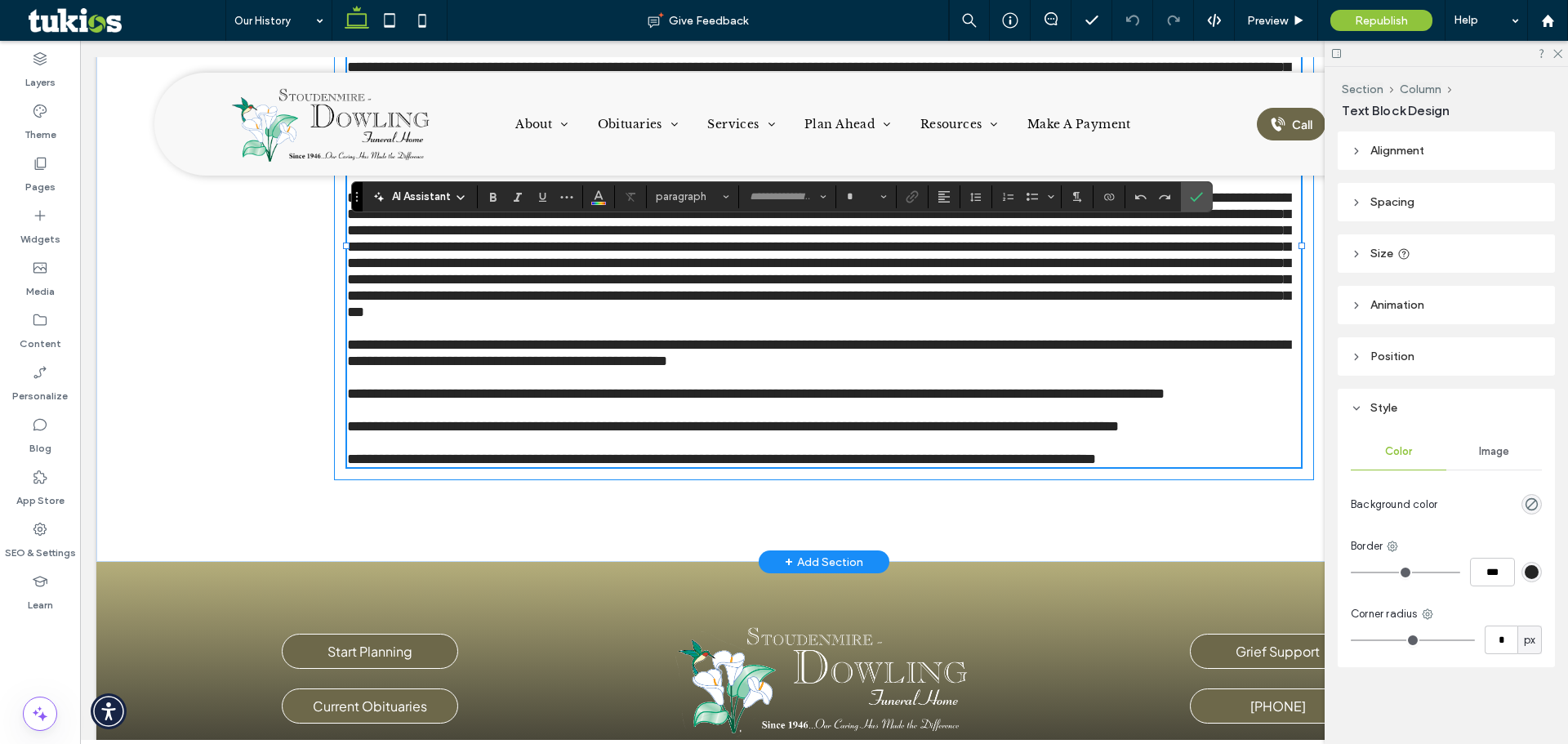 type on "**********" 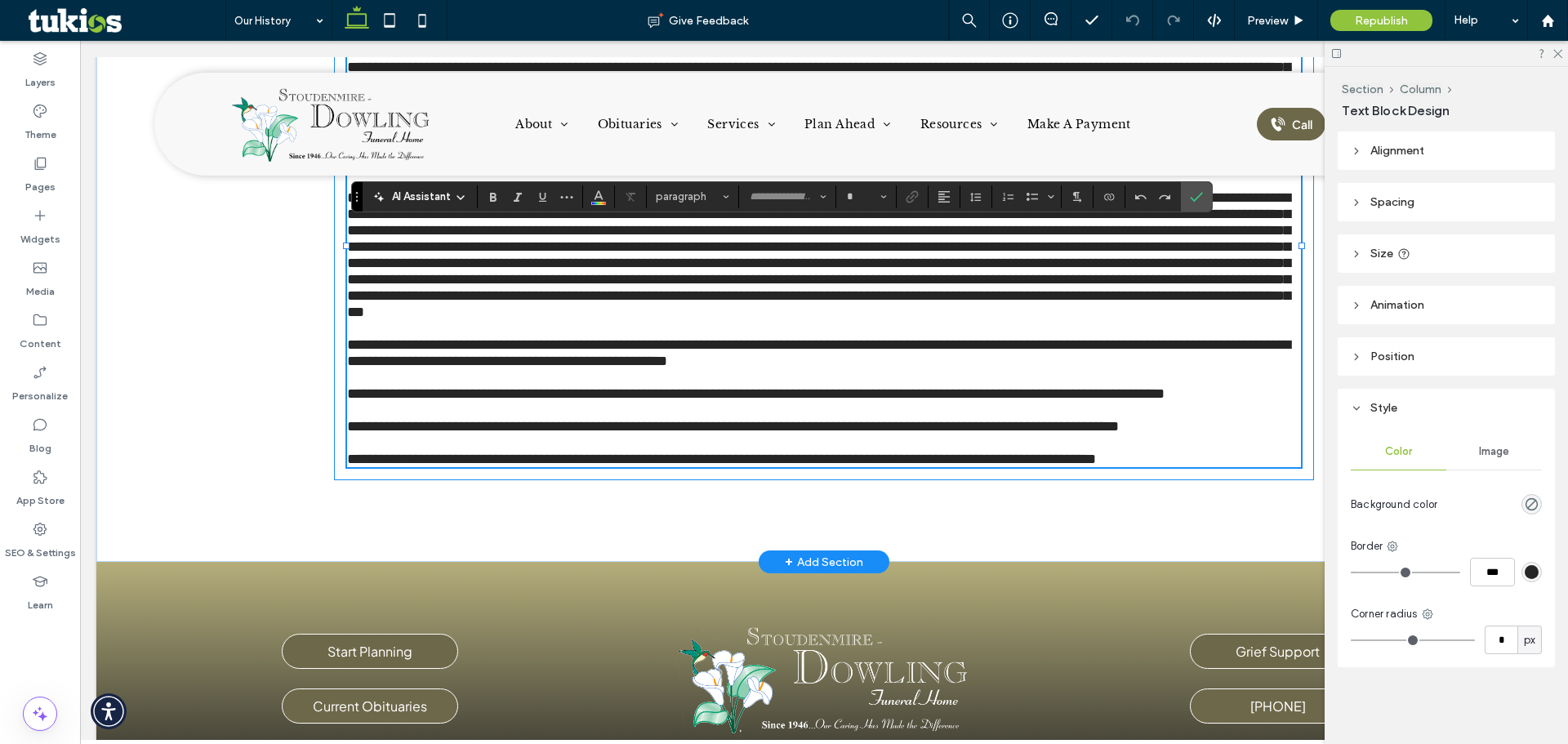 type on "**" 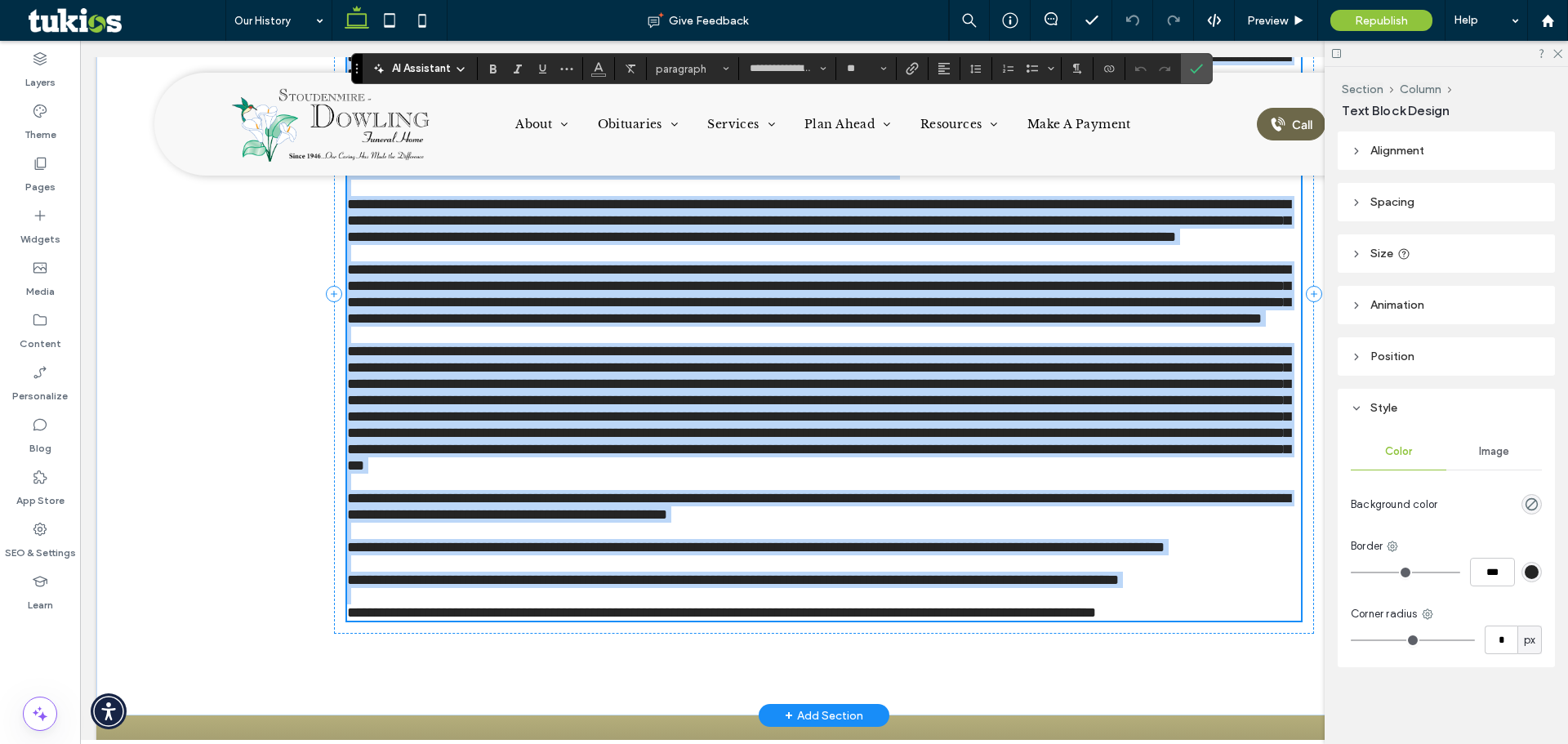 scroll, scrollTop: 917, scrollLeft: 0, axis: vertical 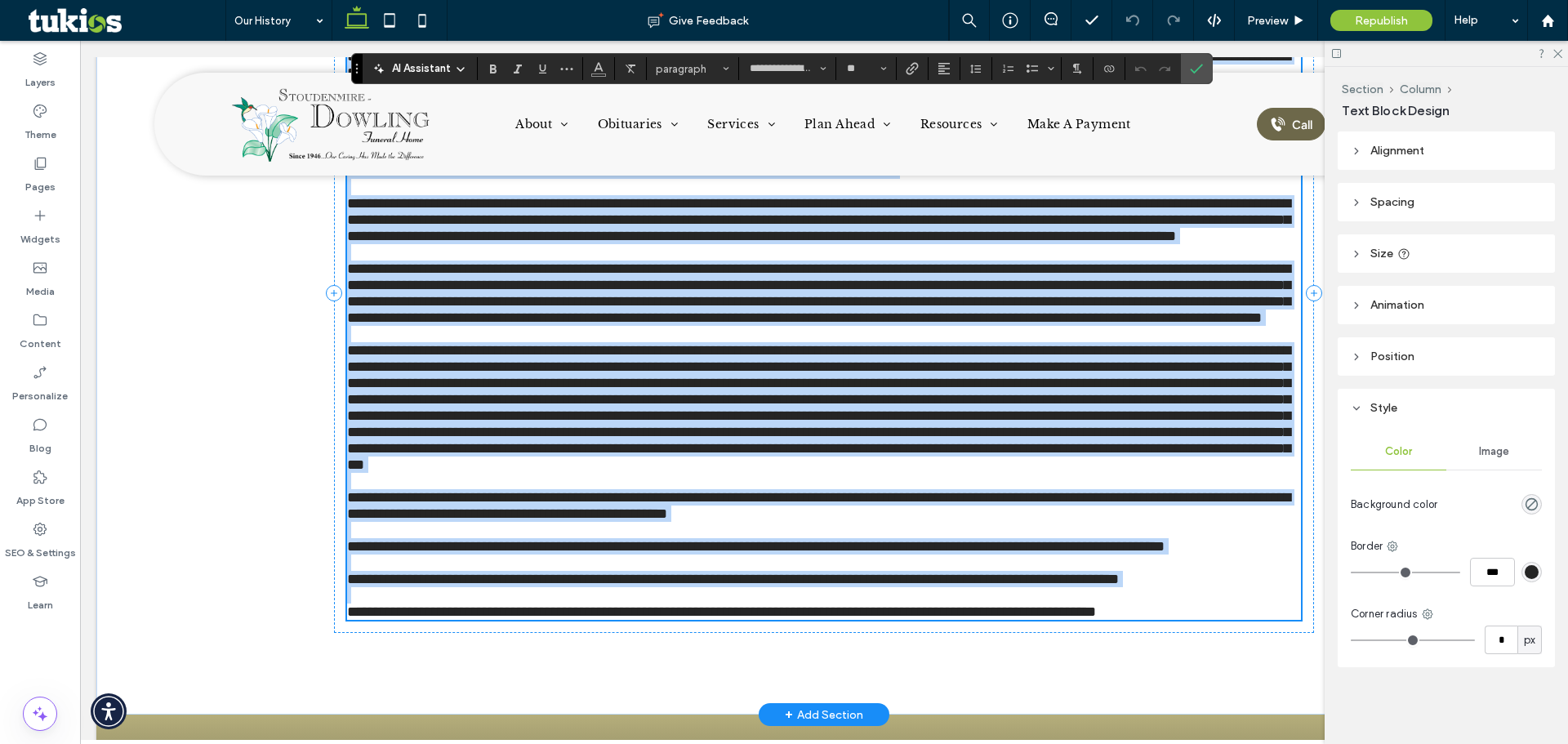 click on "**********" at bounding box center (818, 293) 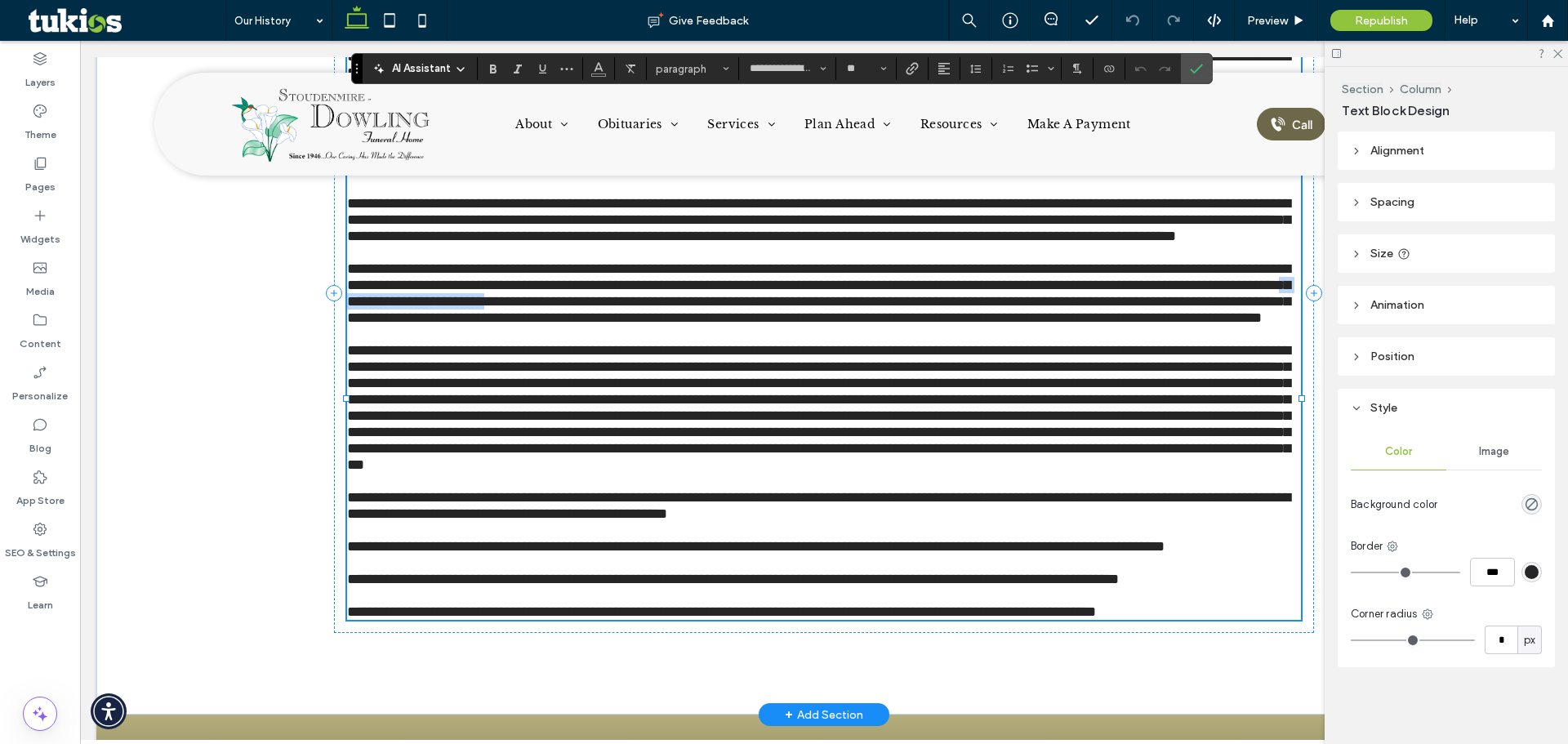 drag, startPoint x: 905, startPoint y: 430, endPoint x: 711, endPoint y: 426, distance: 194.04123 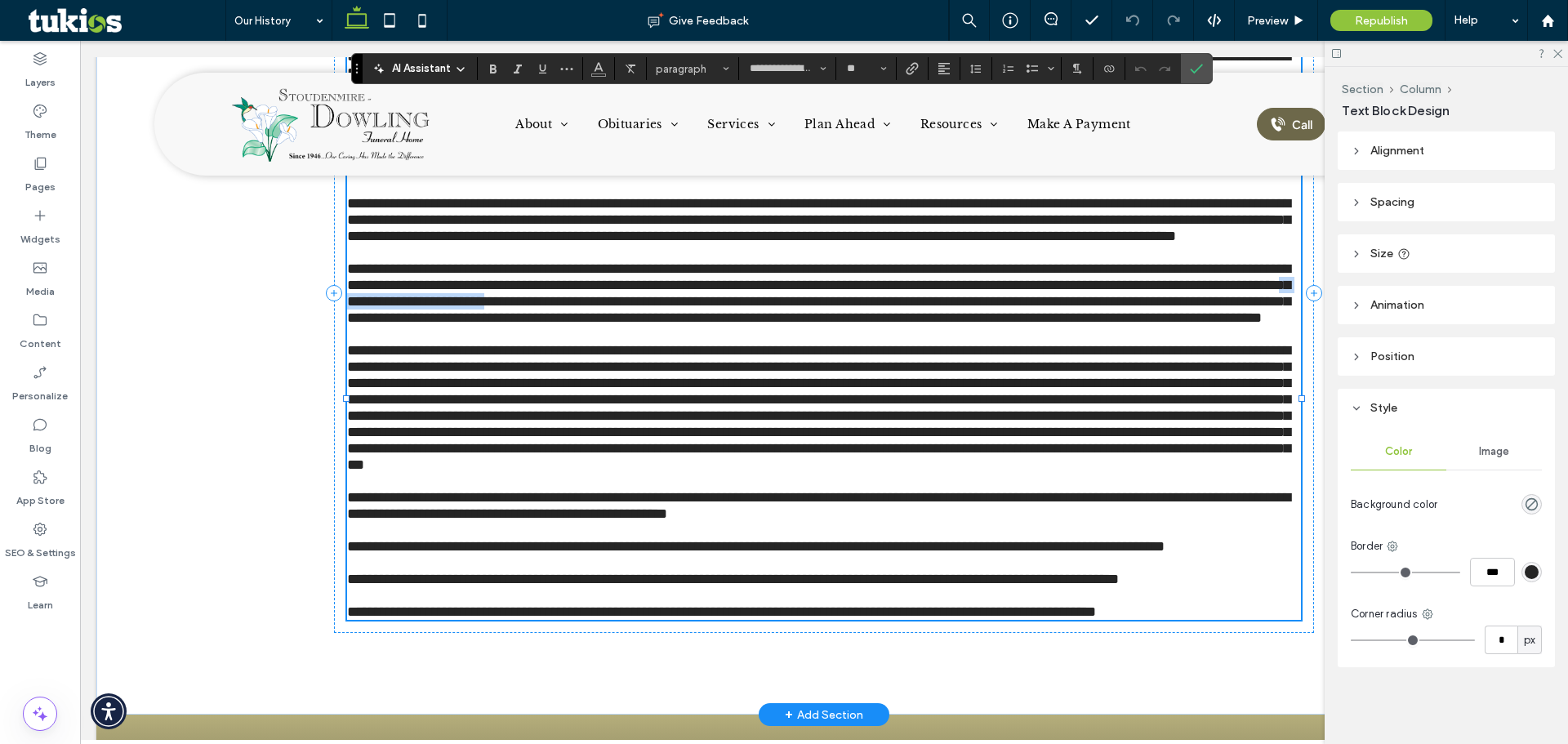 click on "**********" at bounding box center (818, 293) 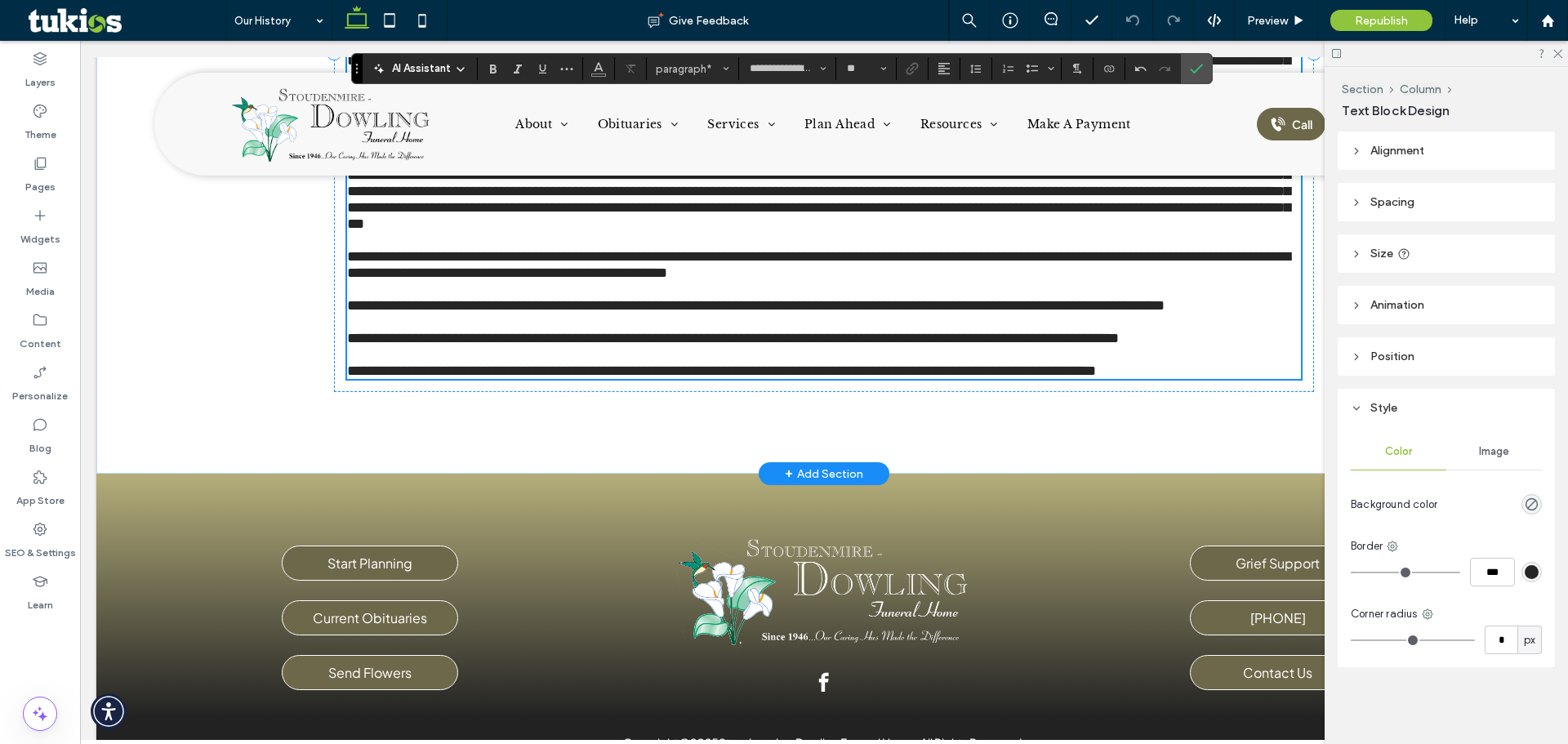 scroll, scrollTop: 1162, scrollLeft: 0, axis: vertical 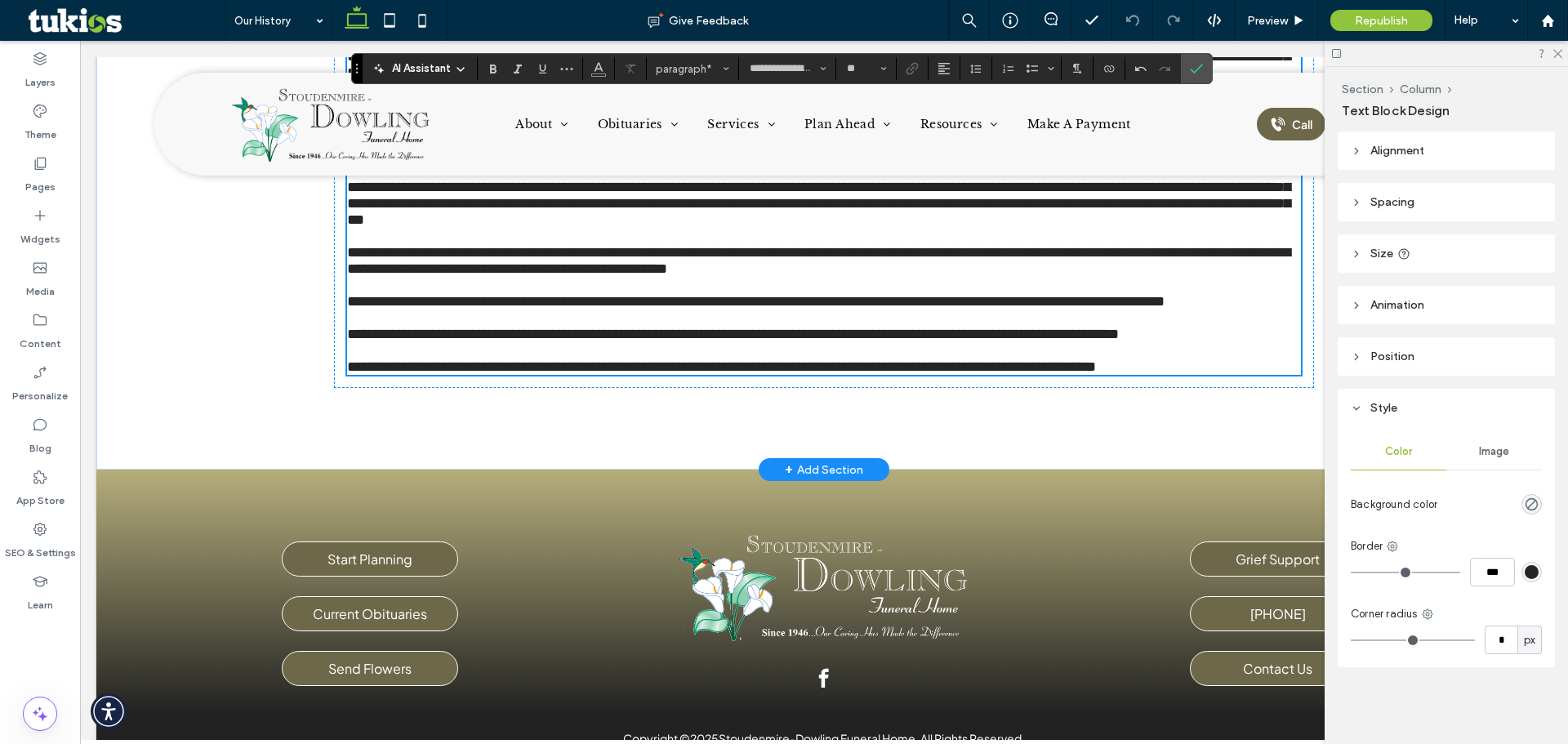click on "**********" at bounding box center (721, 367) 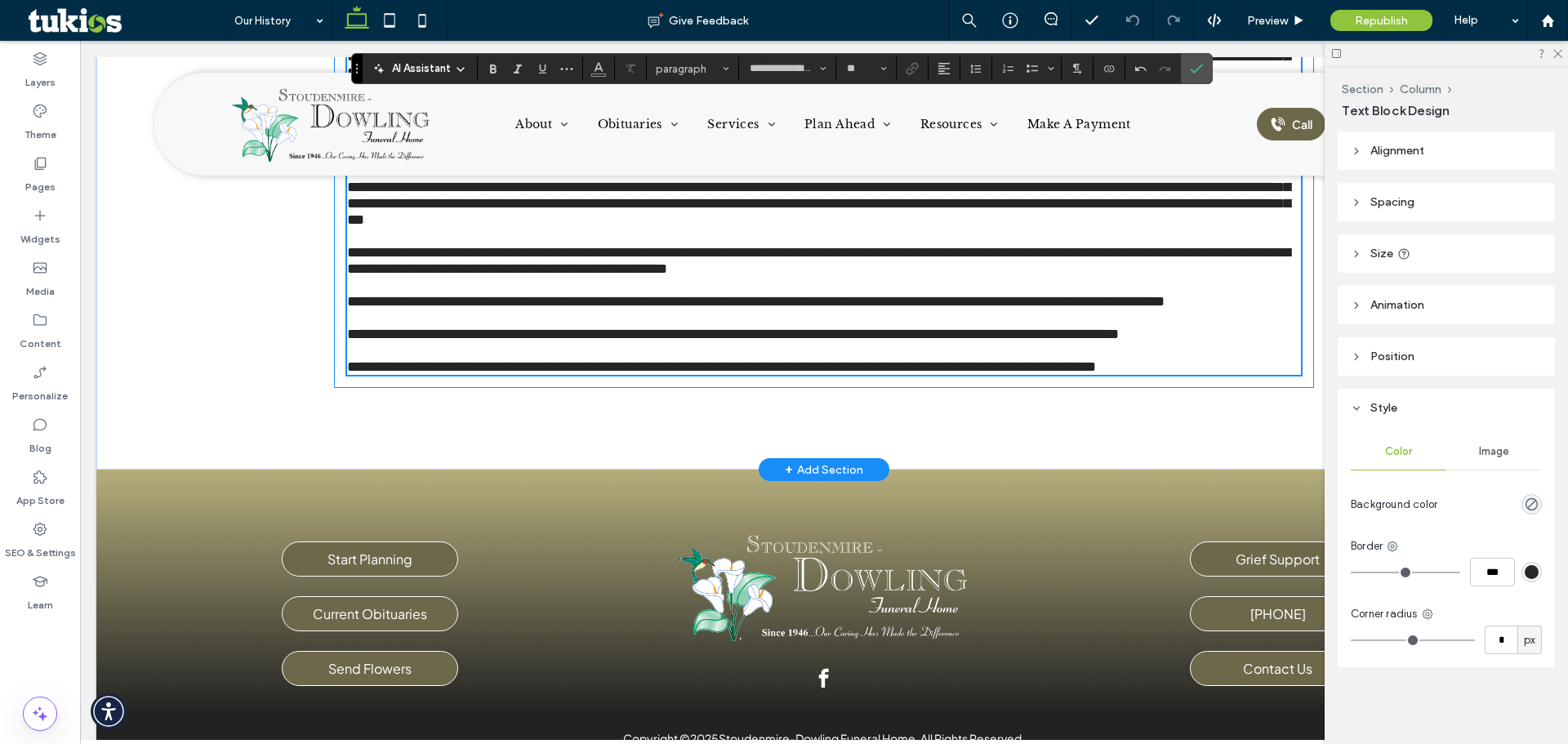 drag, startPoint x: 1241, startPoint y: 576, endPoint x: 333, endPoint y: 564, distance: 908.0793 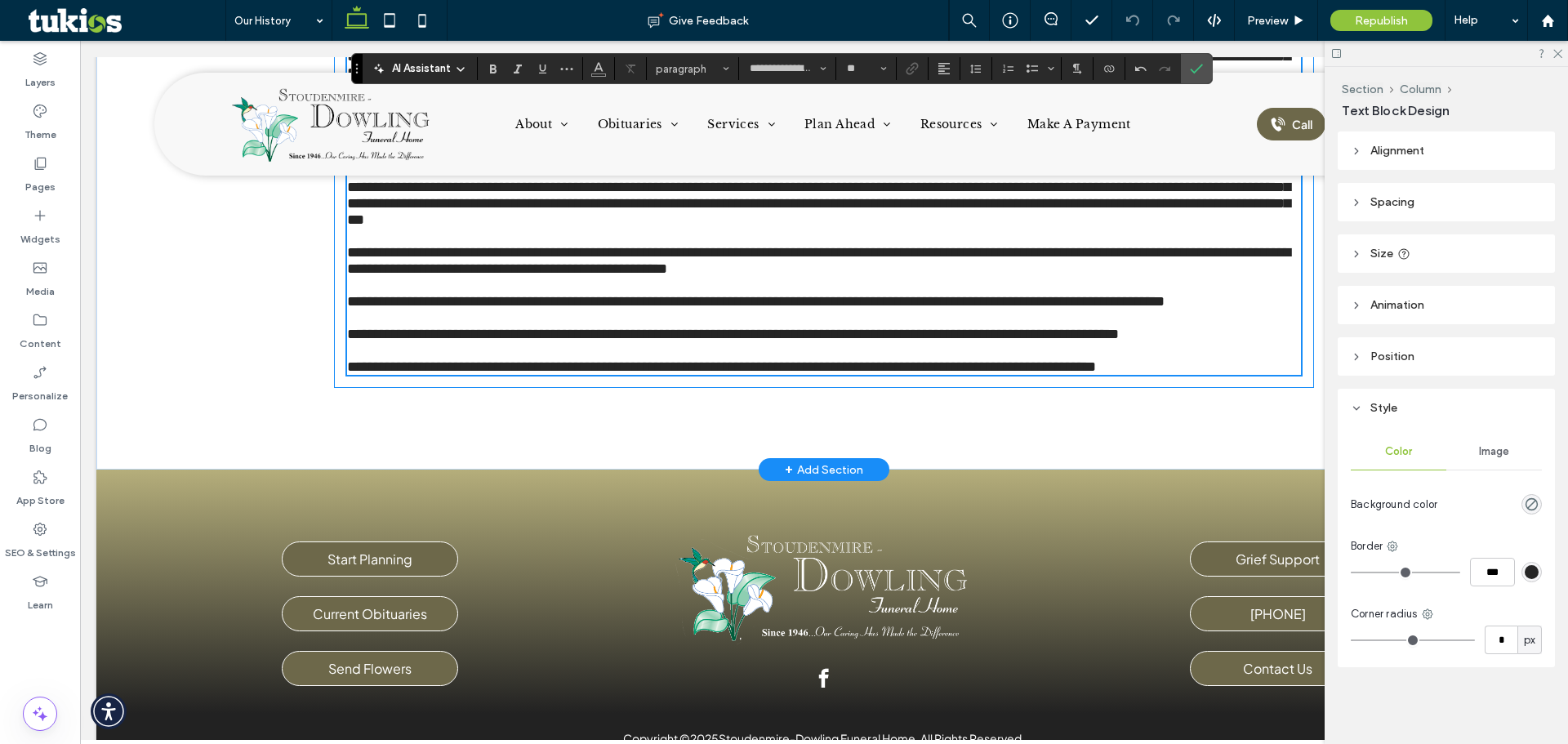 click on "**********" at bounding box center (824, 48) 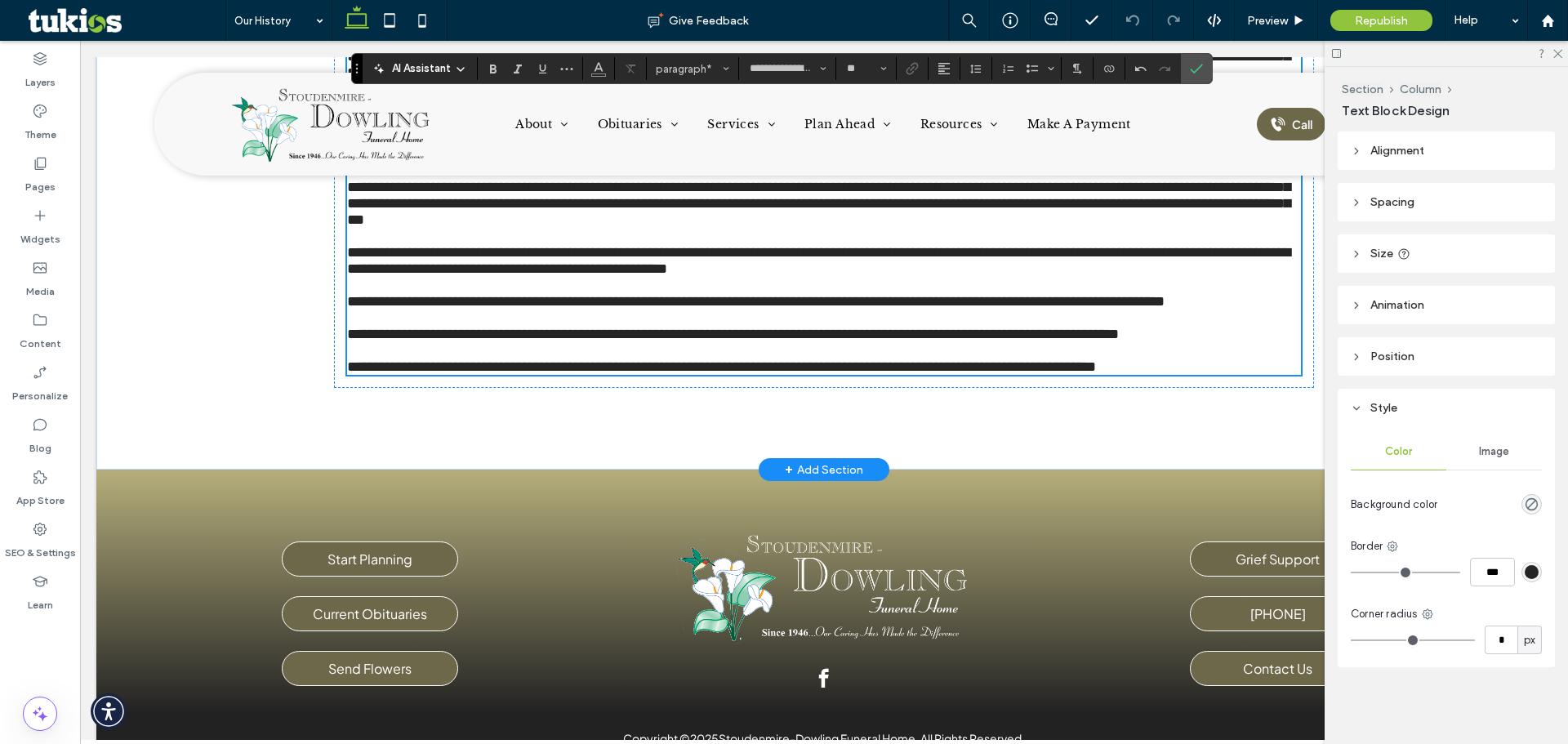 click on "**********" at bounding box center [824, 367] 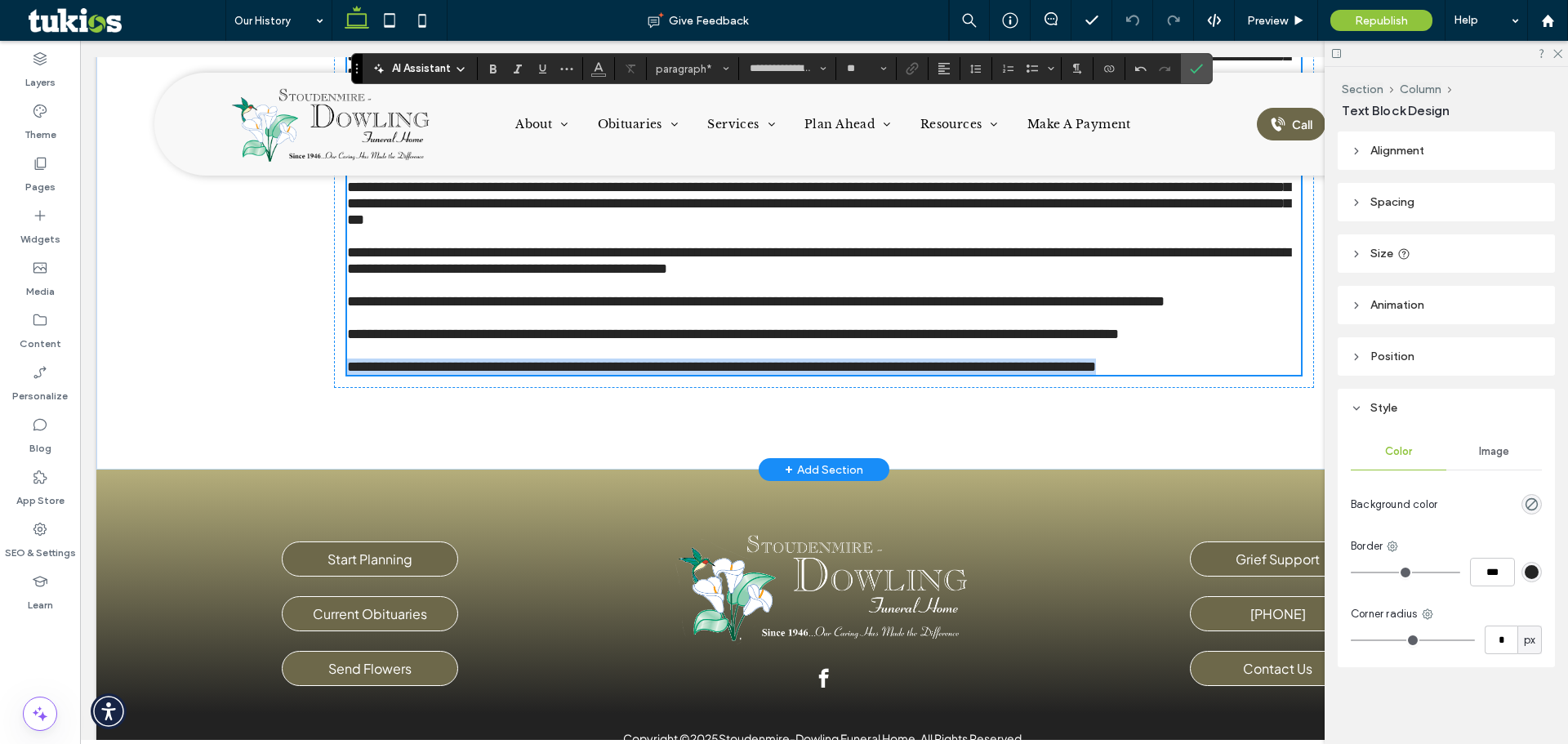 click on "**********" at bounding box center [824, 367] 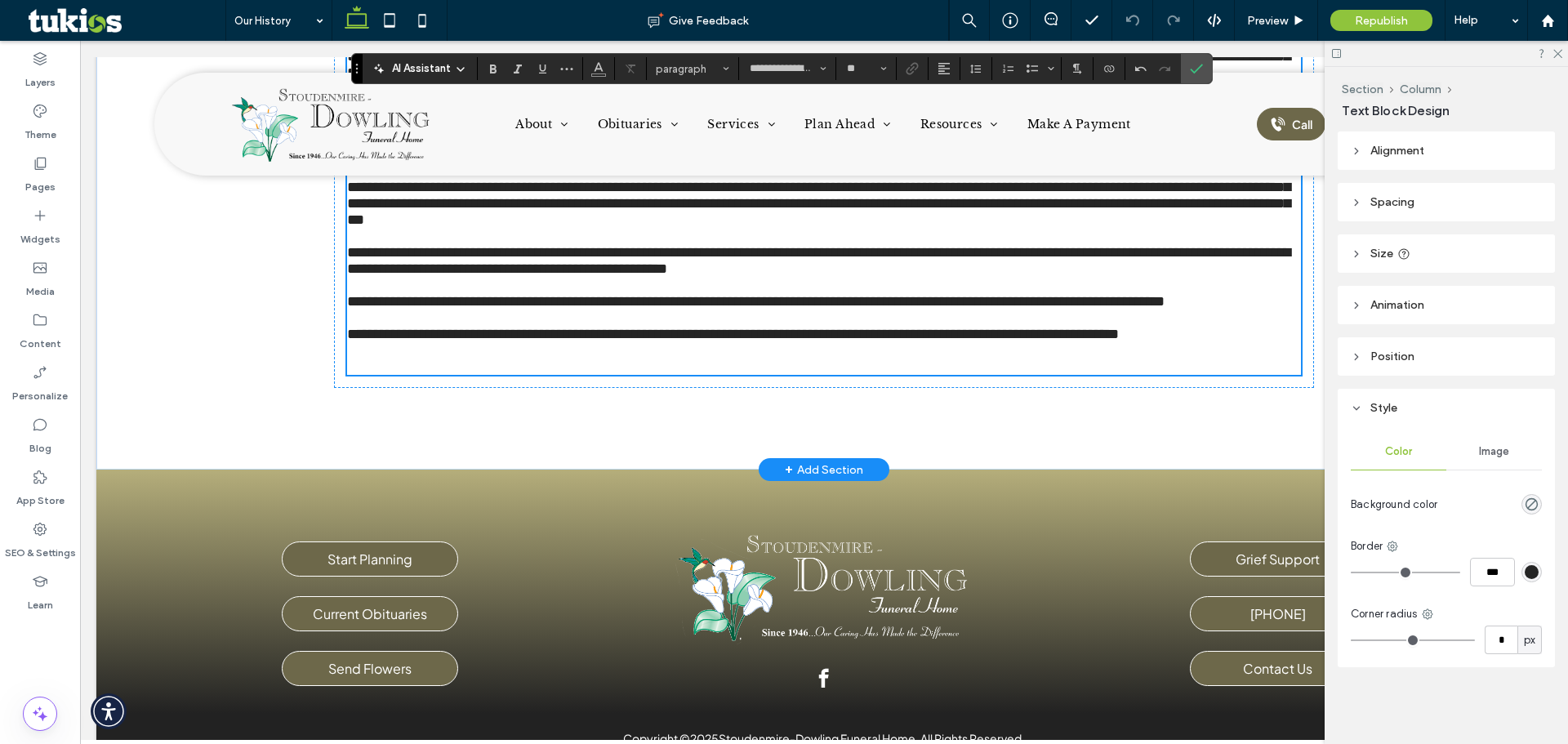 click at bounding box center [824, 359] 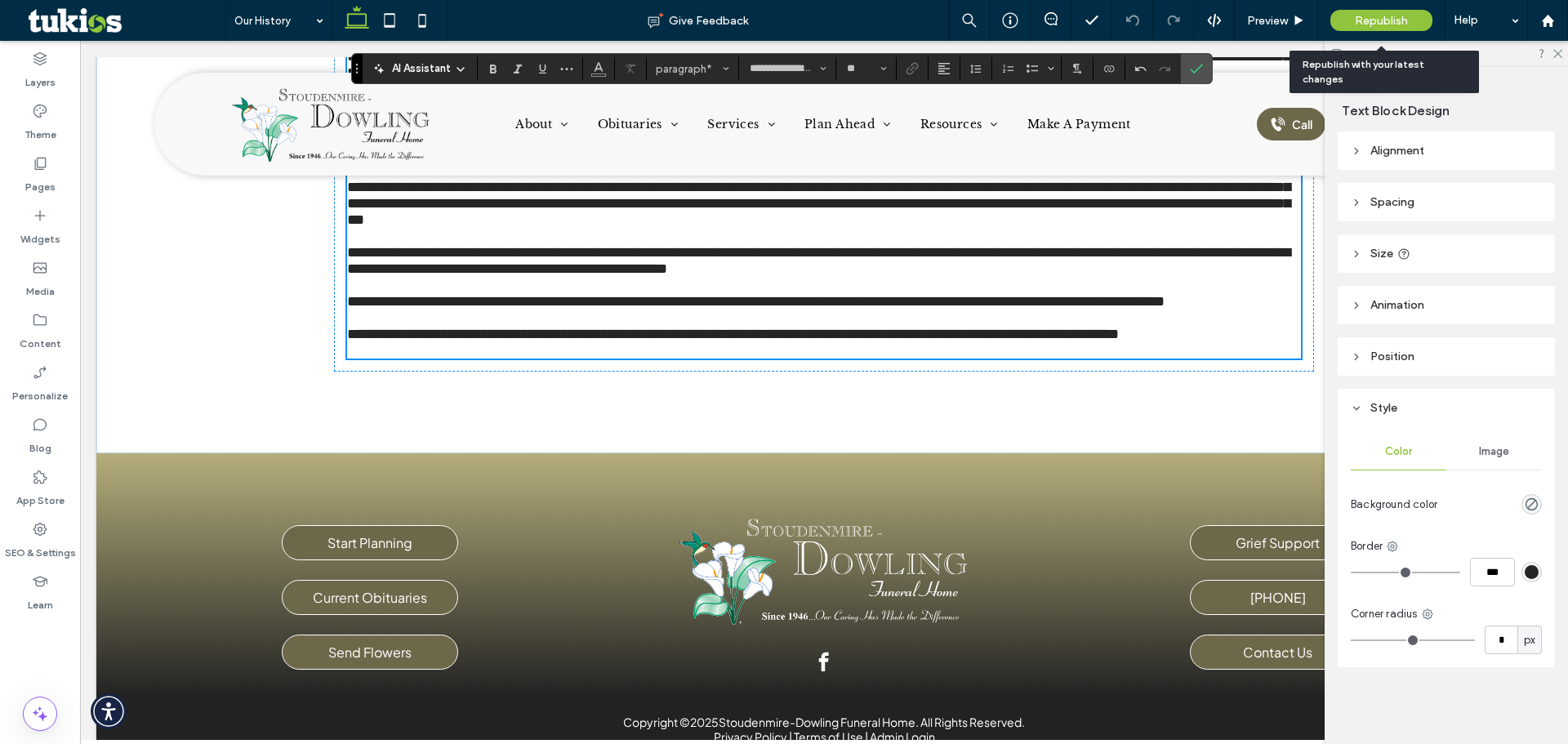 click on "Republish" at bounding box center [1381, 20] 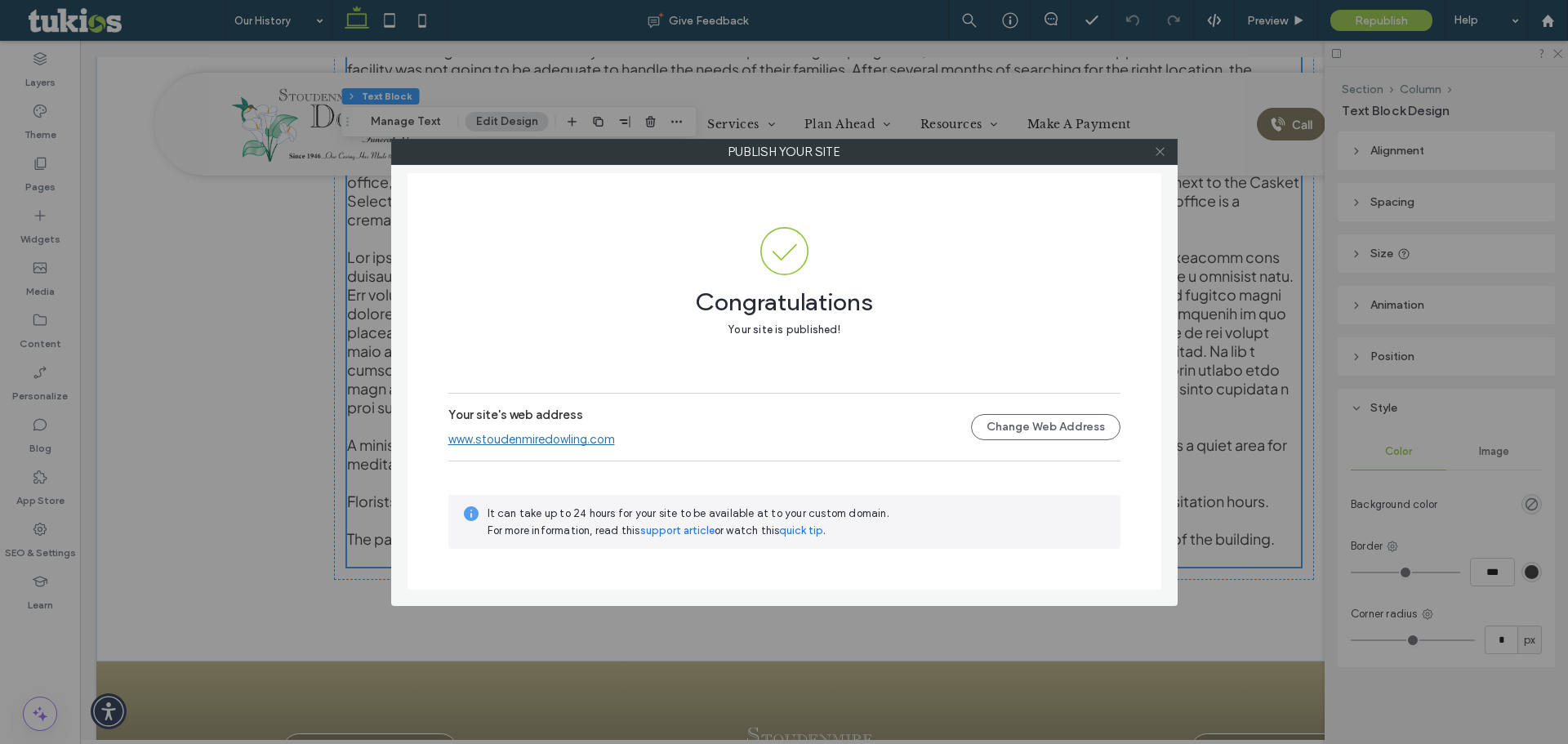 click 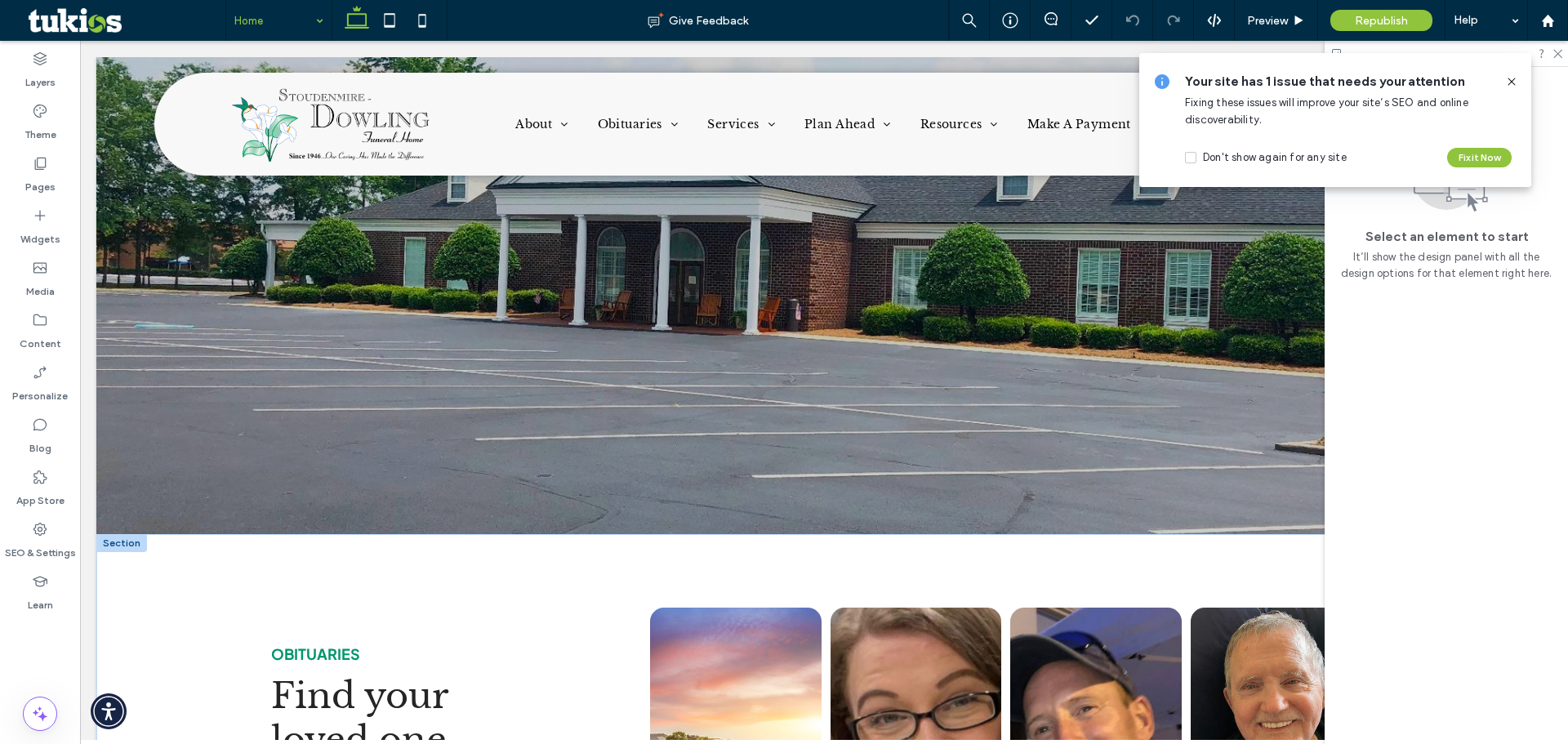 scroll, scrollTop: 735, scrollLeft: 0, axis: vertical 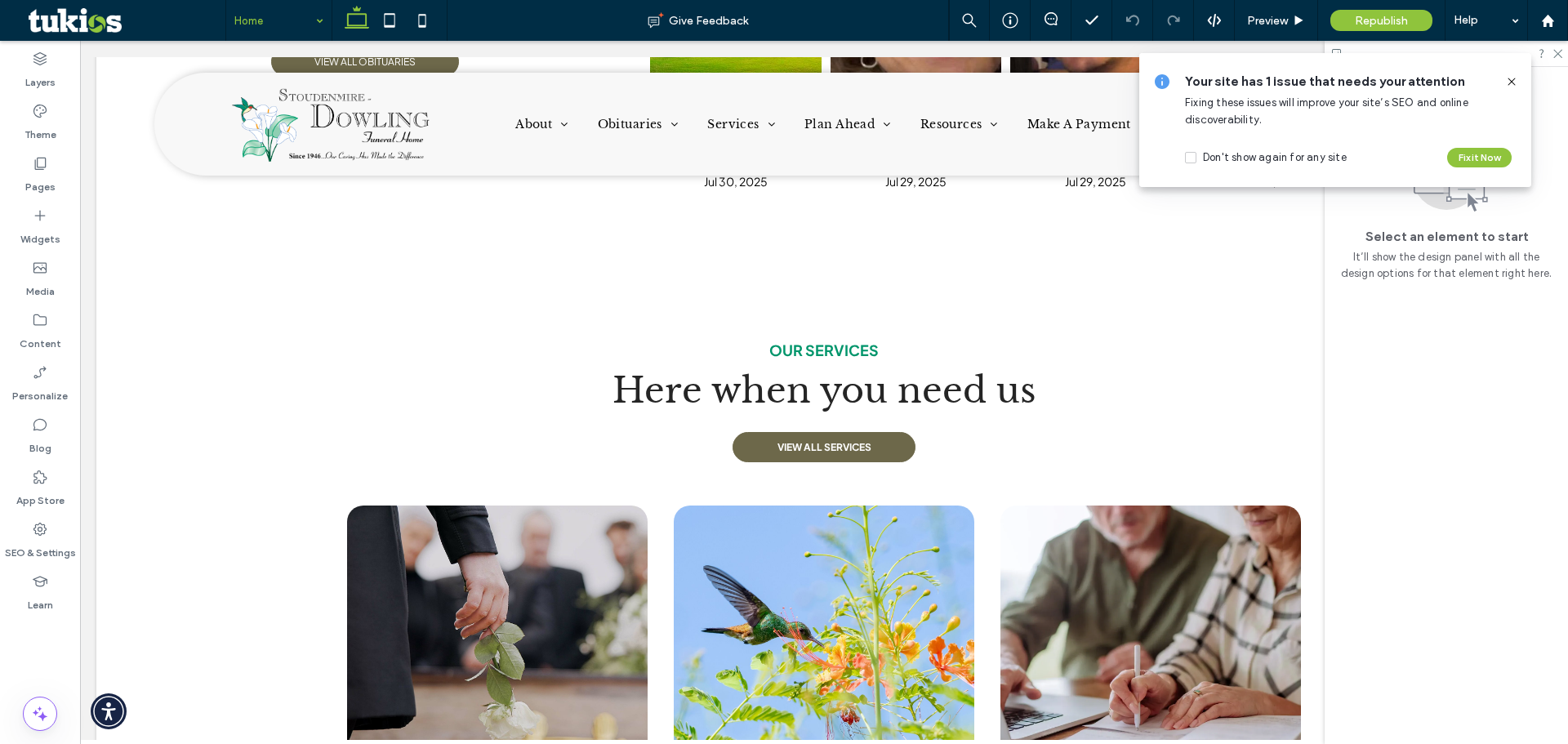click 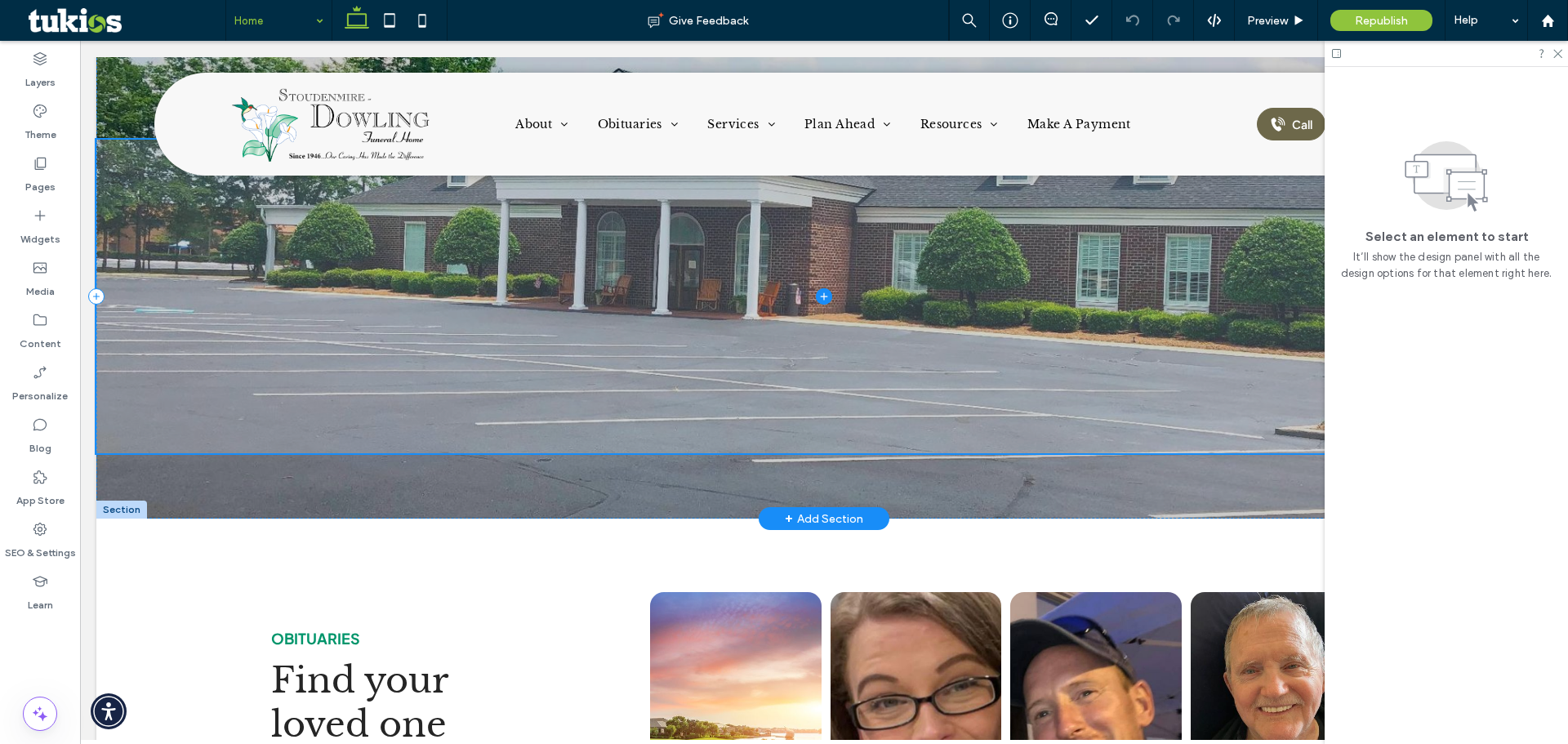 scroll, scrollTop: 0, scrollLeft: 0, axis: both 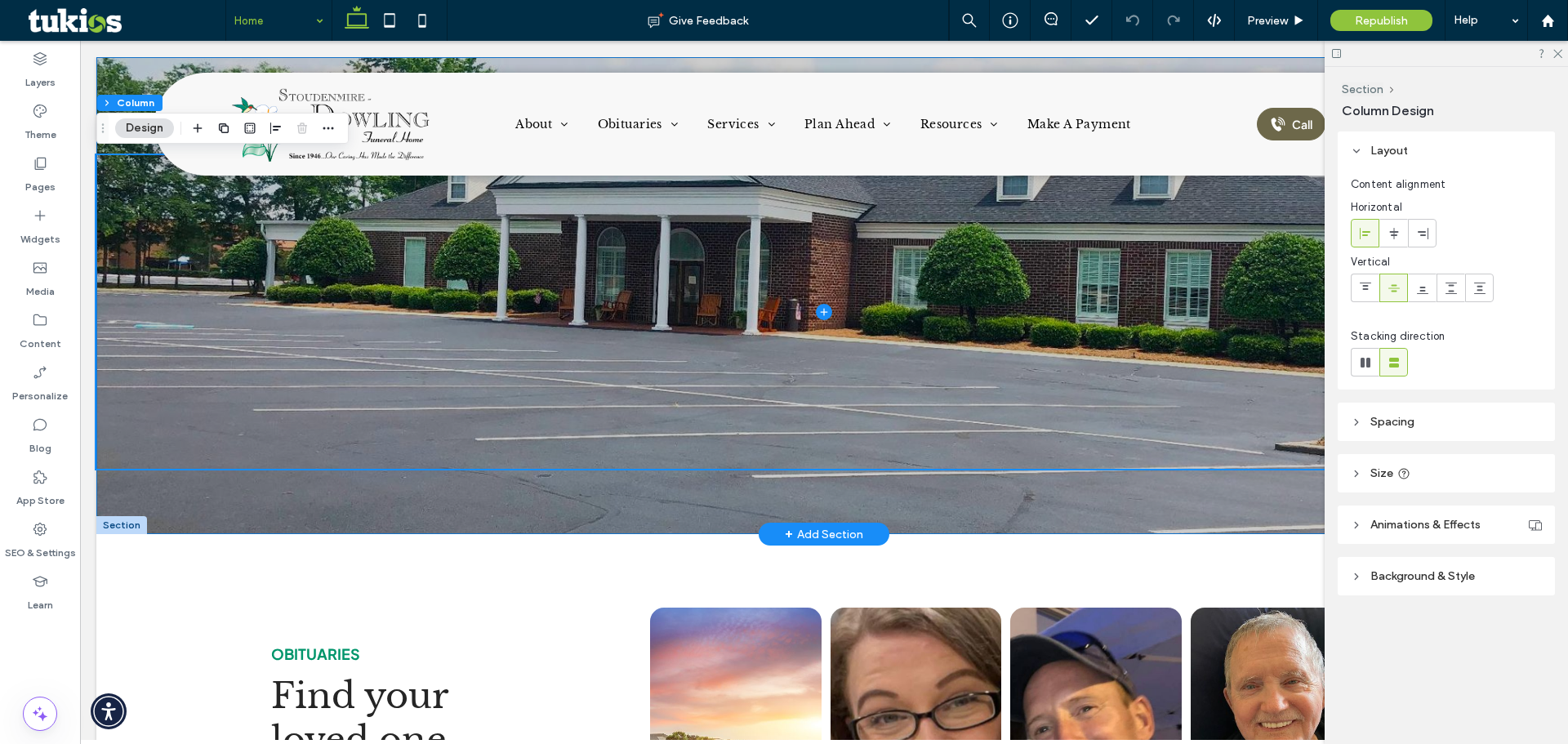 click at bounding box center (824, 296) 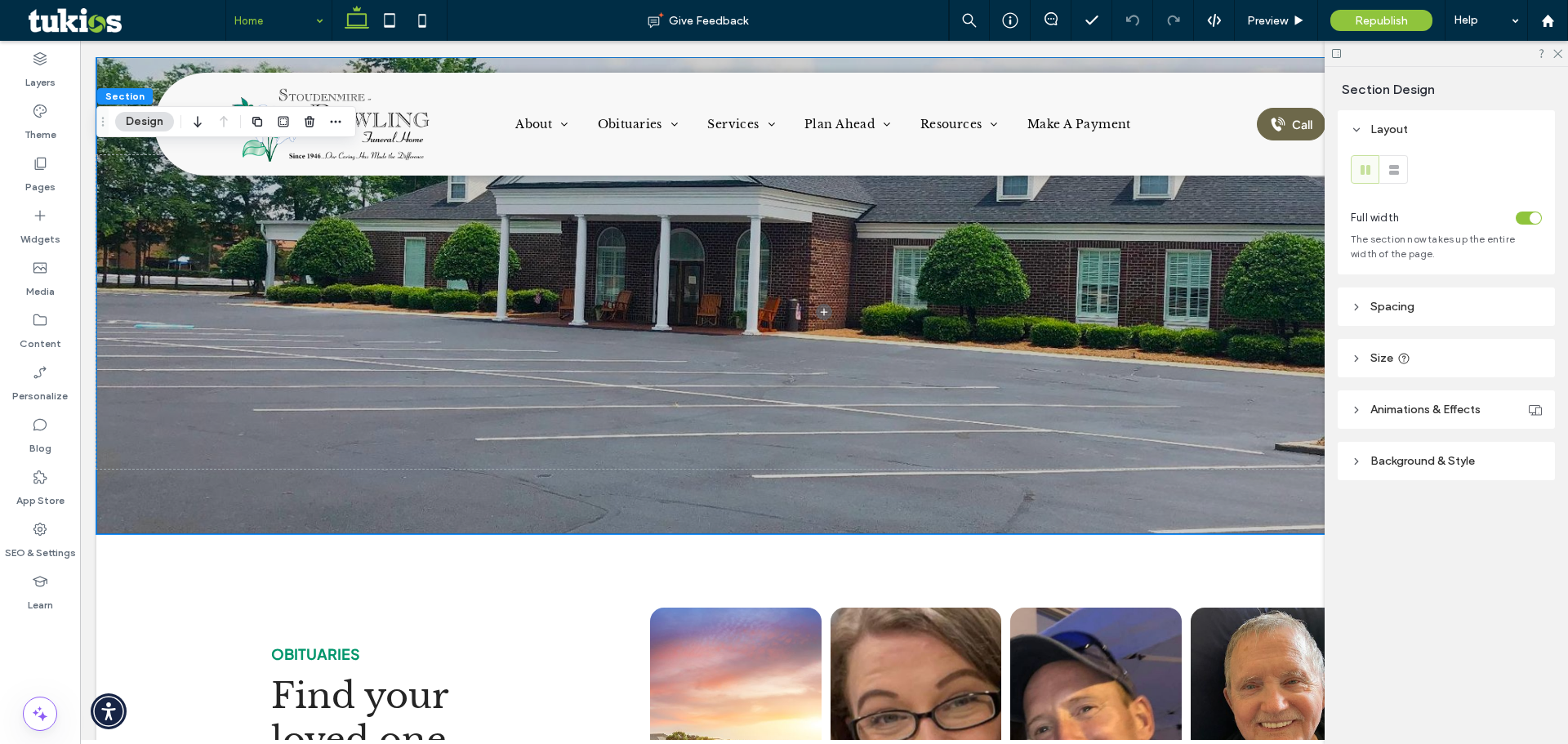 click on "Design" at bounding box center (145, 122) 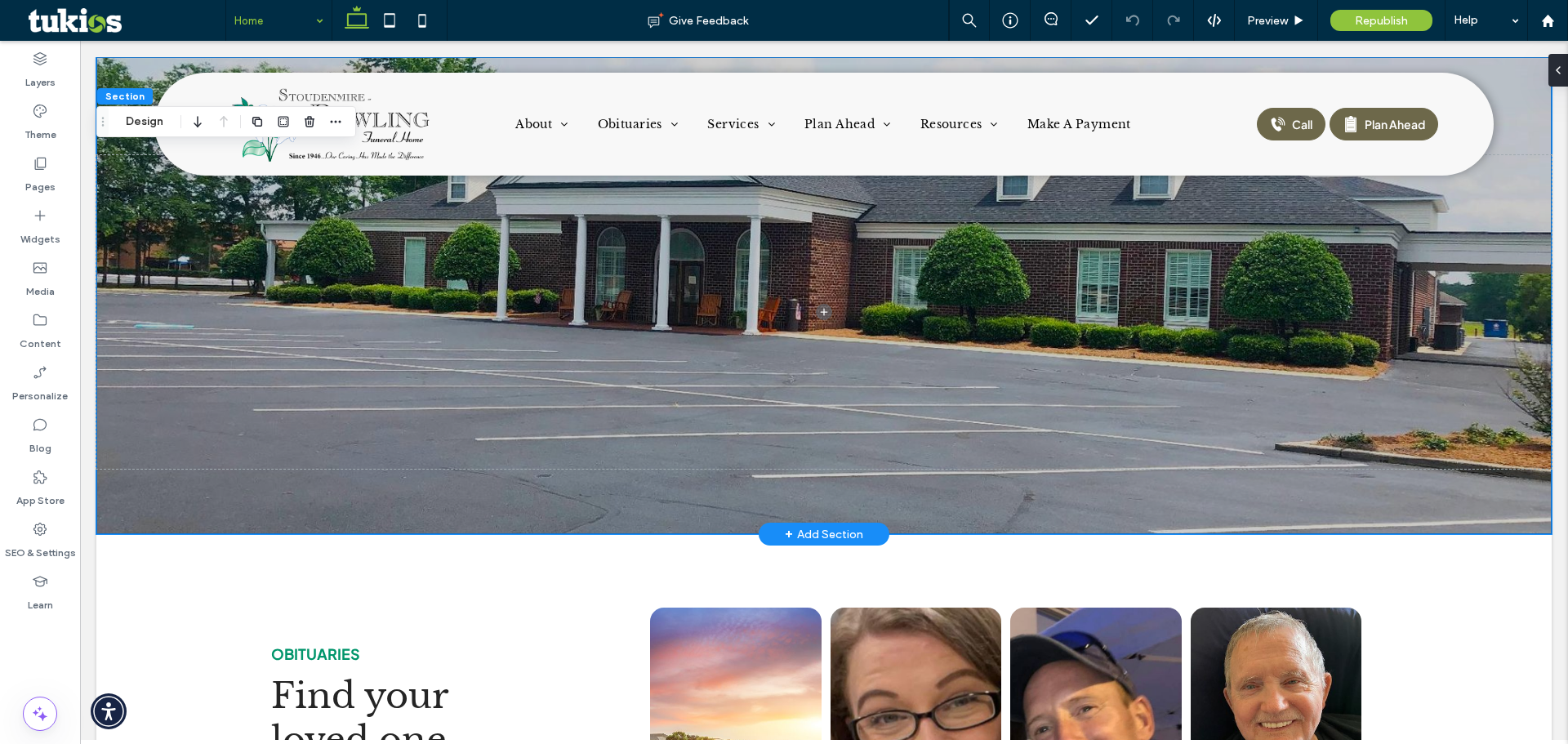 click at bounding box center [824, 296] 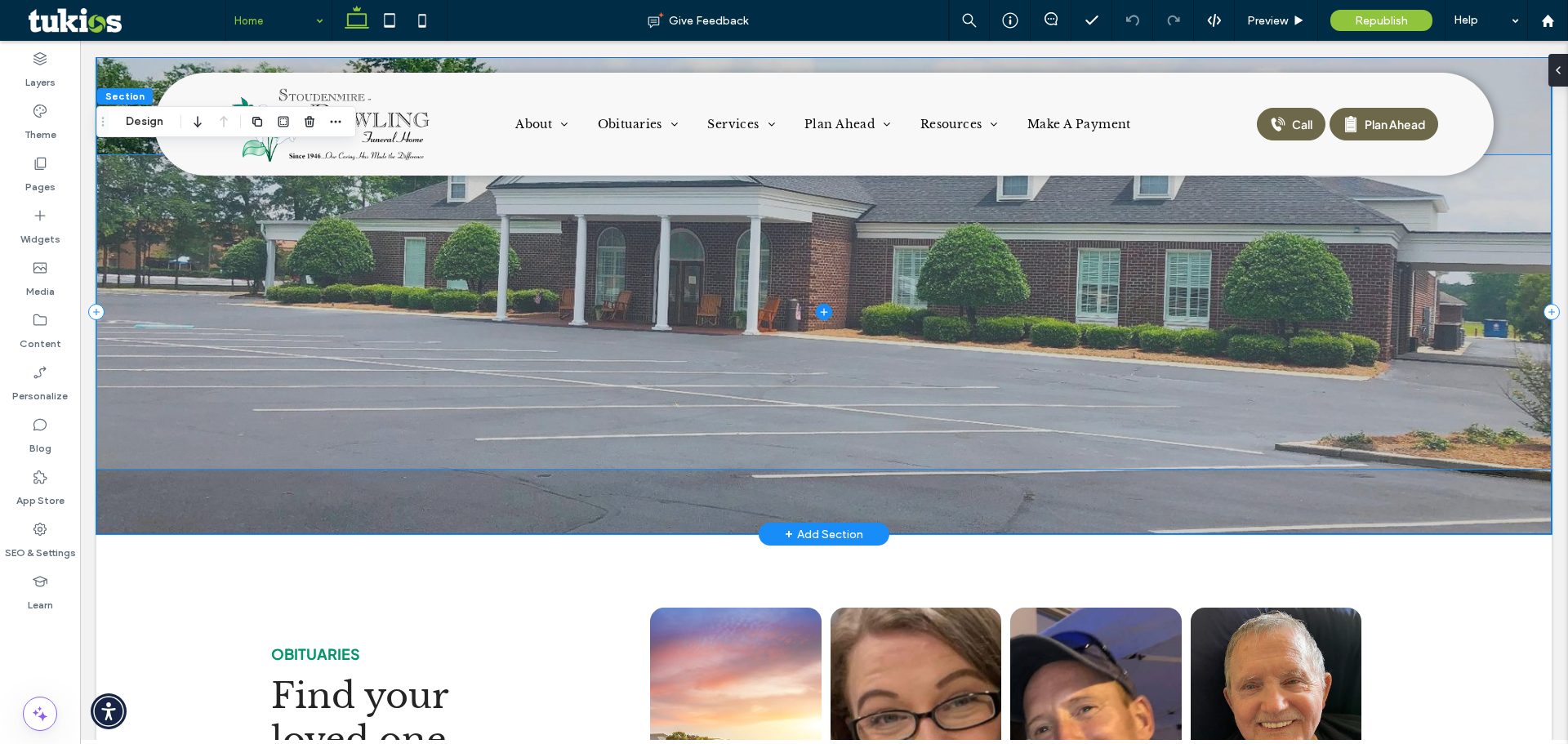 click at bounding box center (824, 312) 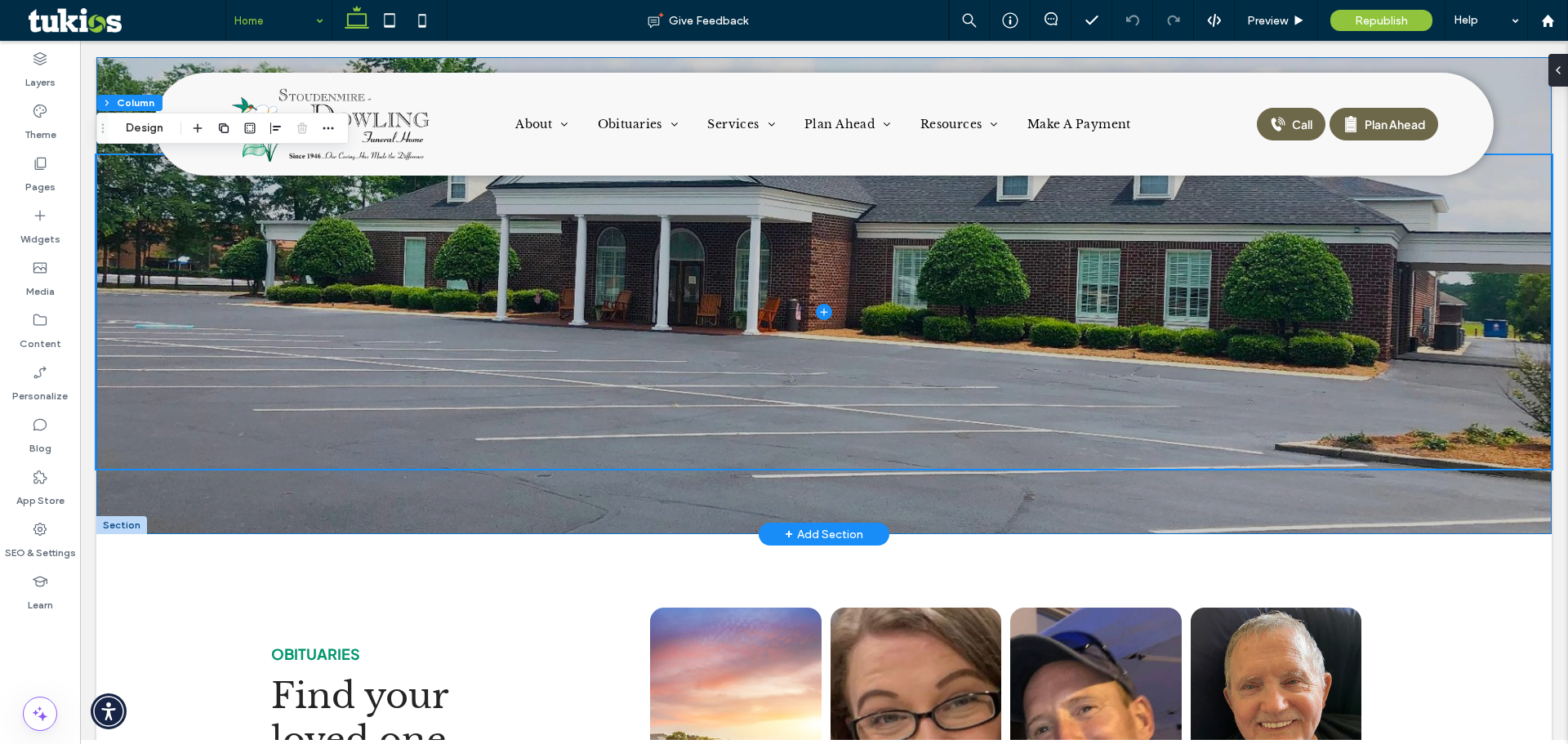 click at bounding box center [824, 296] 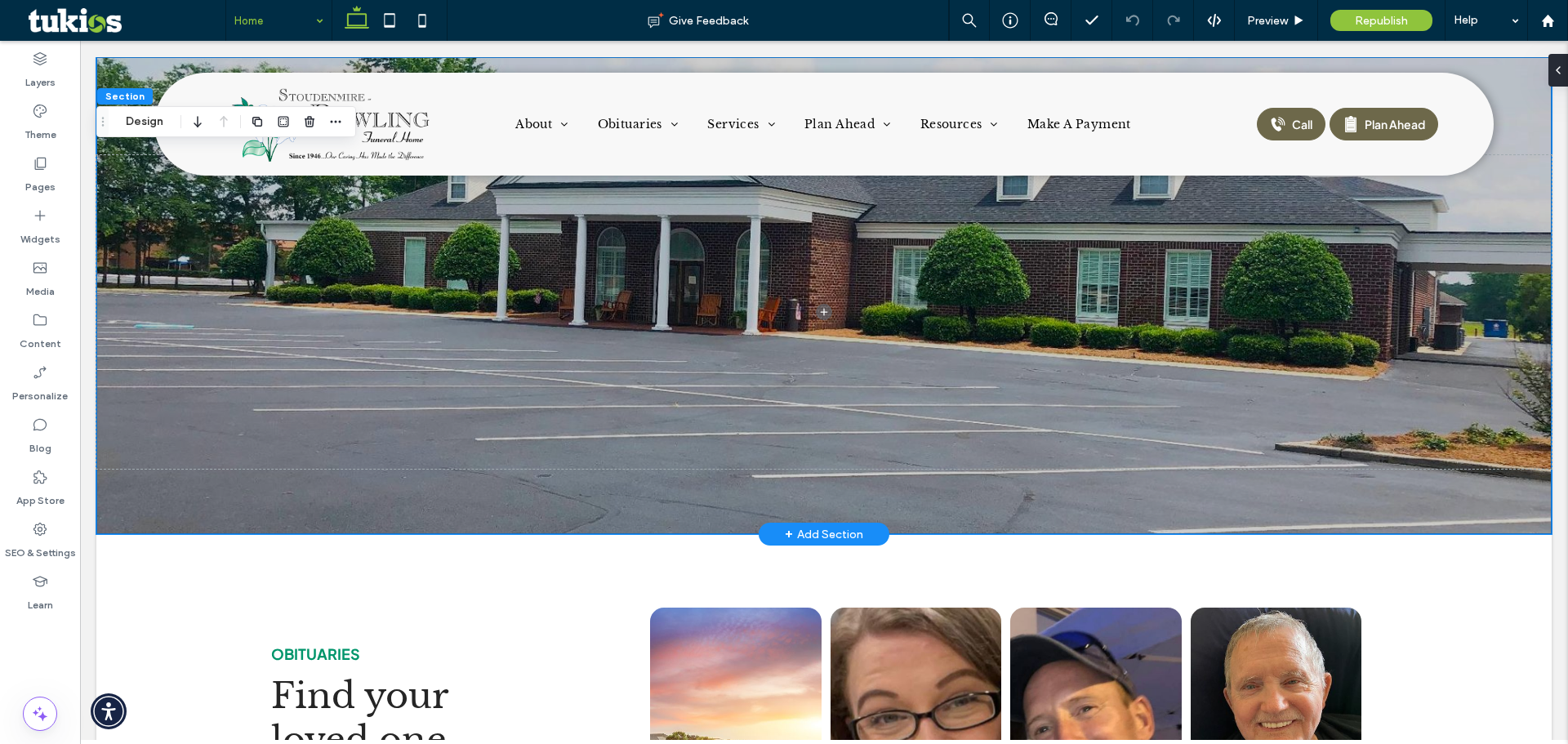 click at bounding box center (824, 296) 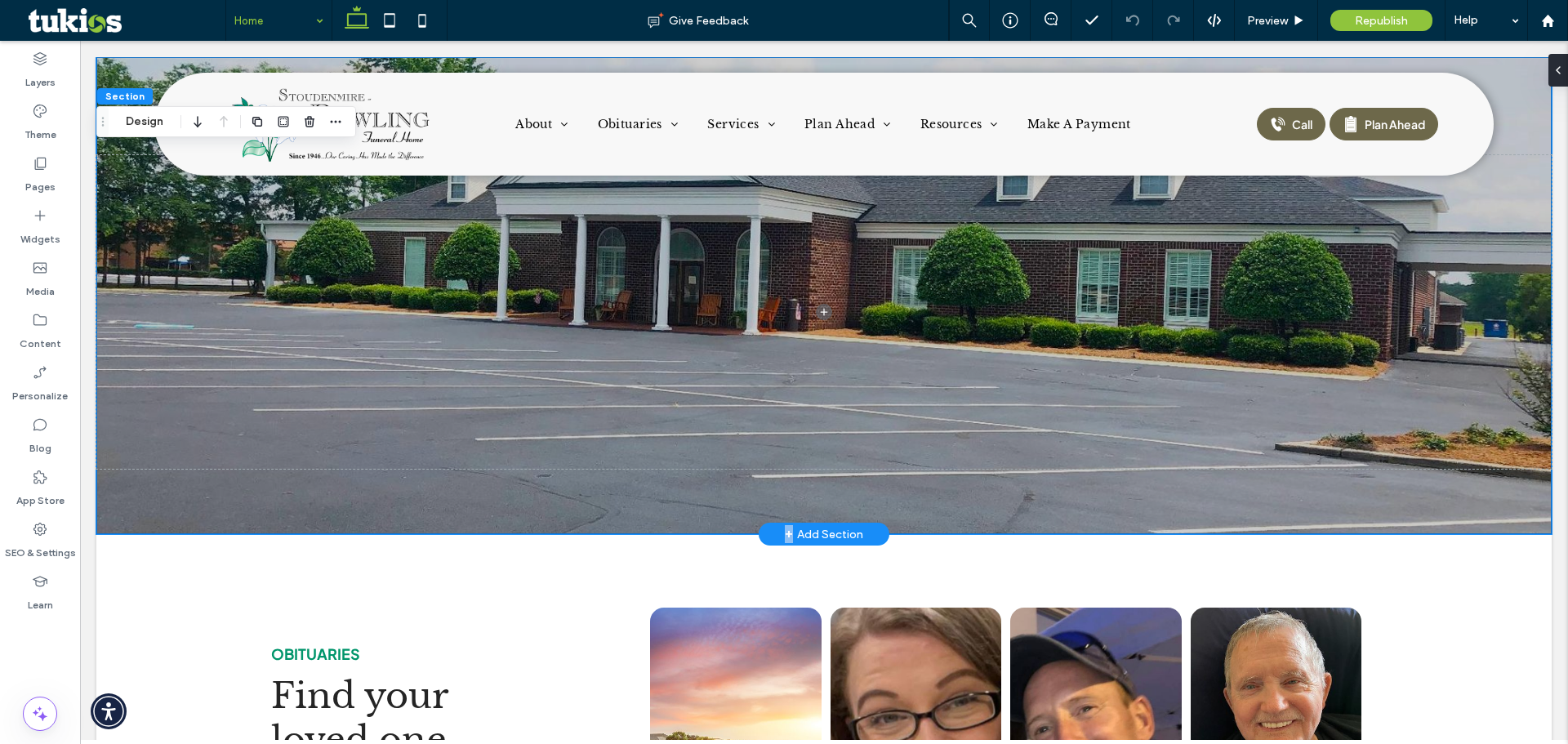click at bounding box center (824, 296) 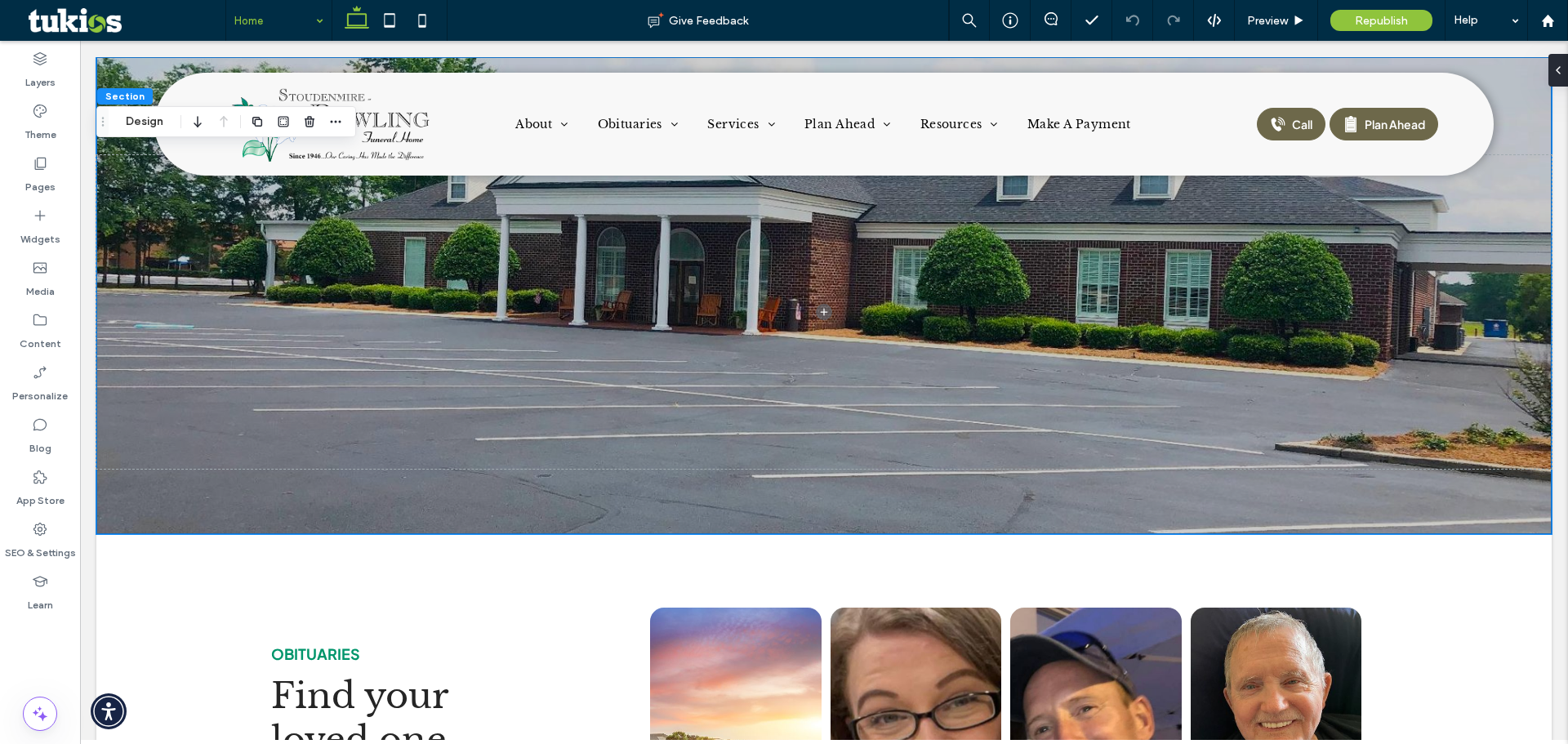 click on "Section Design" at bounding box center [226, 122] 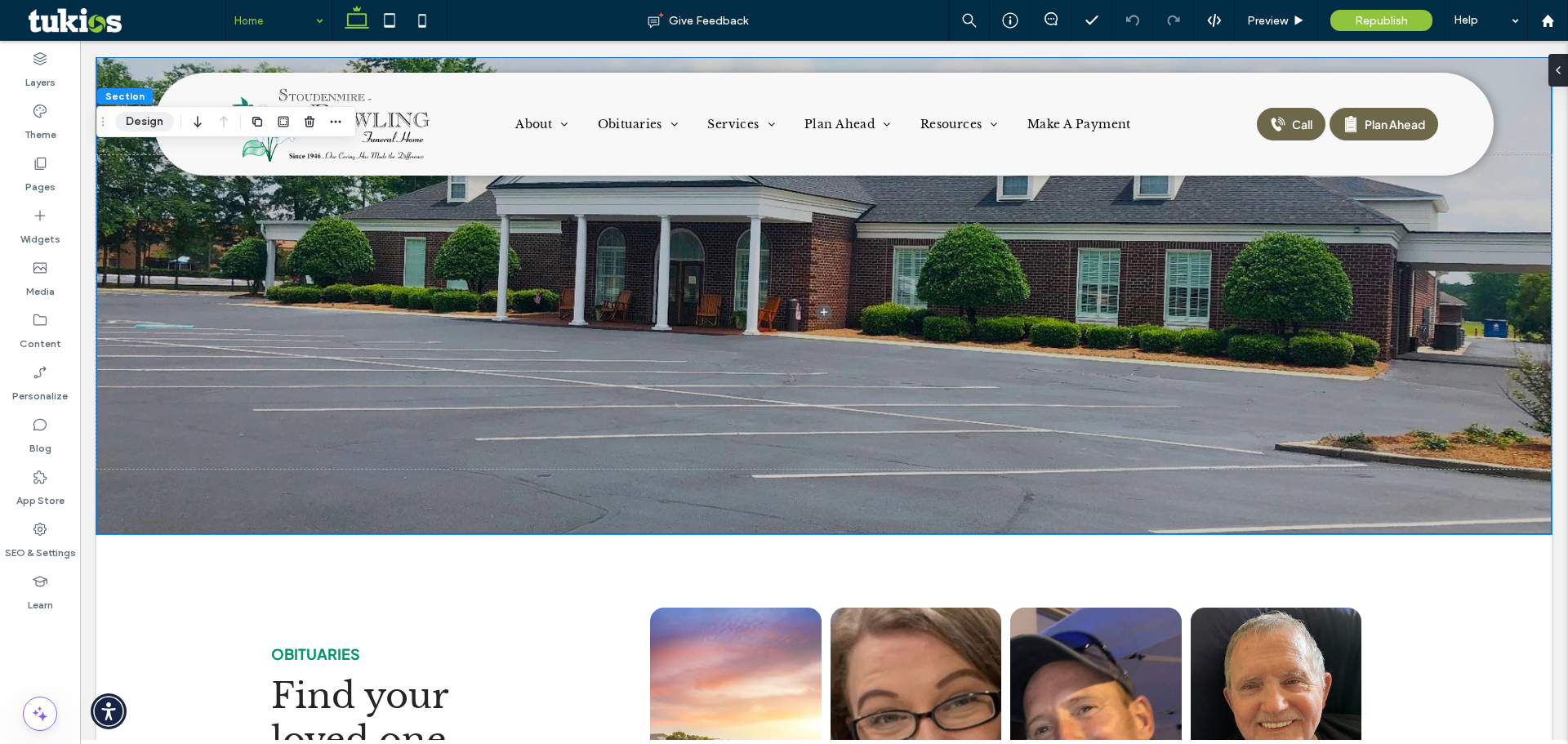 click on "Design" at bounding box center (145, 122) 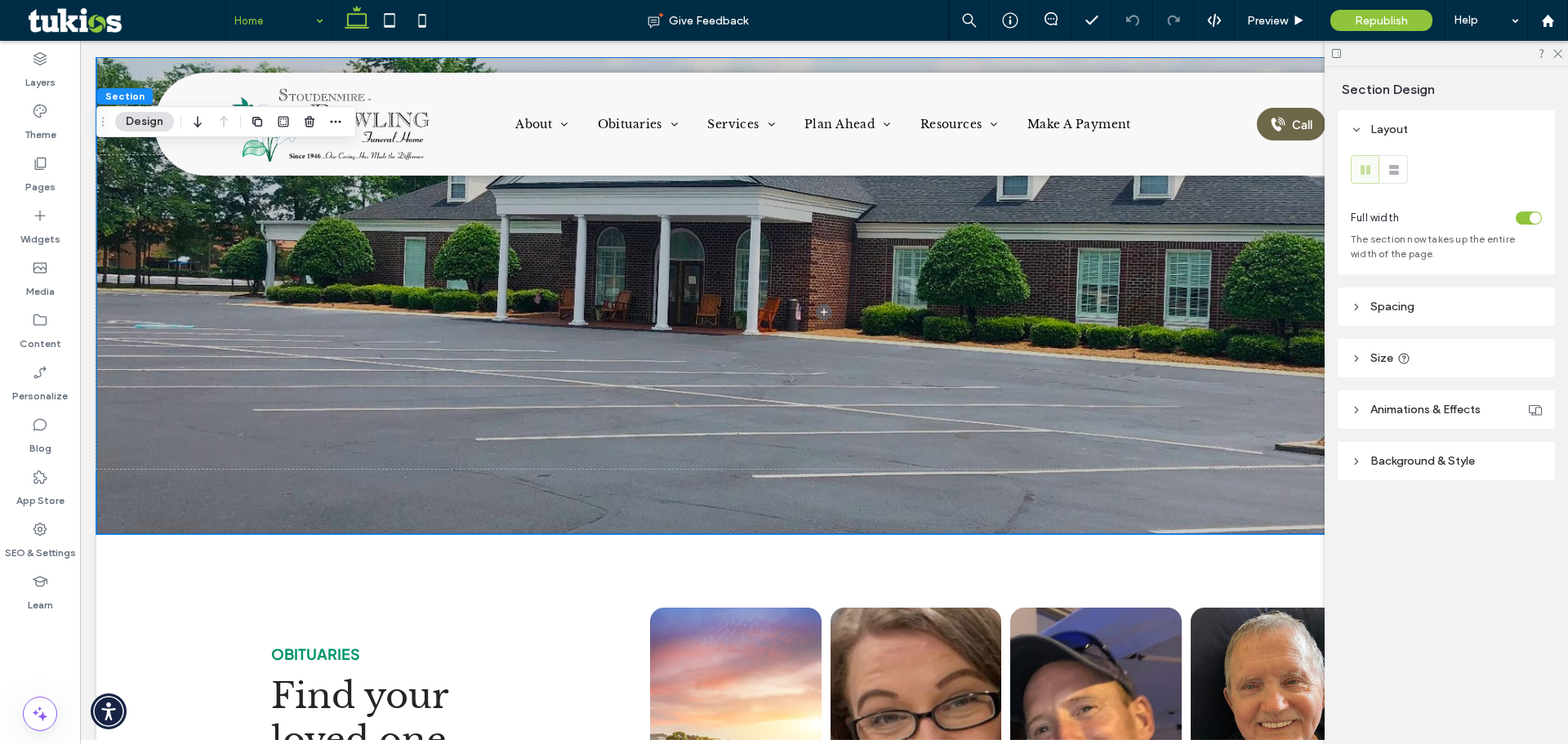 click on "Spacing" at bounding box center [1446, 306] 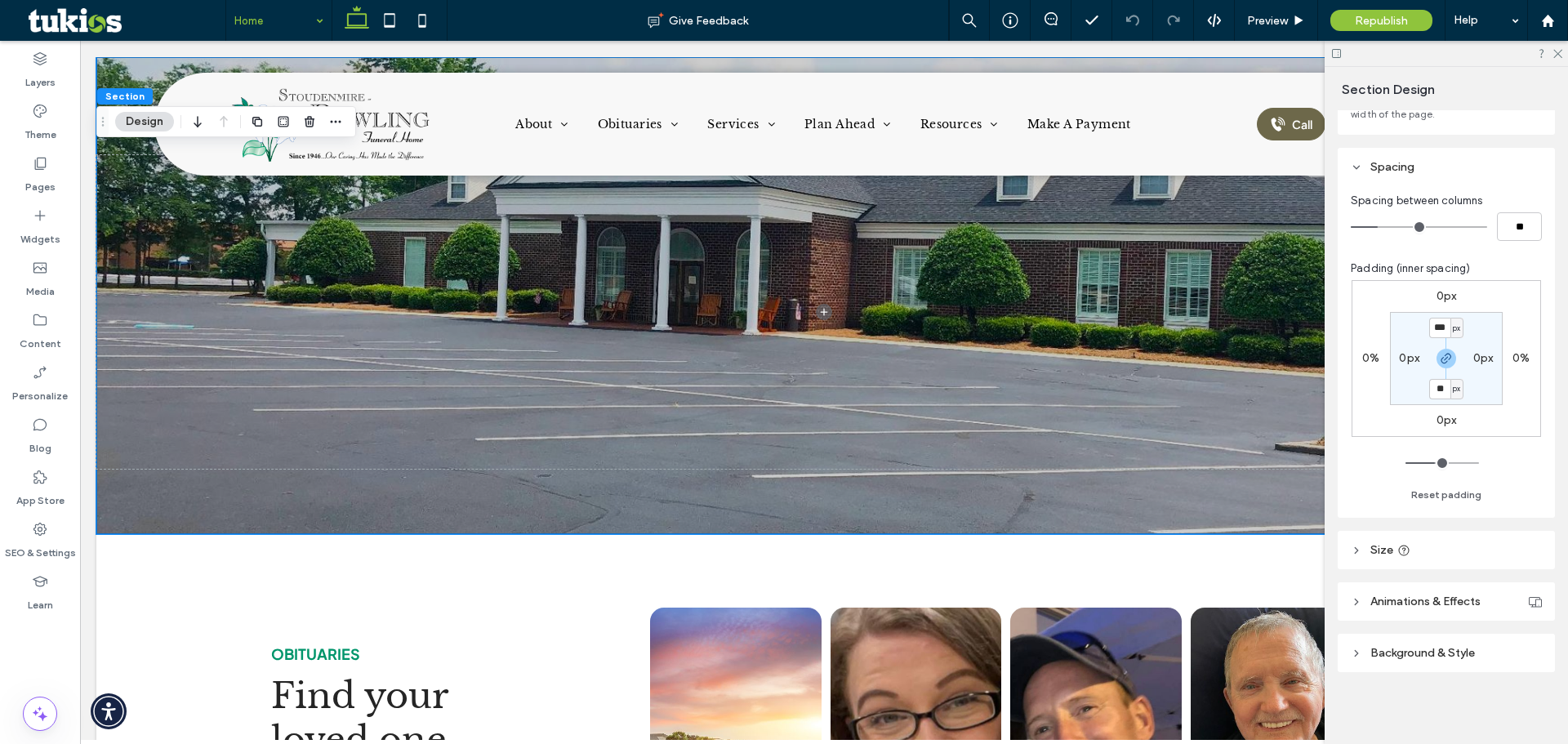 click on "Background & Style" at bounding box center (1423, 653) 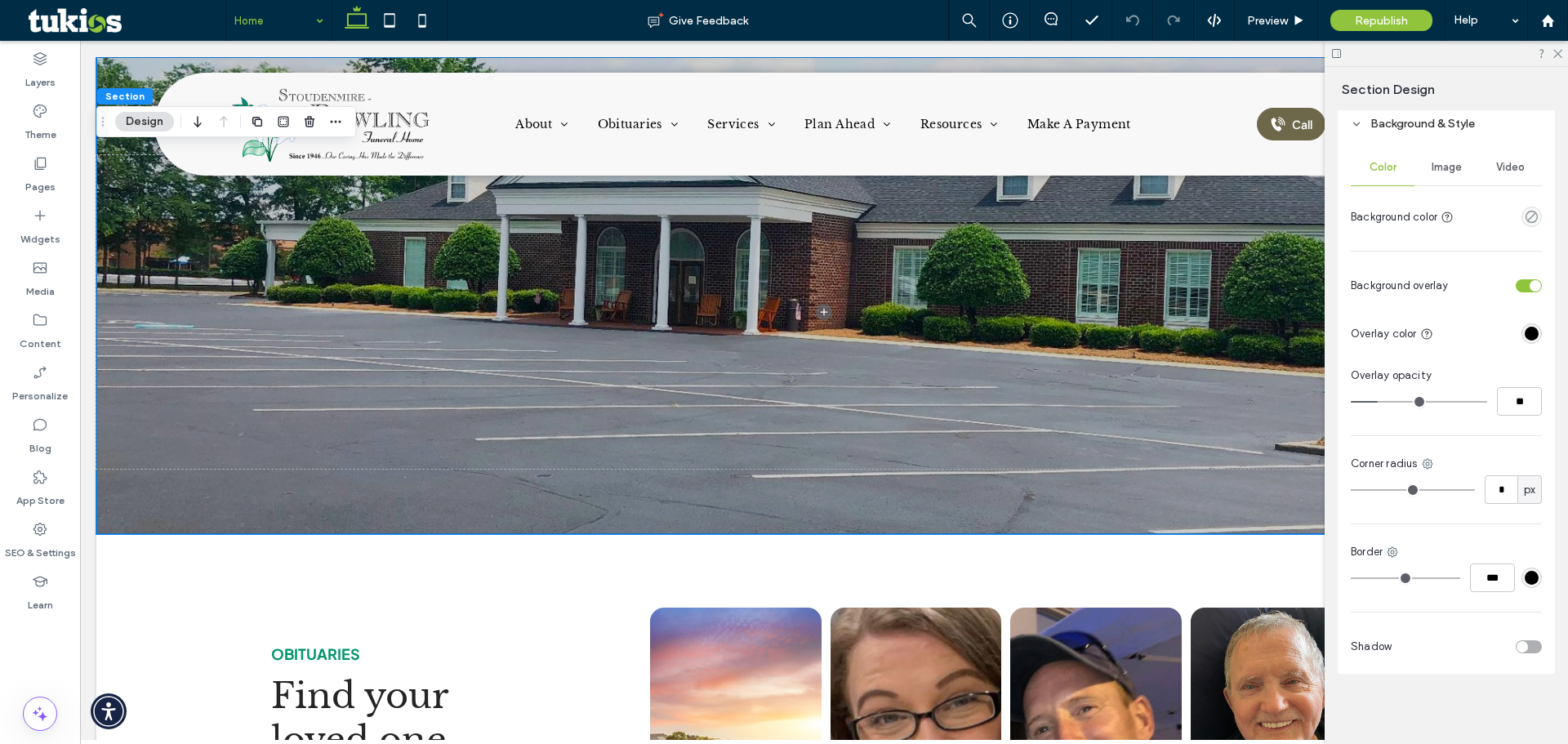 scroll, scrollTop: 670, scrollLeft: 0, axis: vertical 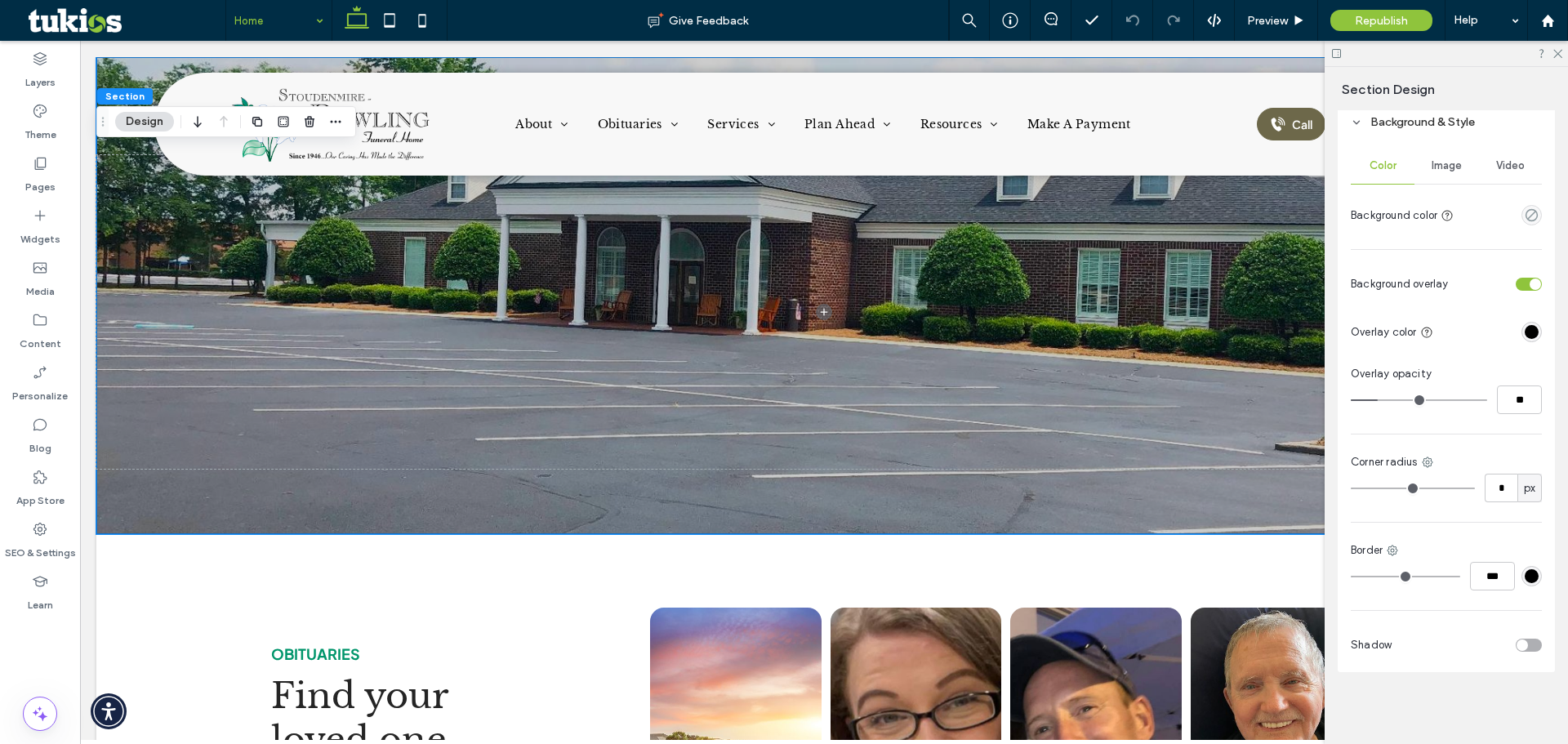 click on "Image" at bounding box center [1446, 166] 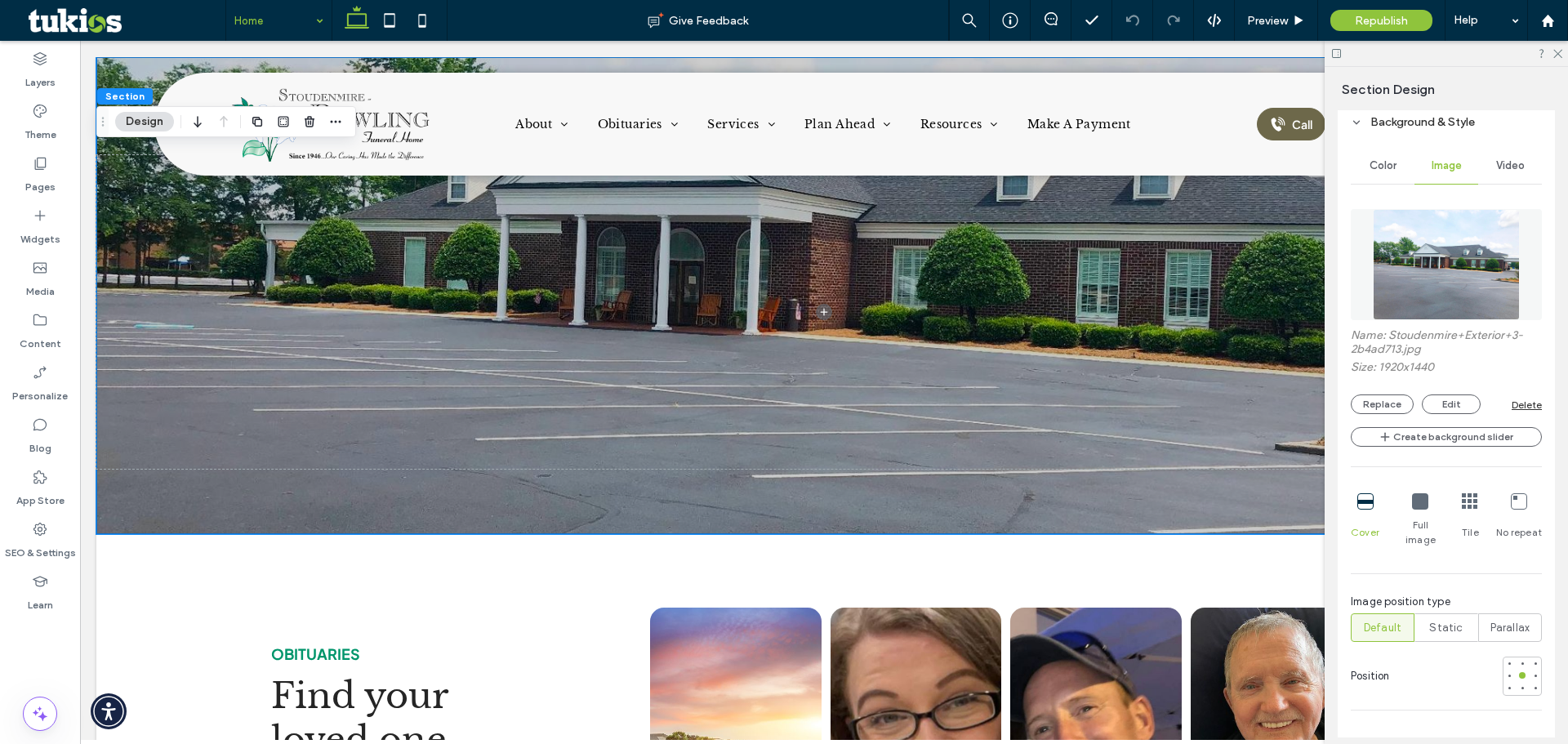 click at bounding box center [1446, 265] 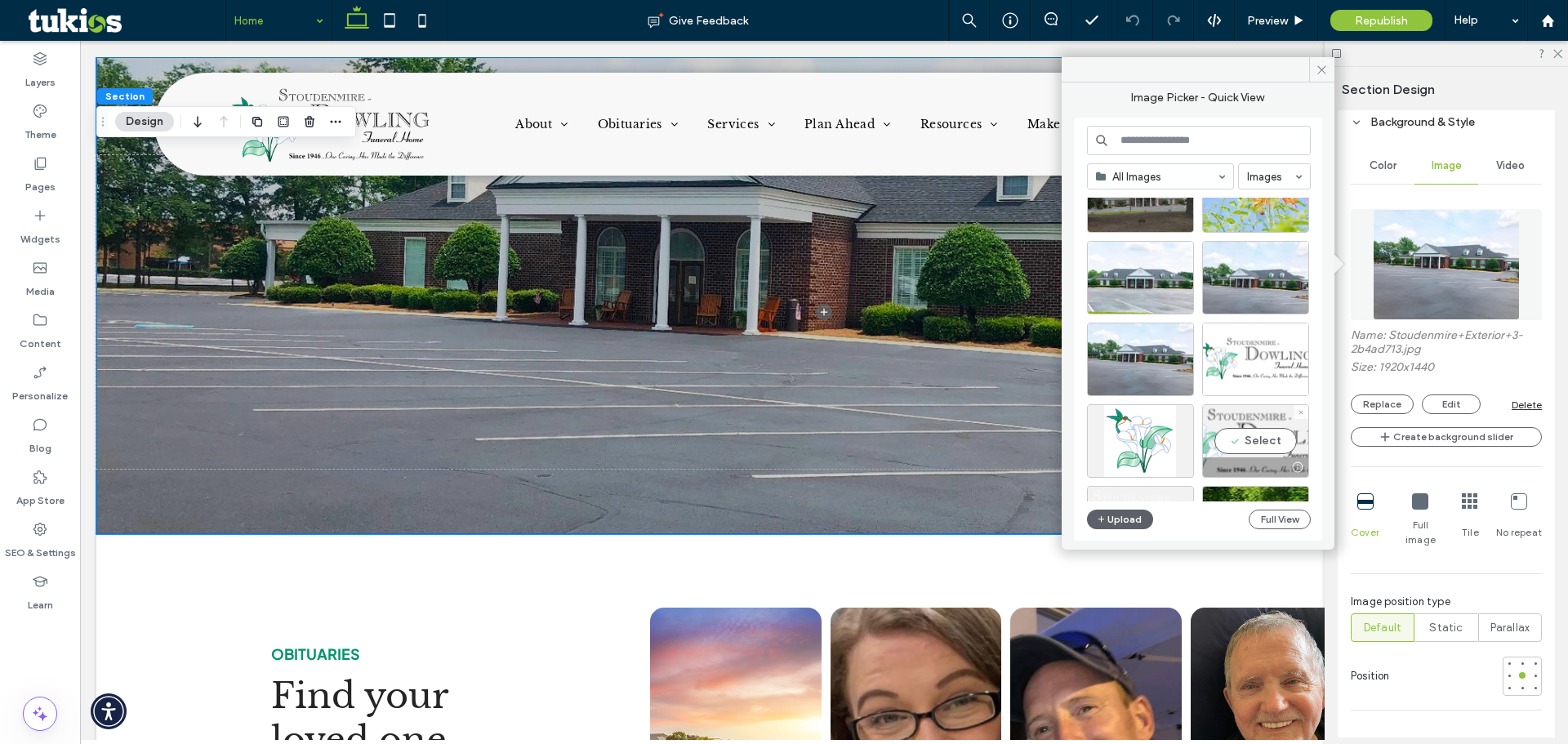 scroll, scrollTop: 1532, scrollLeft: 0, axis: vertical 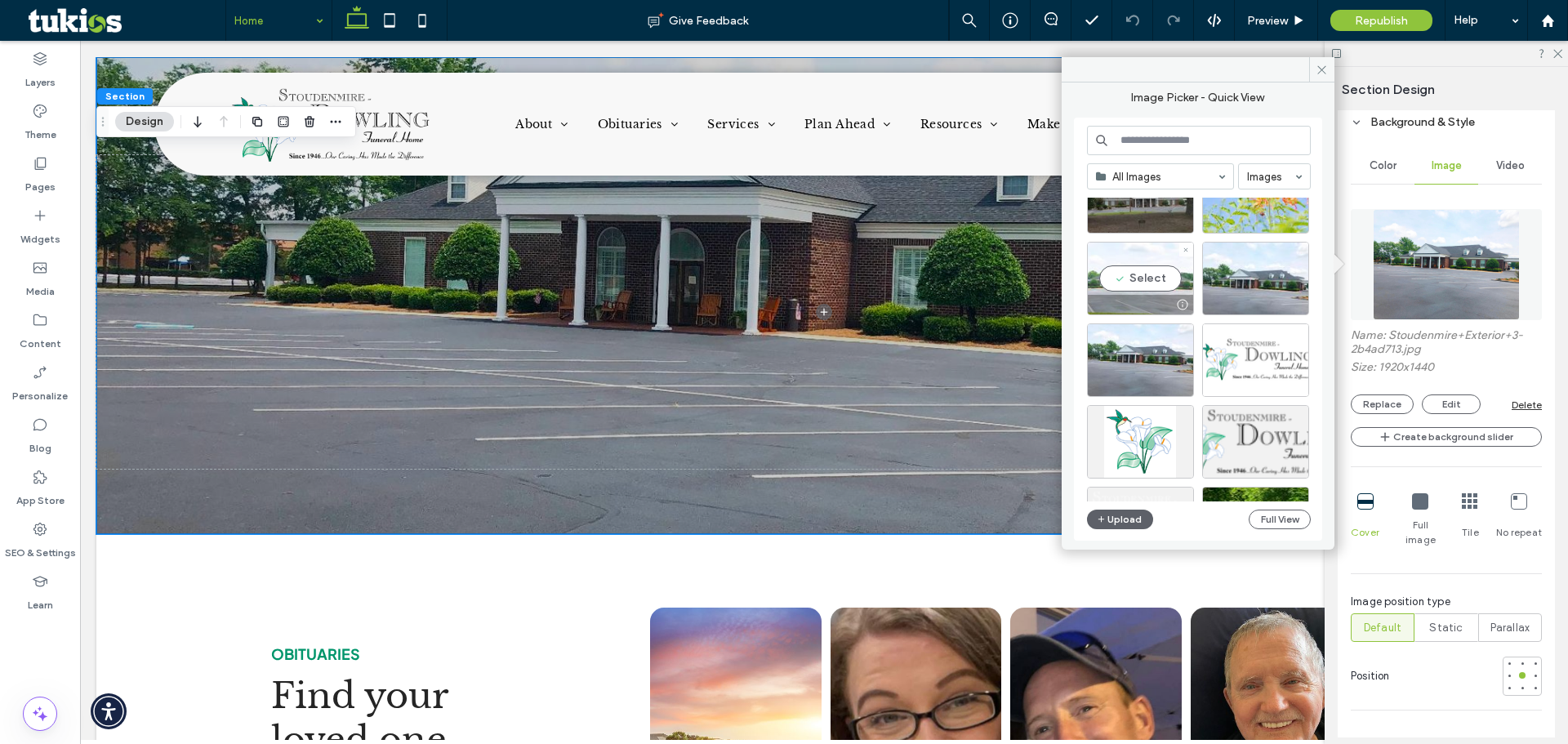 click on "Select" at bounding box center (1140, 278) 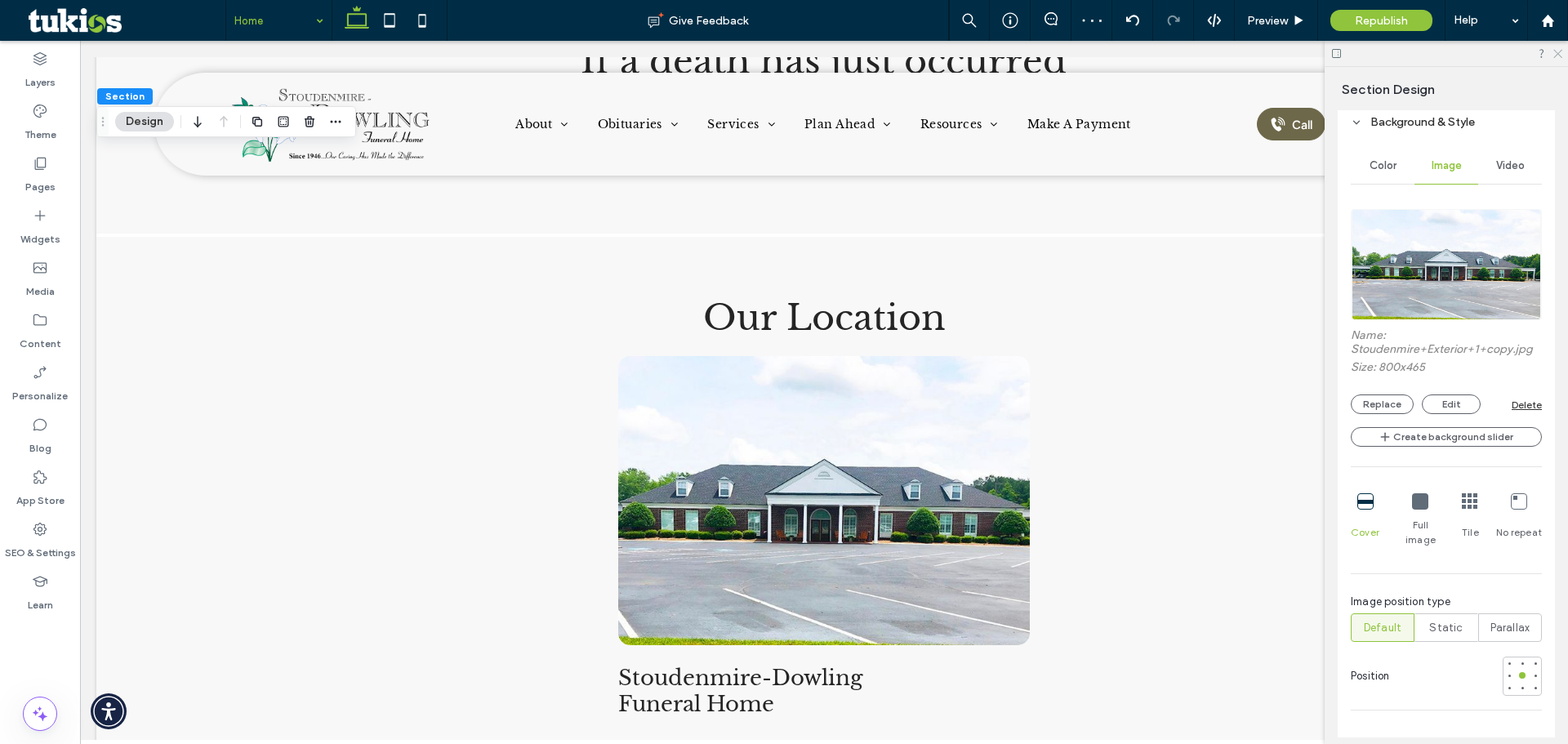 click 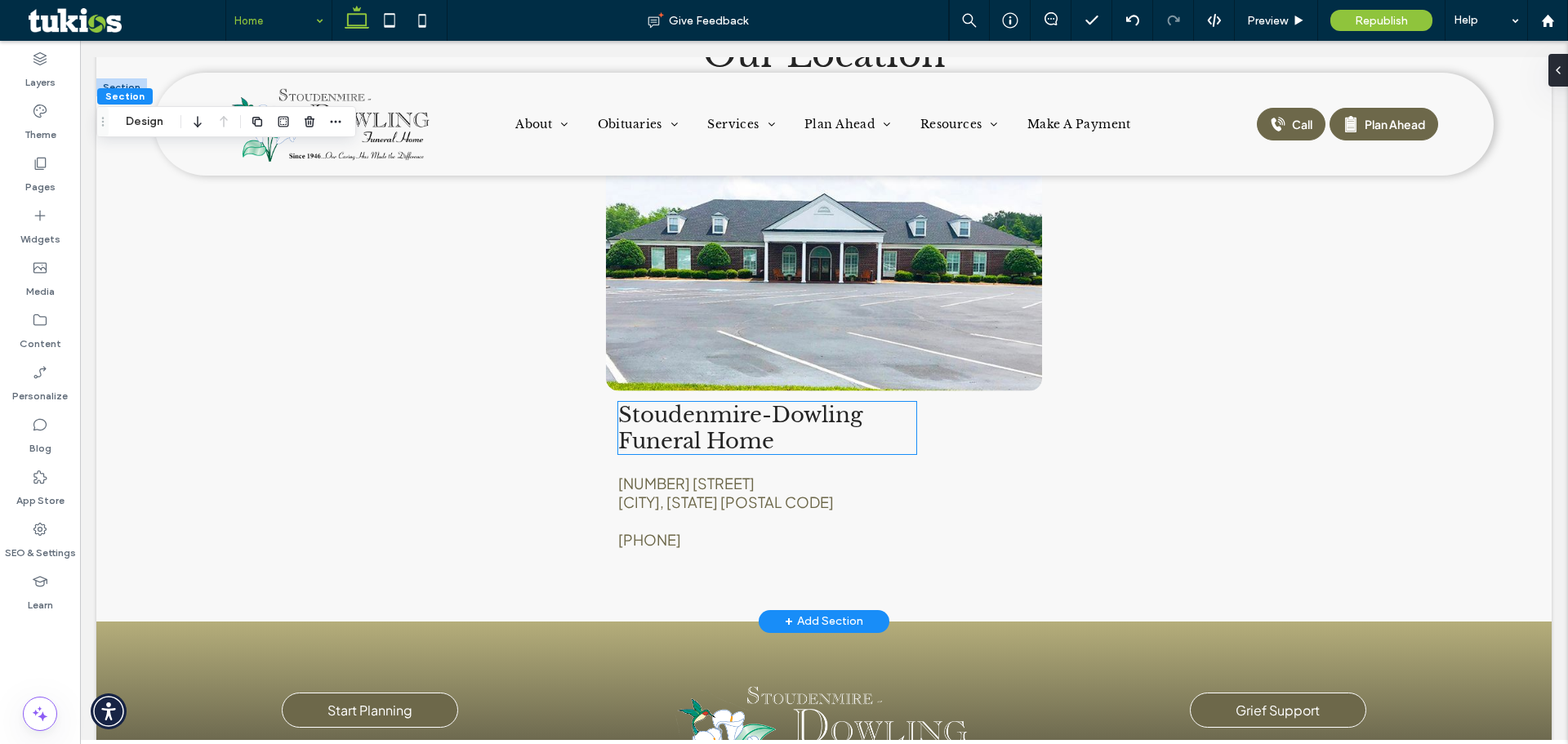 scroll, scrollTop: 2858, scrollLeft: 0, axis: vertical 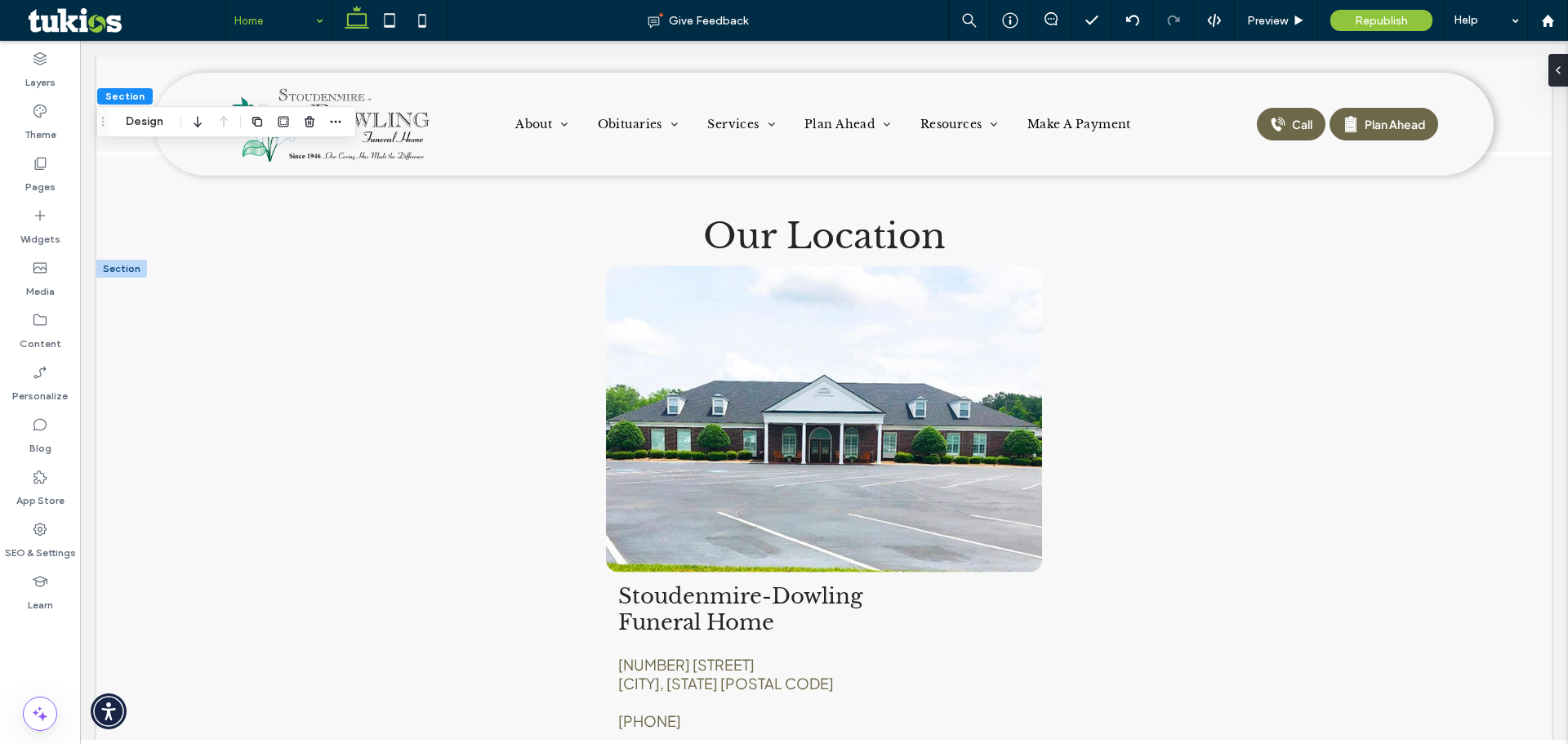 click at bounding box center (824, 418) 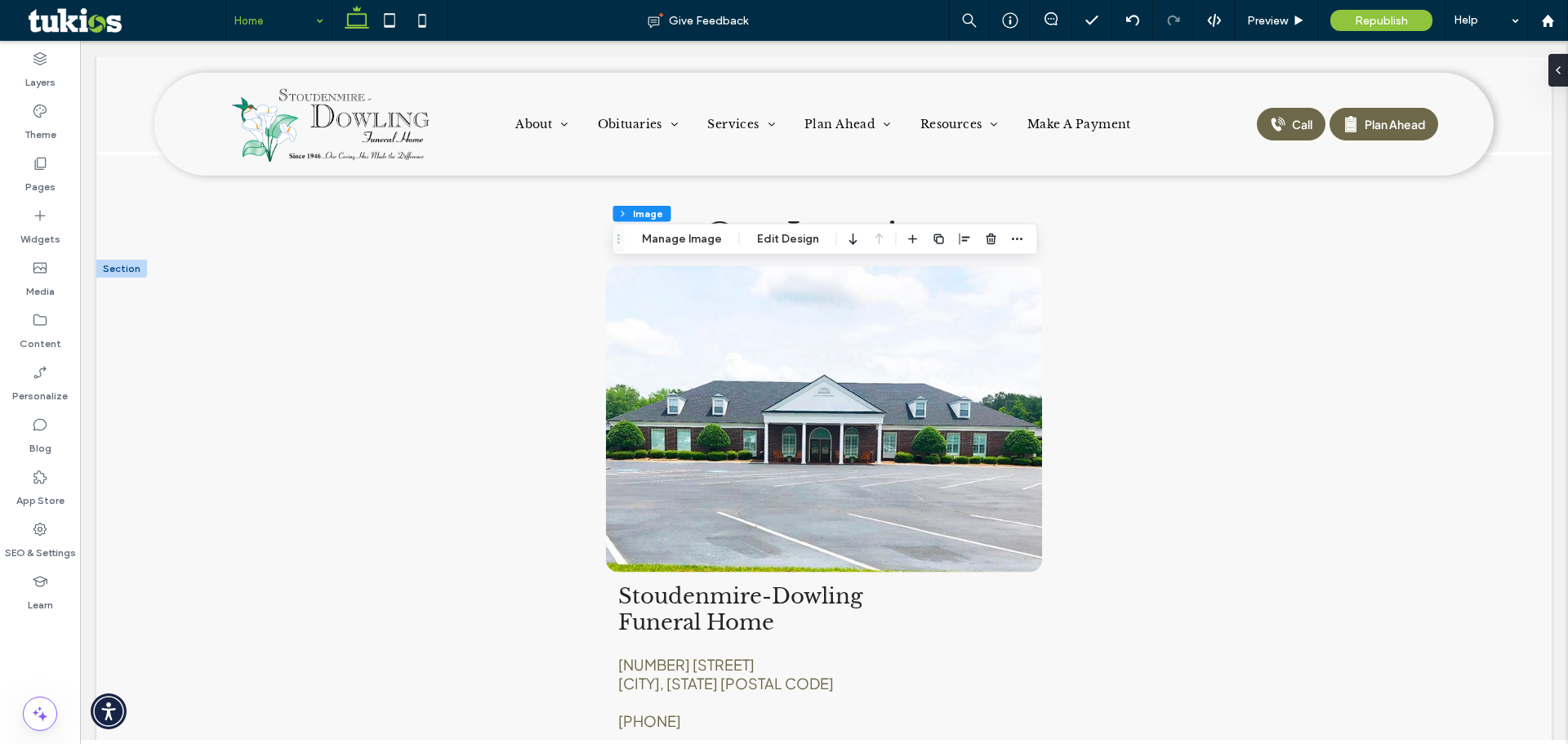 type on "**" 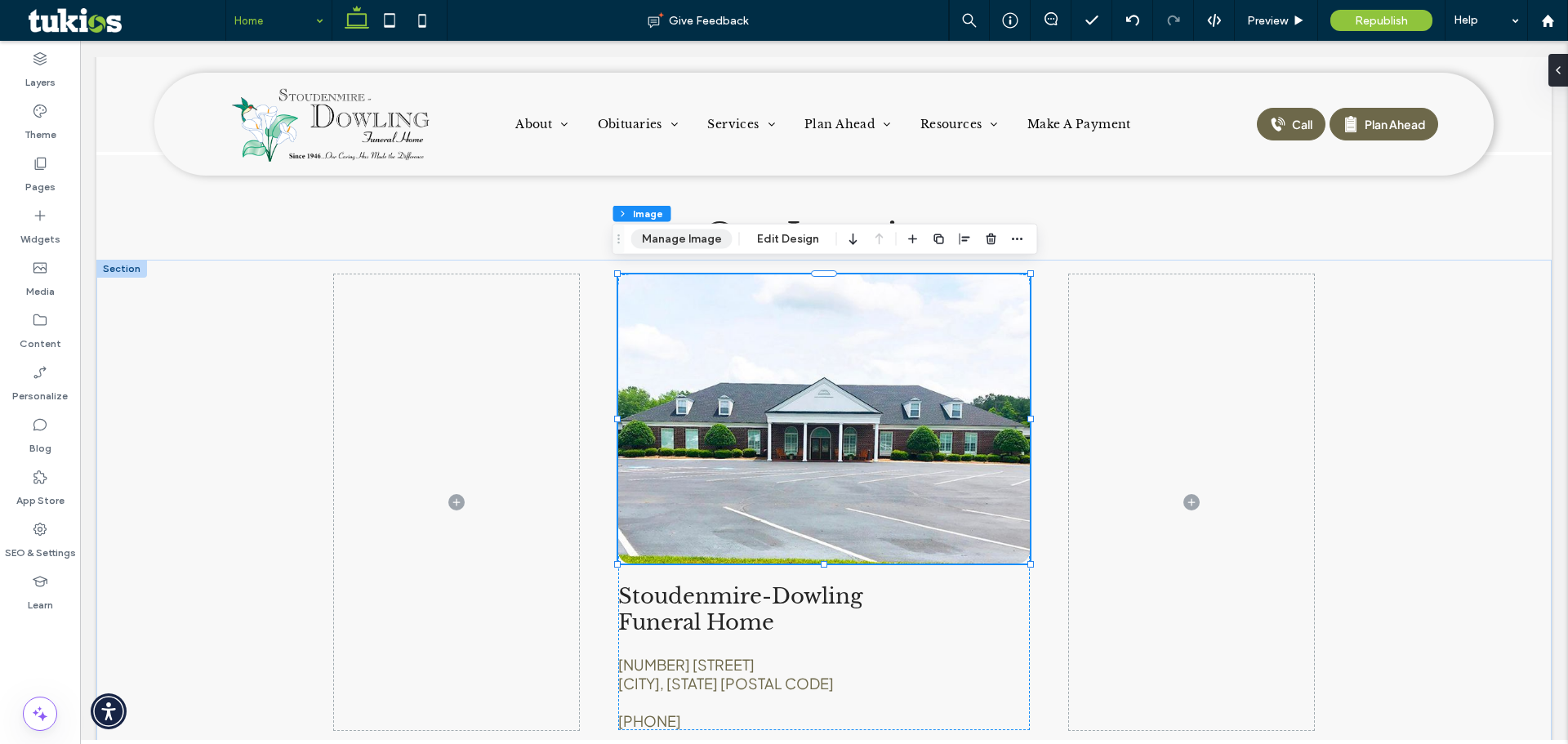 click on "Manage Image" at bounding box center [682, 239] 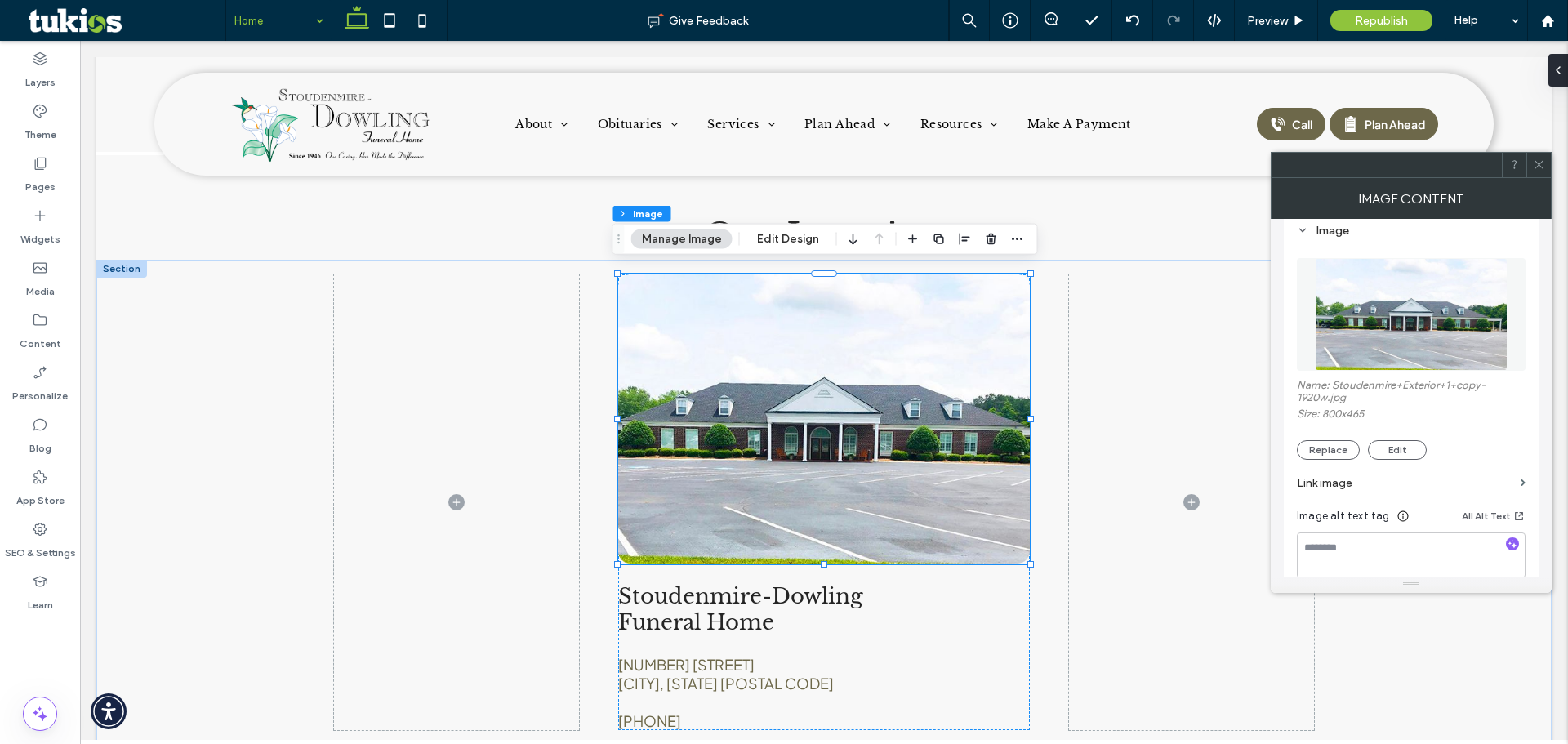 scroll, scrollTop: 0, scrollLeft: 0, axis: both 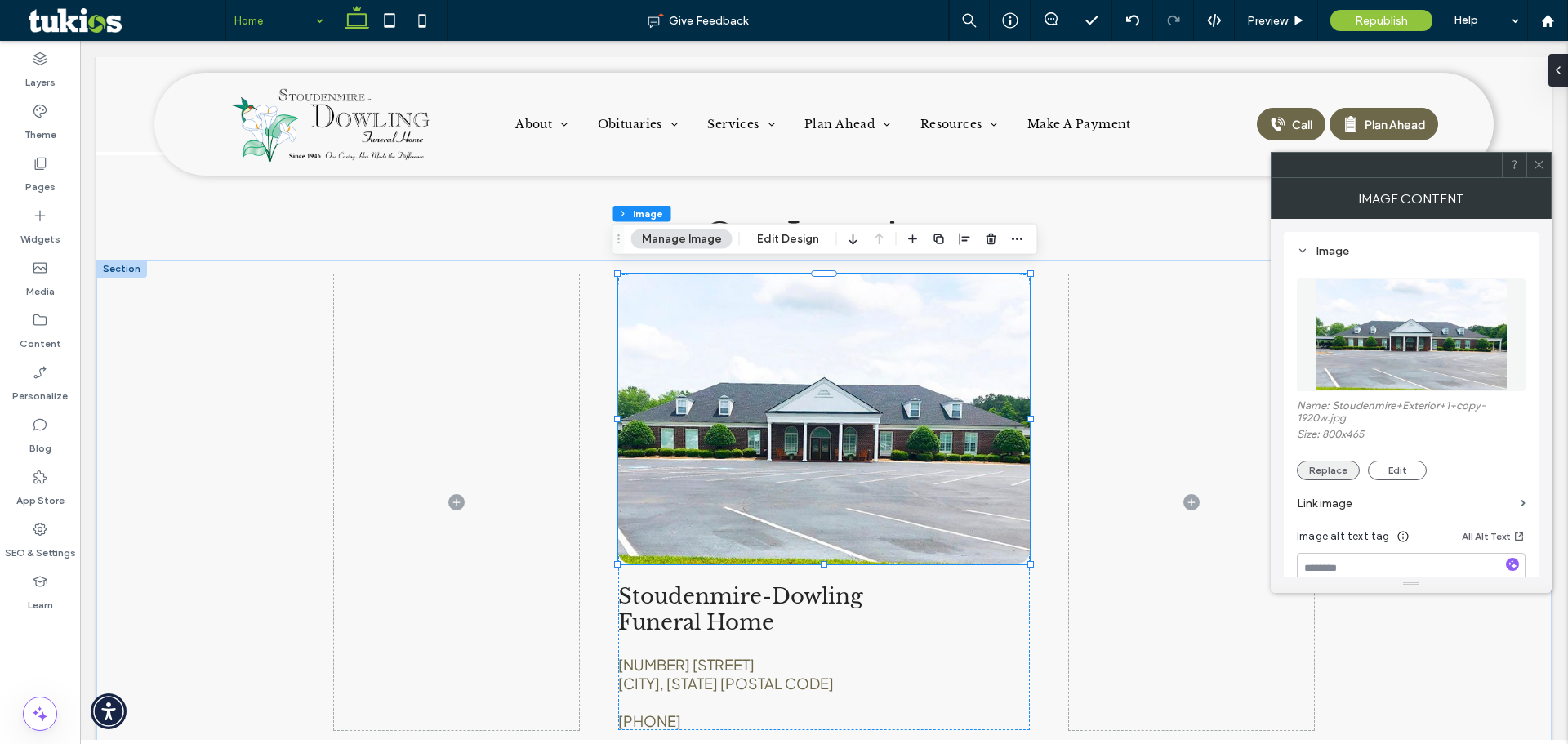 click on "Replace" at bounding box center [1328, 470] 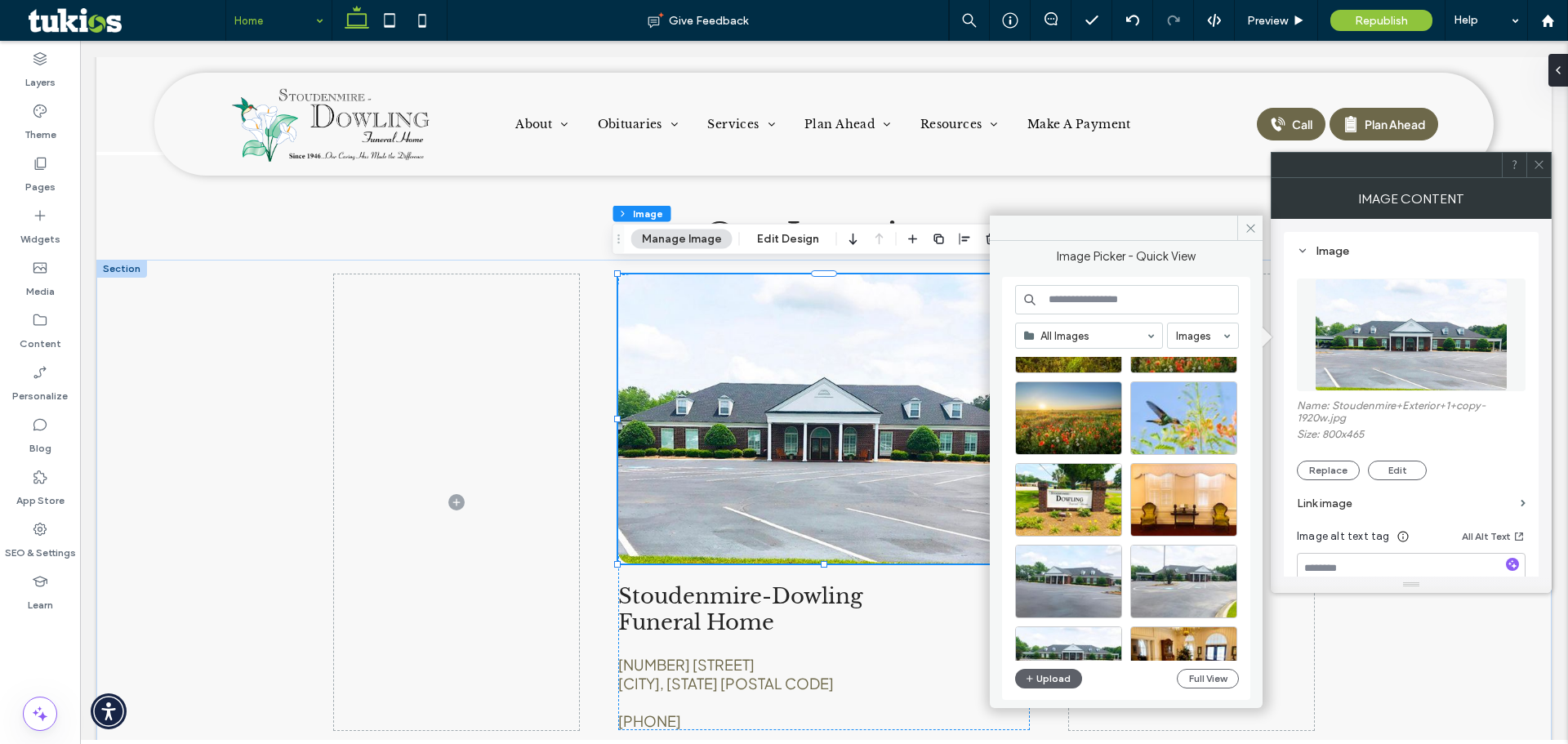 scroll, scrollTop: 701, scrollLeft: 0, axis: vertical 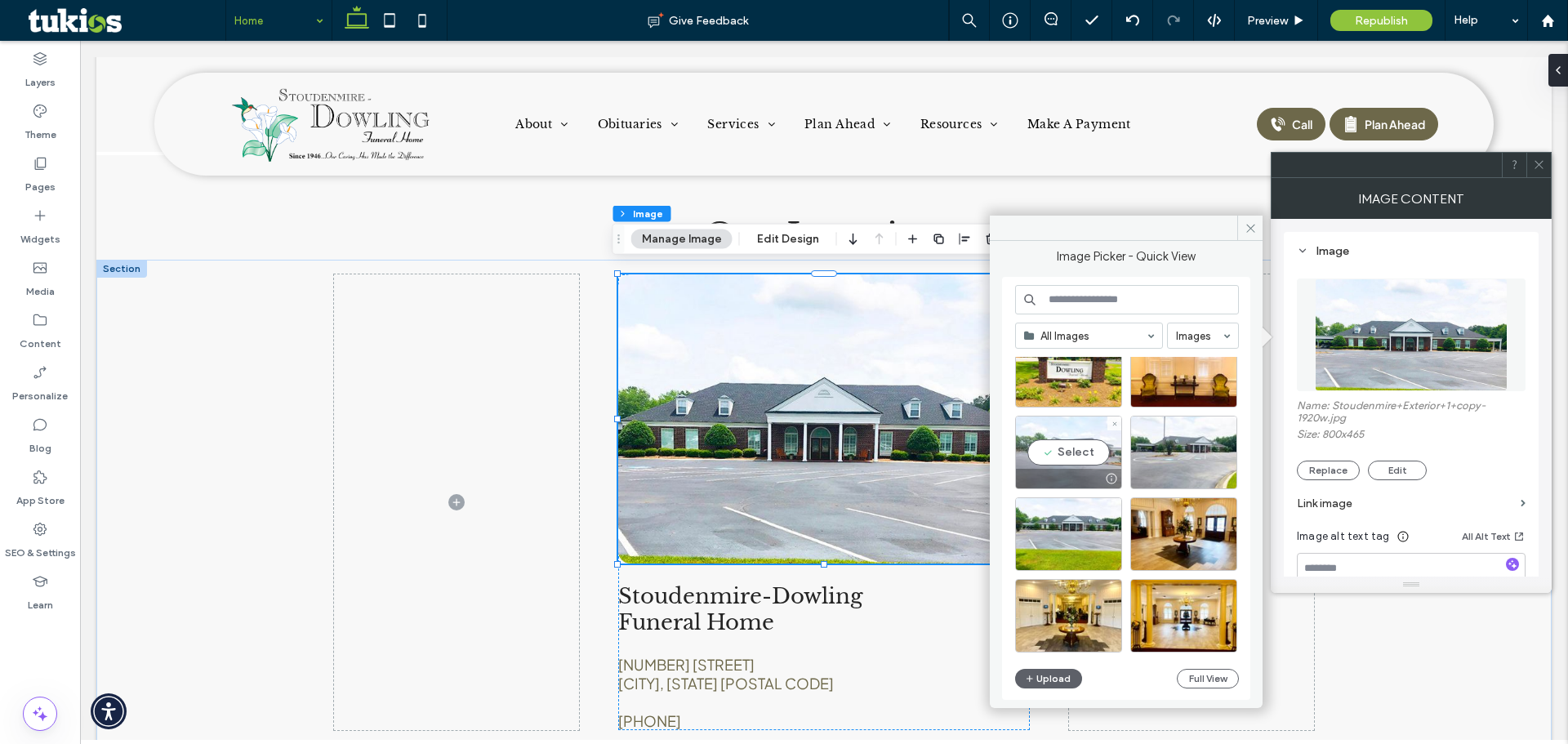 click on "Select" at bounding box center (1068, 452) 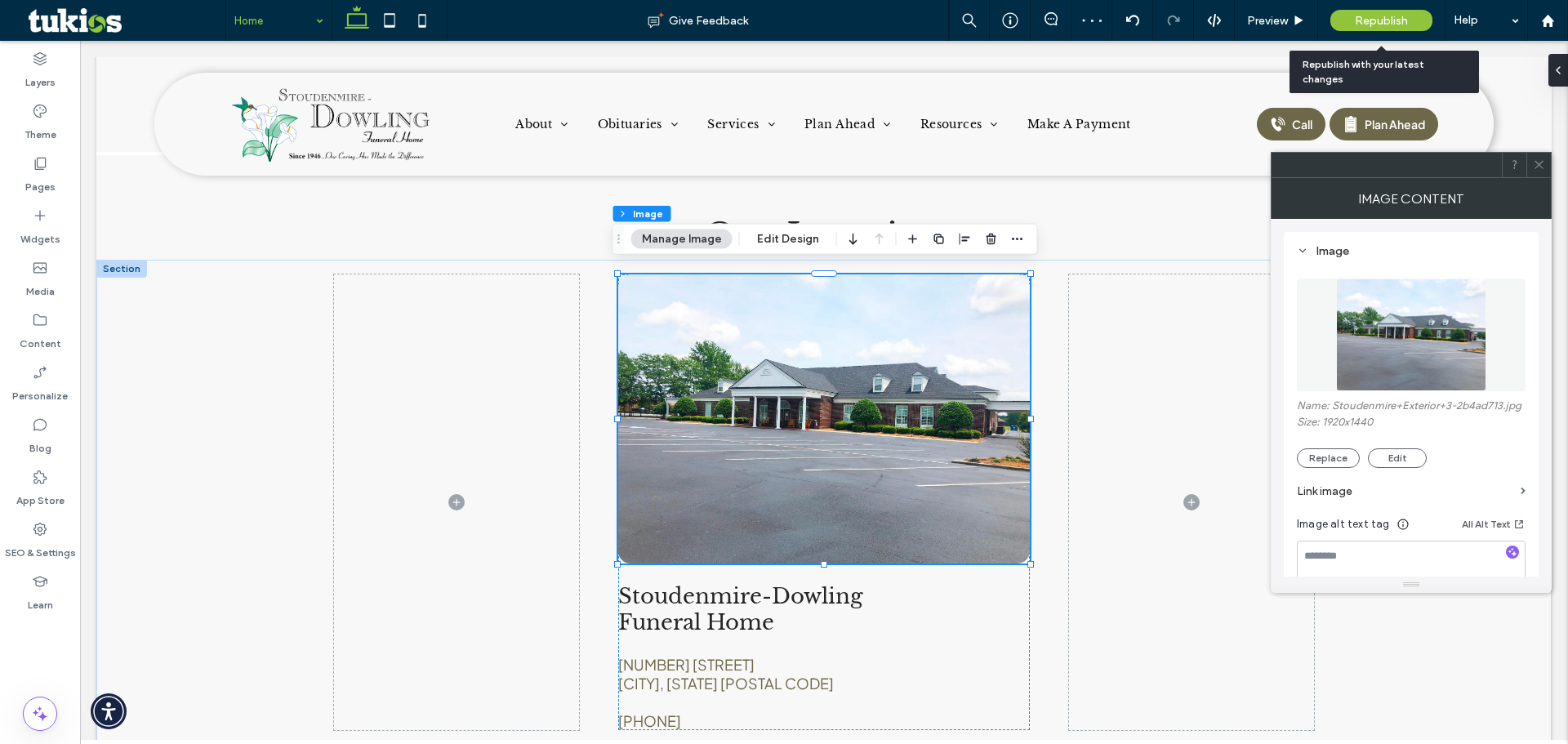 click on "Republish" at bounding box center [1381, 20] 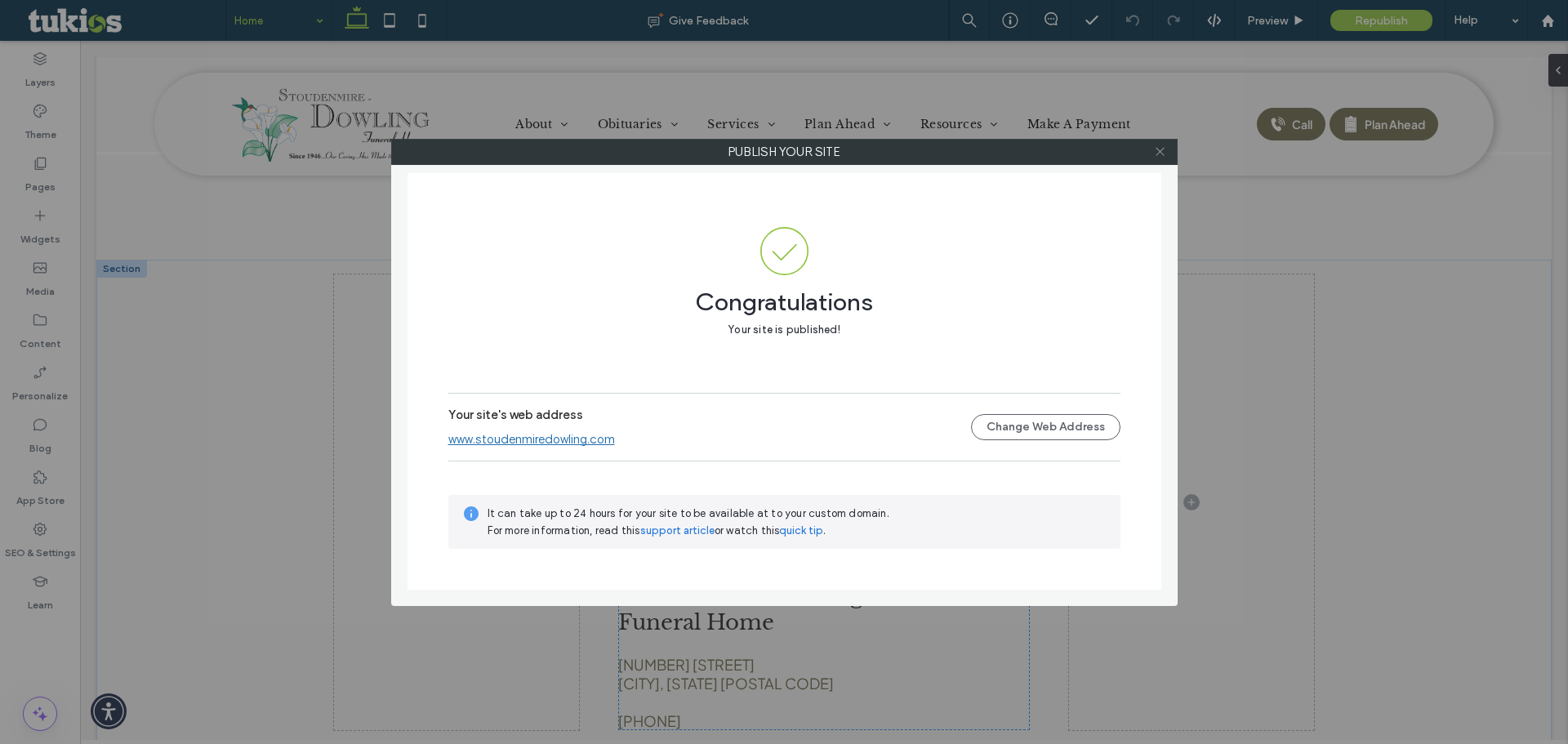 click 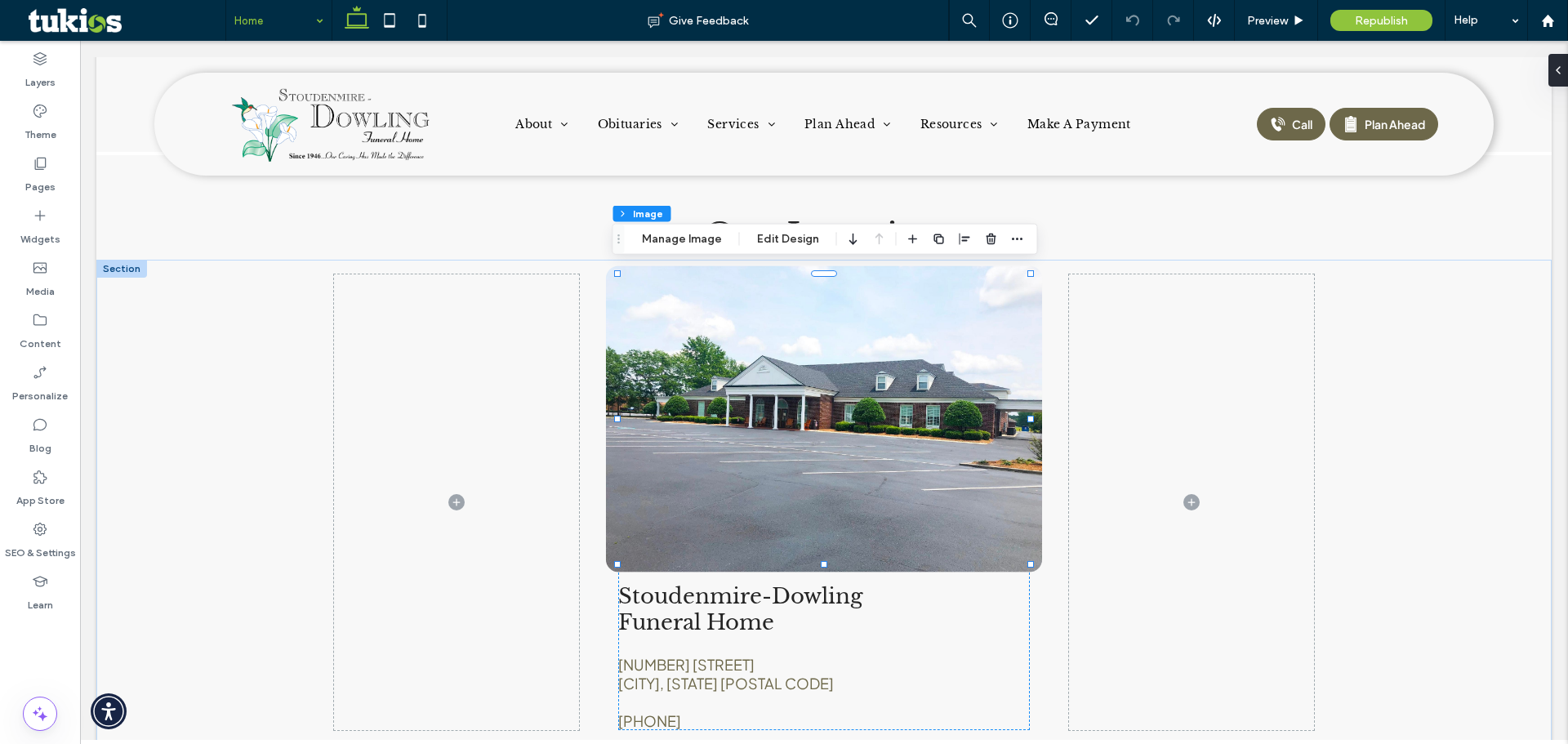 click at bounding box center [824, 418] 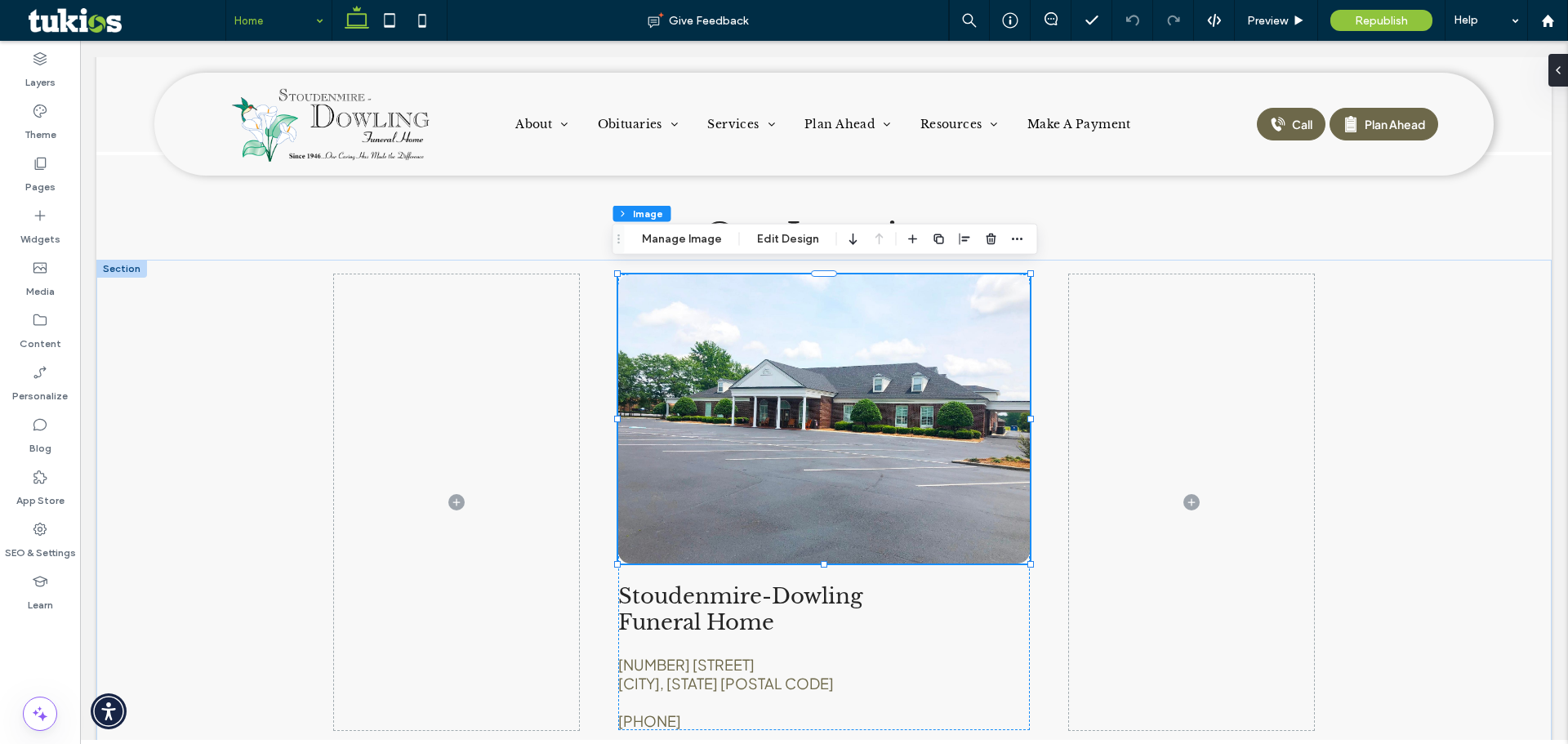 click on "Section Column Image Manage Image Edit Design" at bounding box center (825, 239) 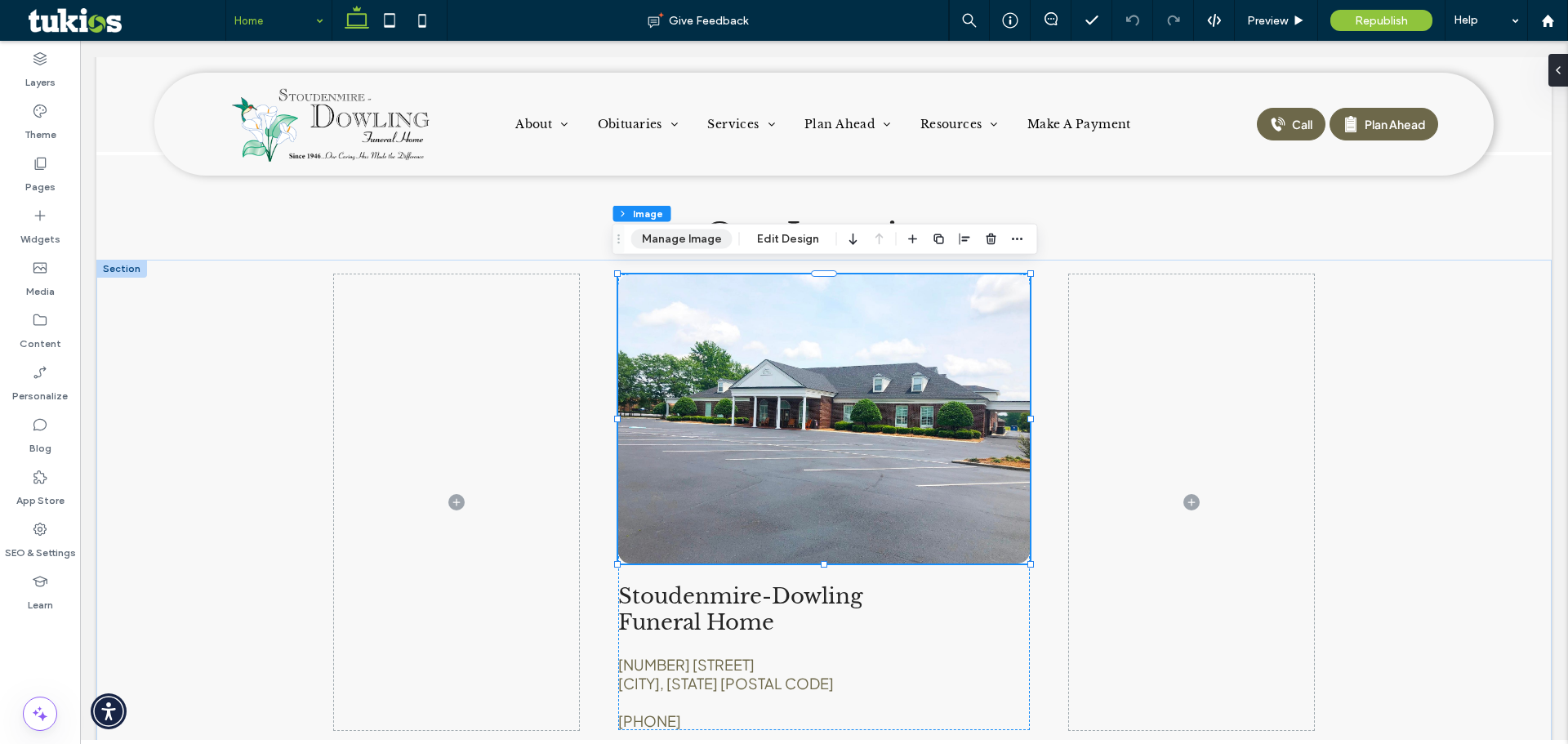 click on "Manage Image" at bounding box center [682, 239] 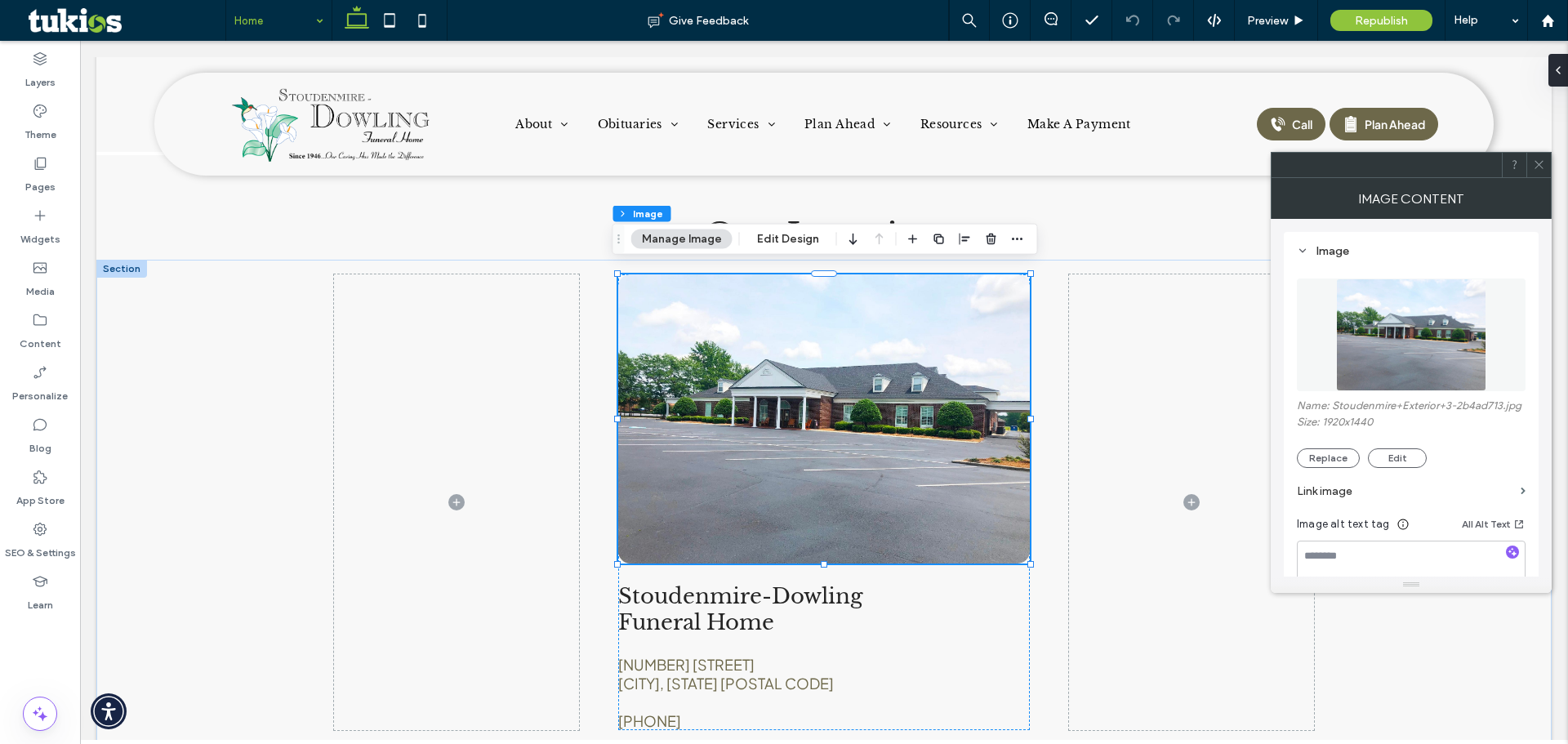click at bounding box center [1410, 335] 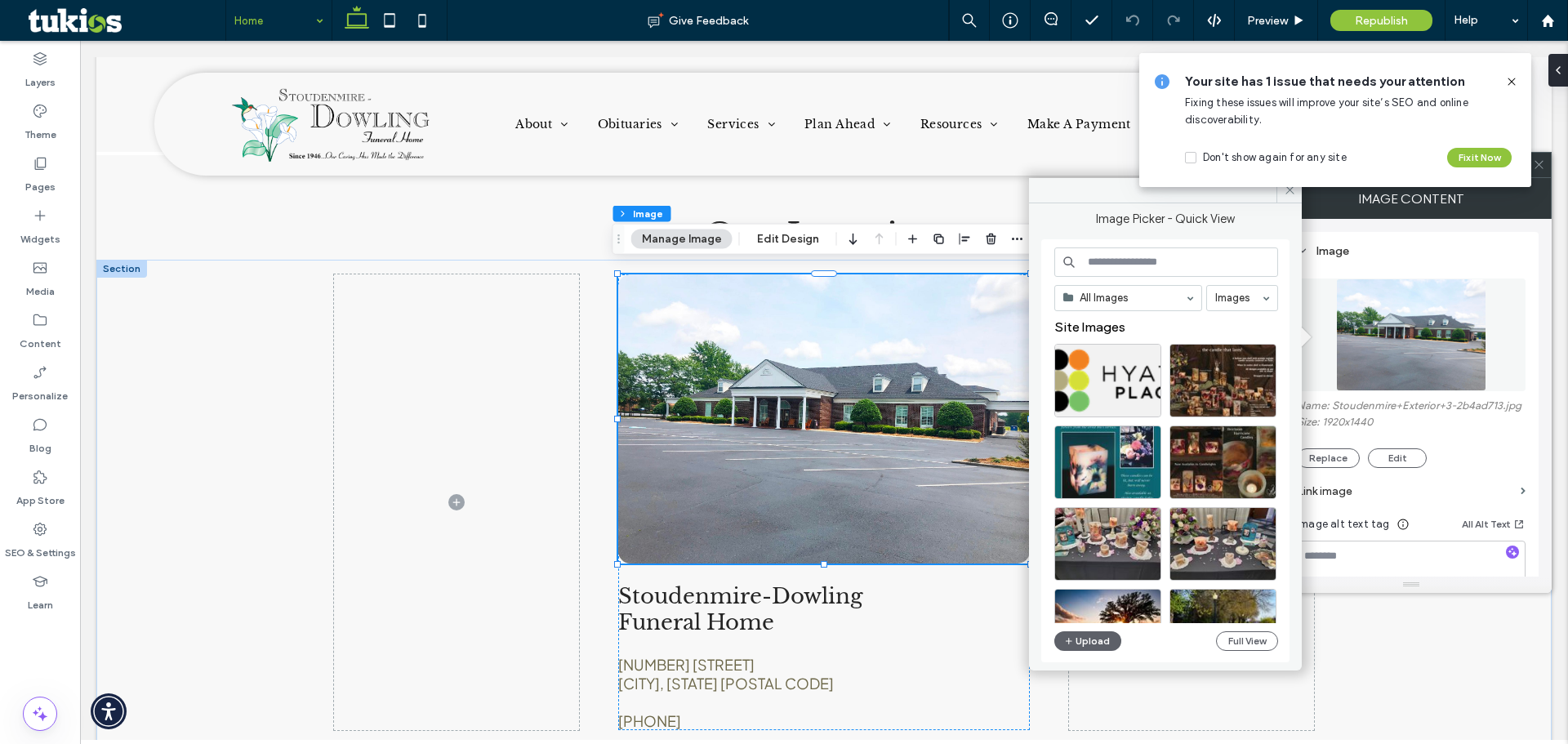 click 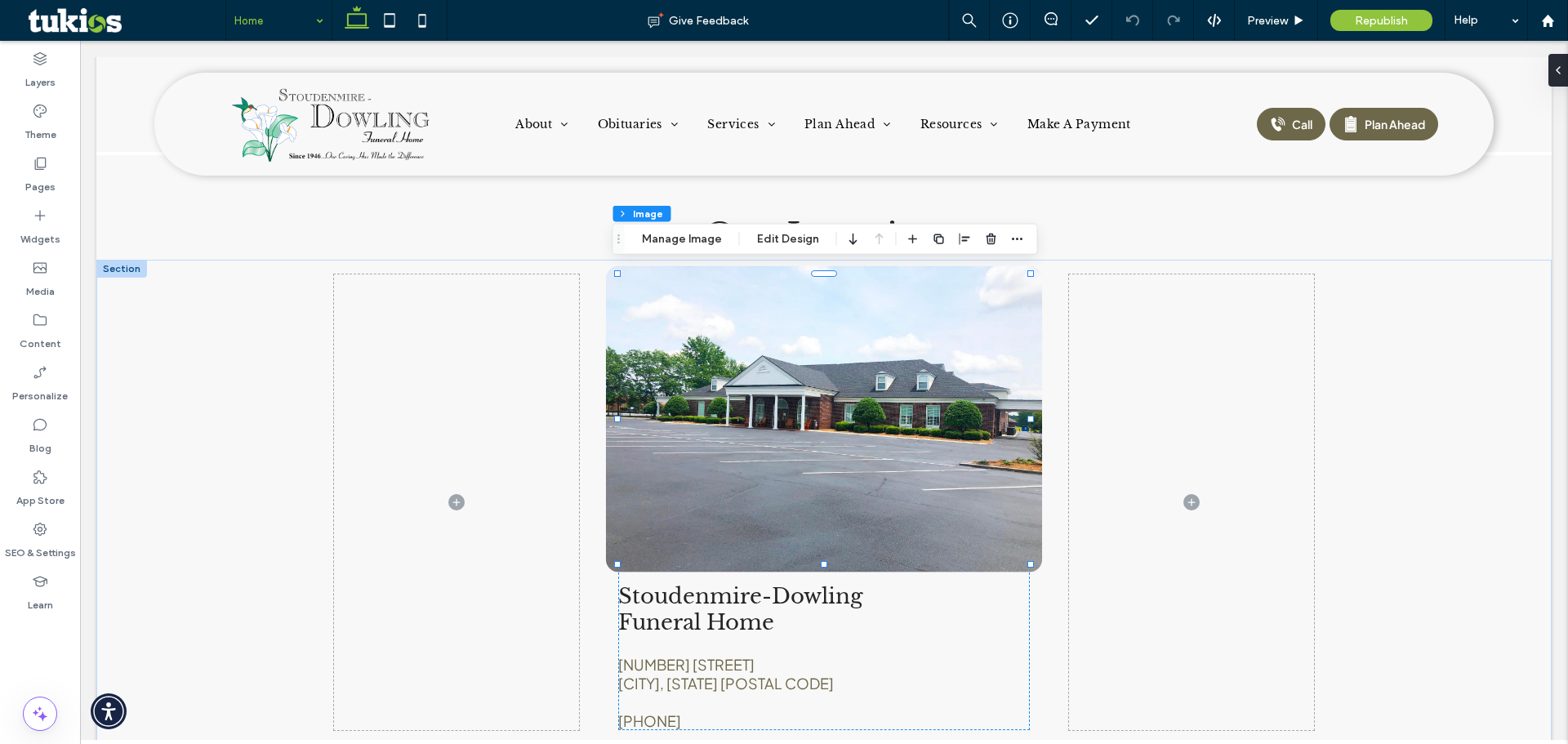 click at bounding box center (824, 418) 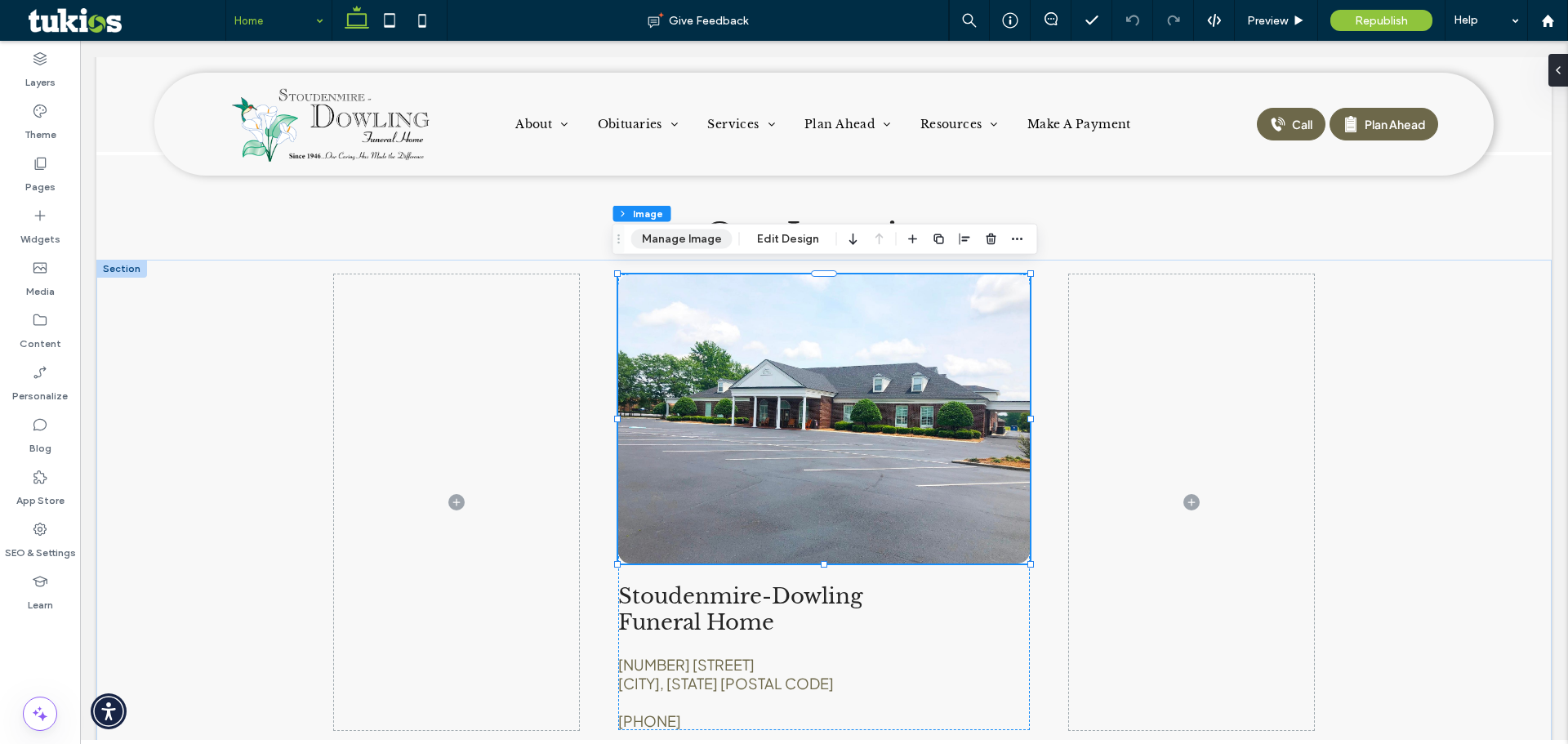 click on "Manage Image" at bounding box center (682, 239) 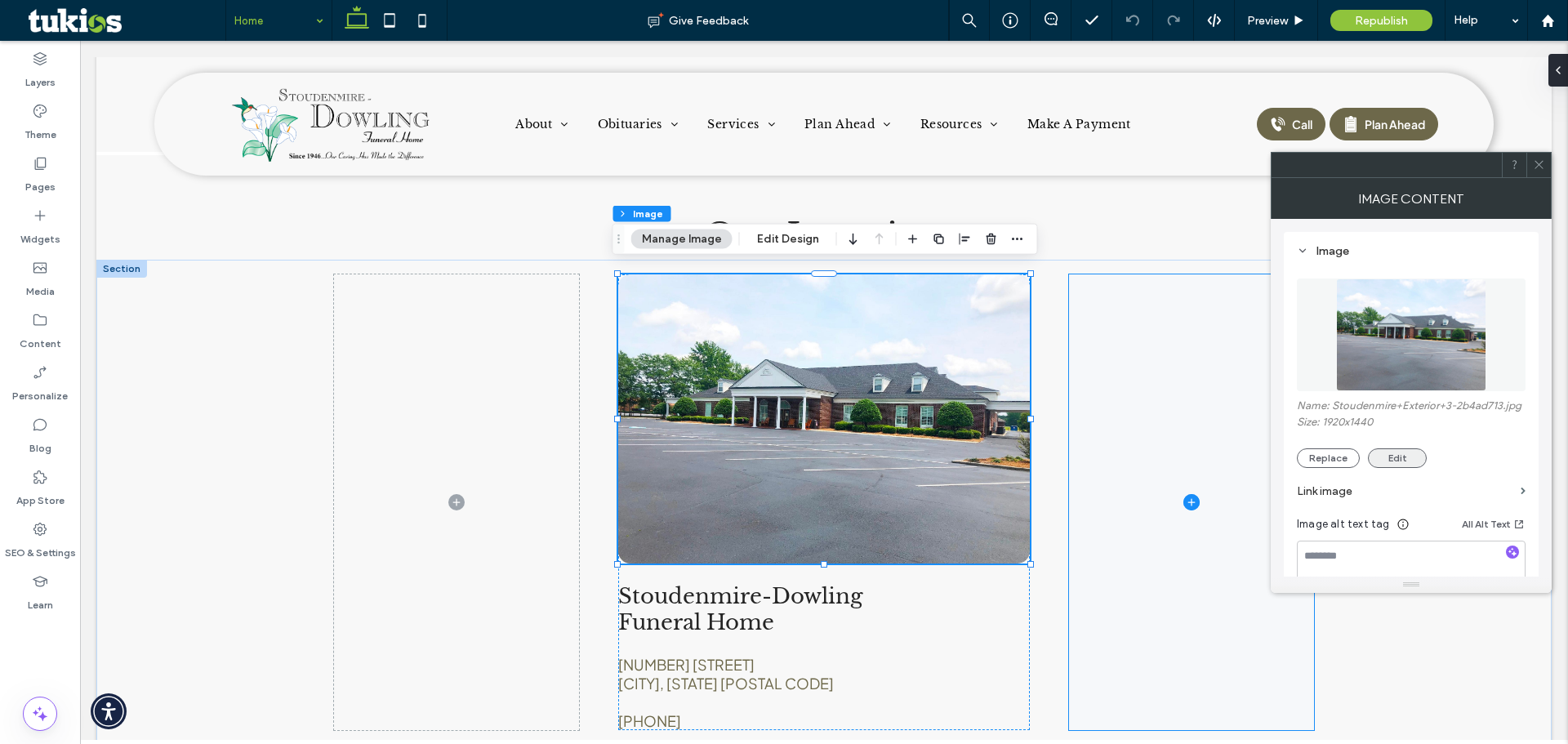 click on "Edit" at bounding box center (1397, 458) 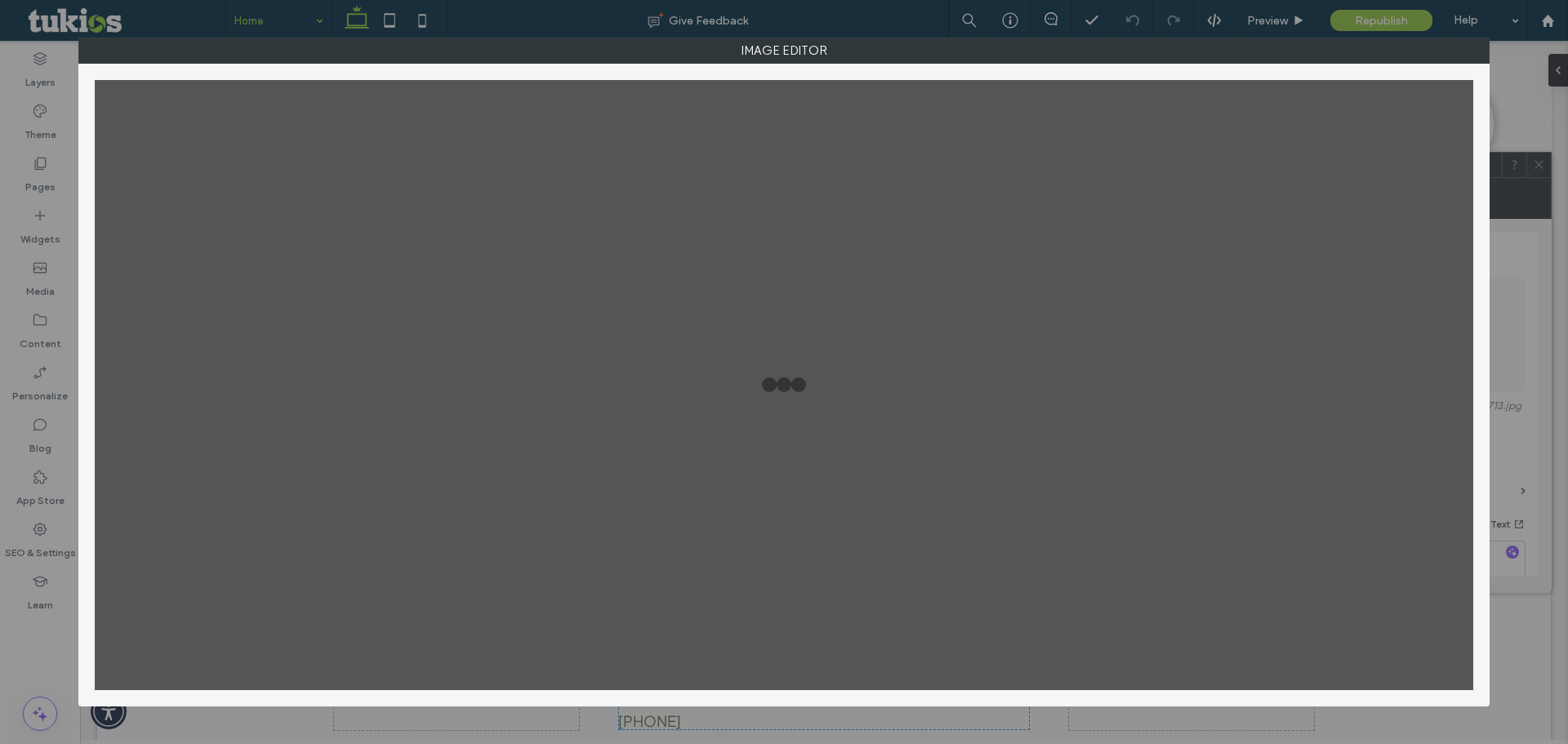 click at bounding box center [784, 385] 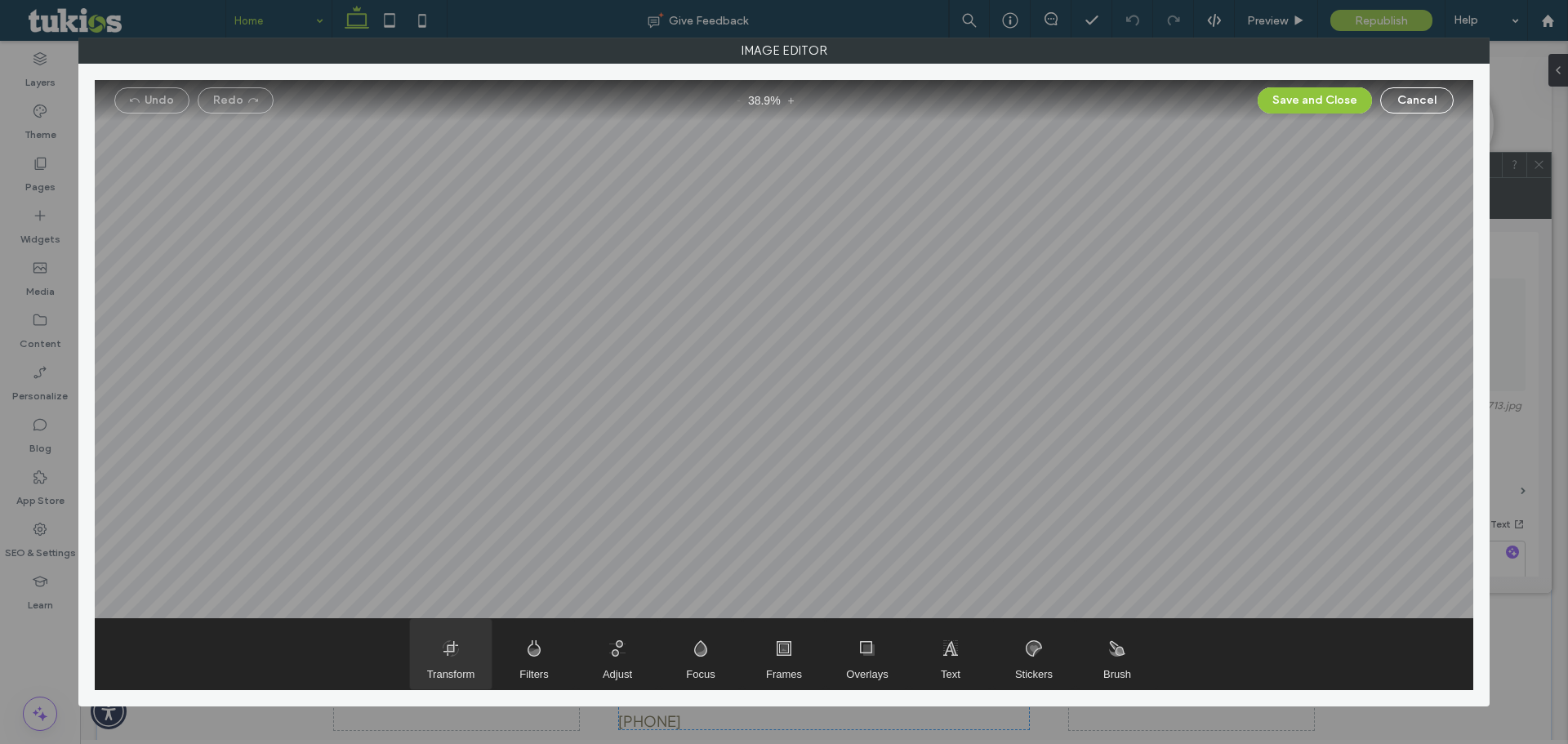 click at bounding box center (451, 654) 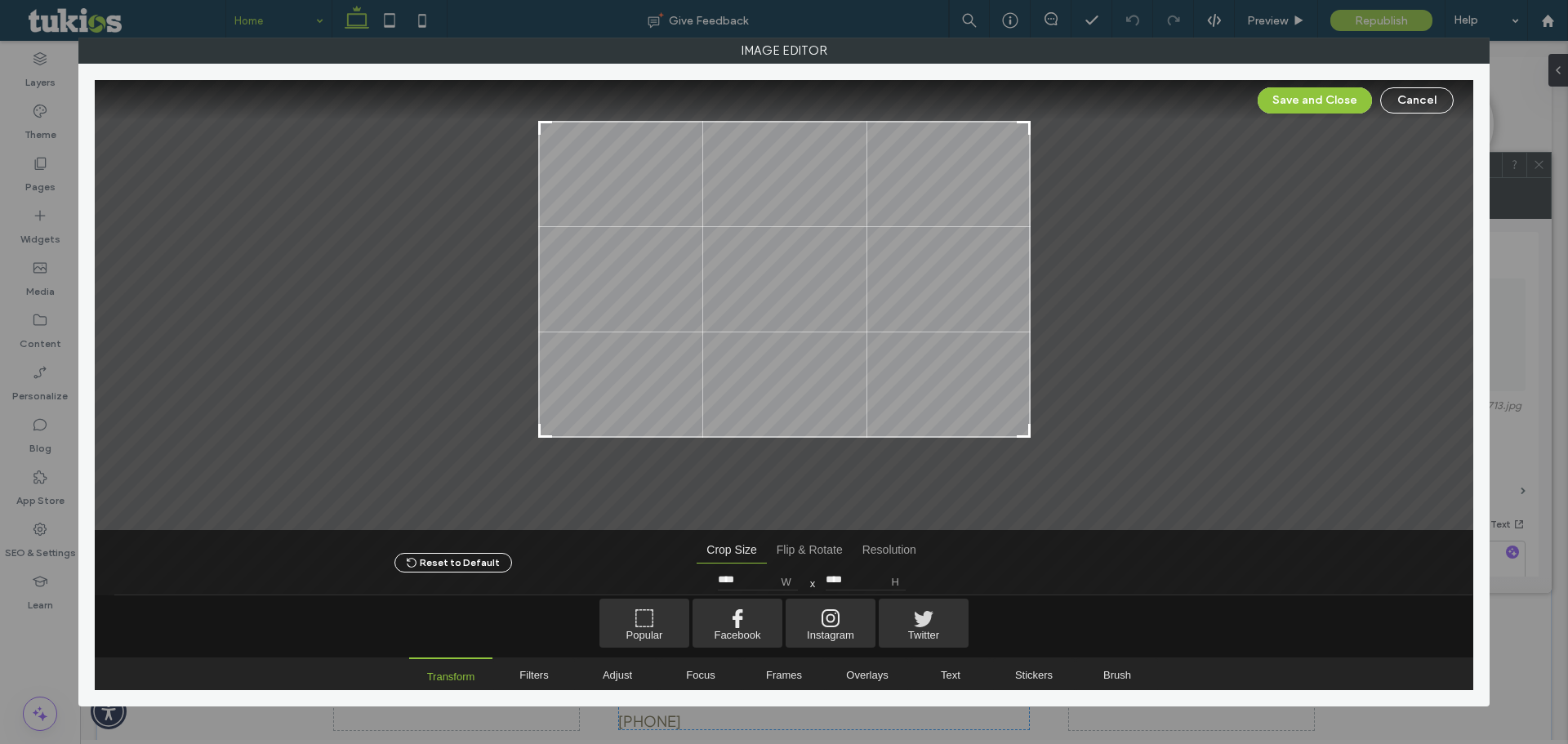 type on "****" 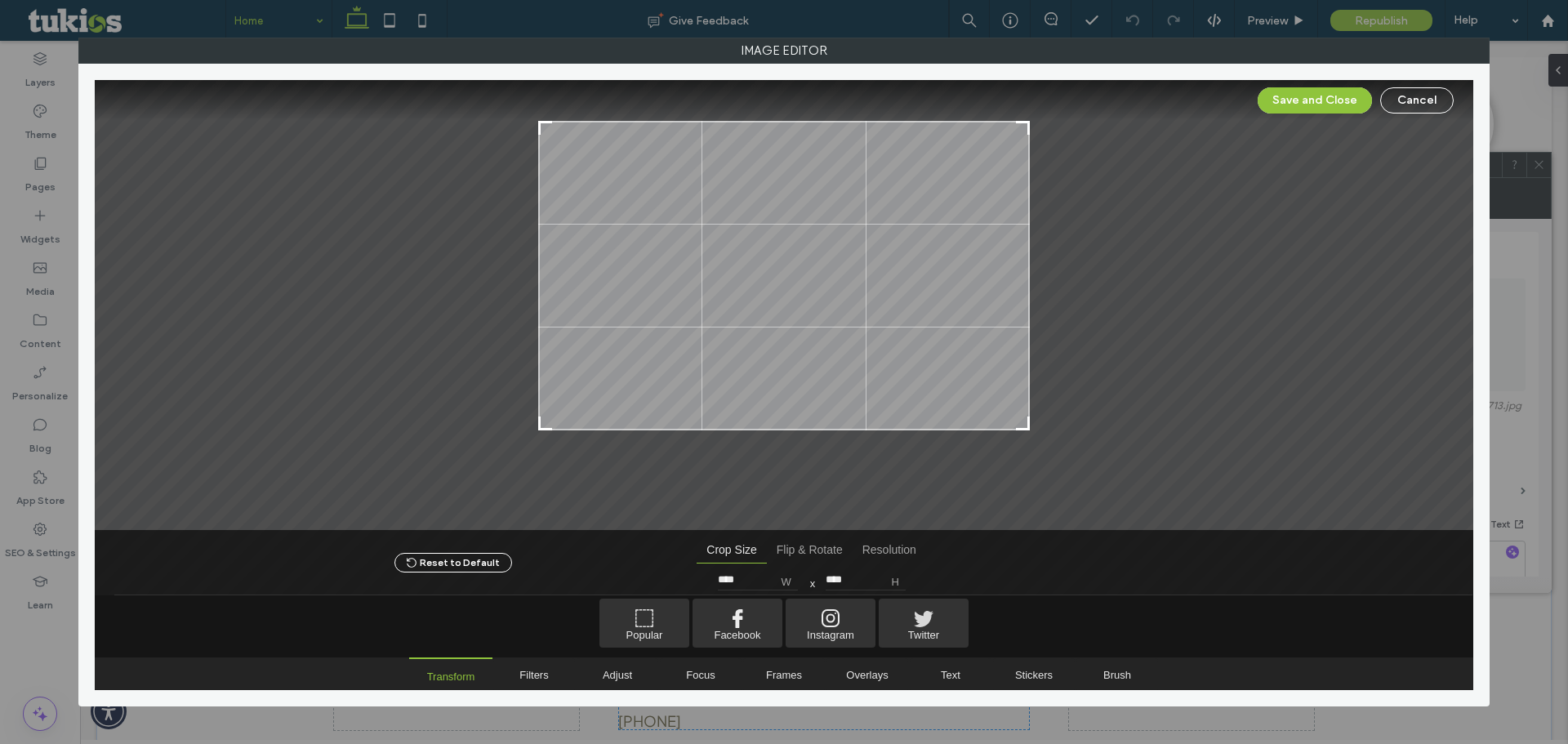 type on "****" 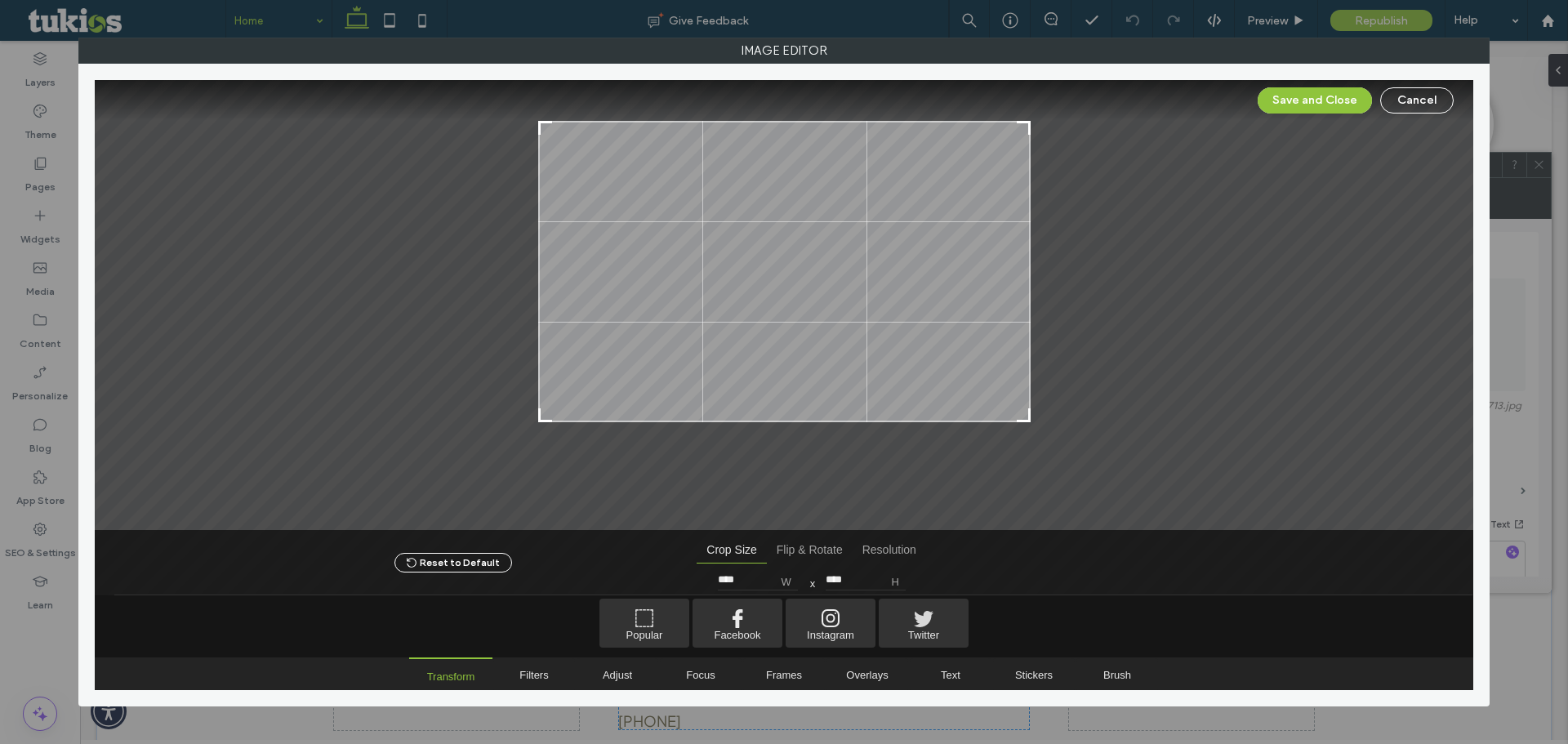 type on "****" 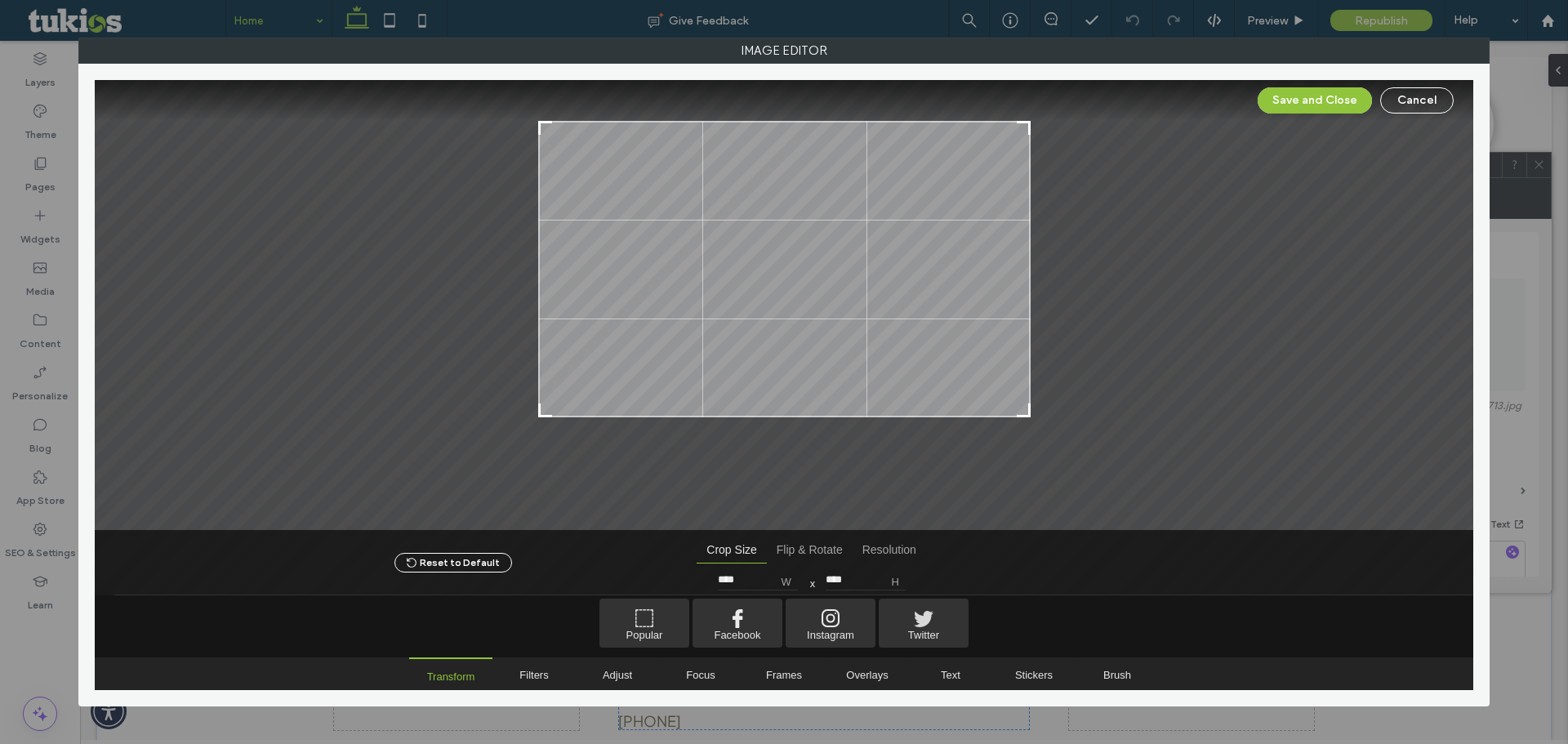 drag, startPoint x: 1025, startPoint y: 486, endPoint x: 1025, endPoint y: 413, distance: 73 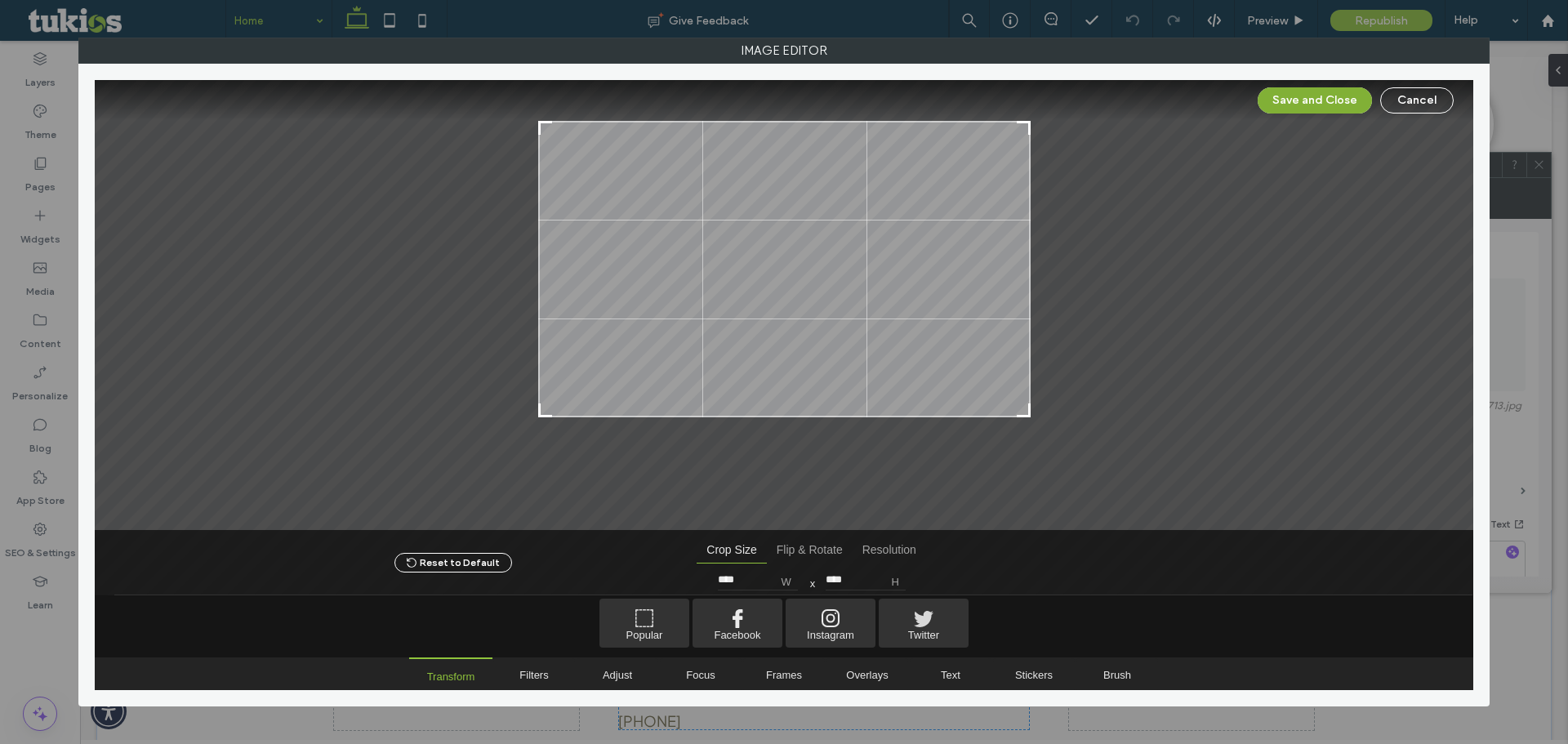 click on "Save and Close" at bounding box center [1315, 100] 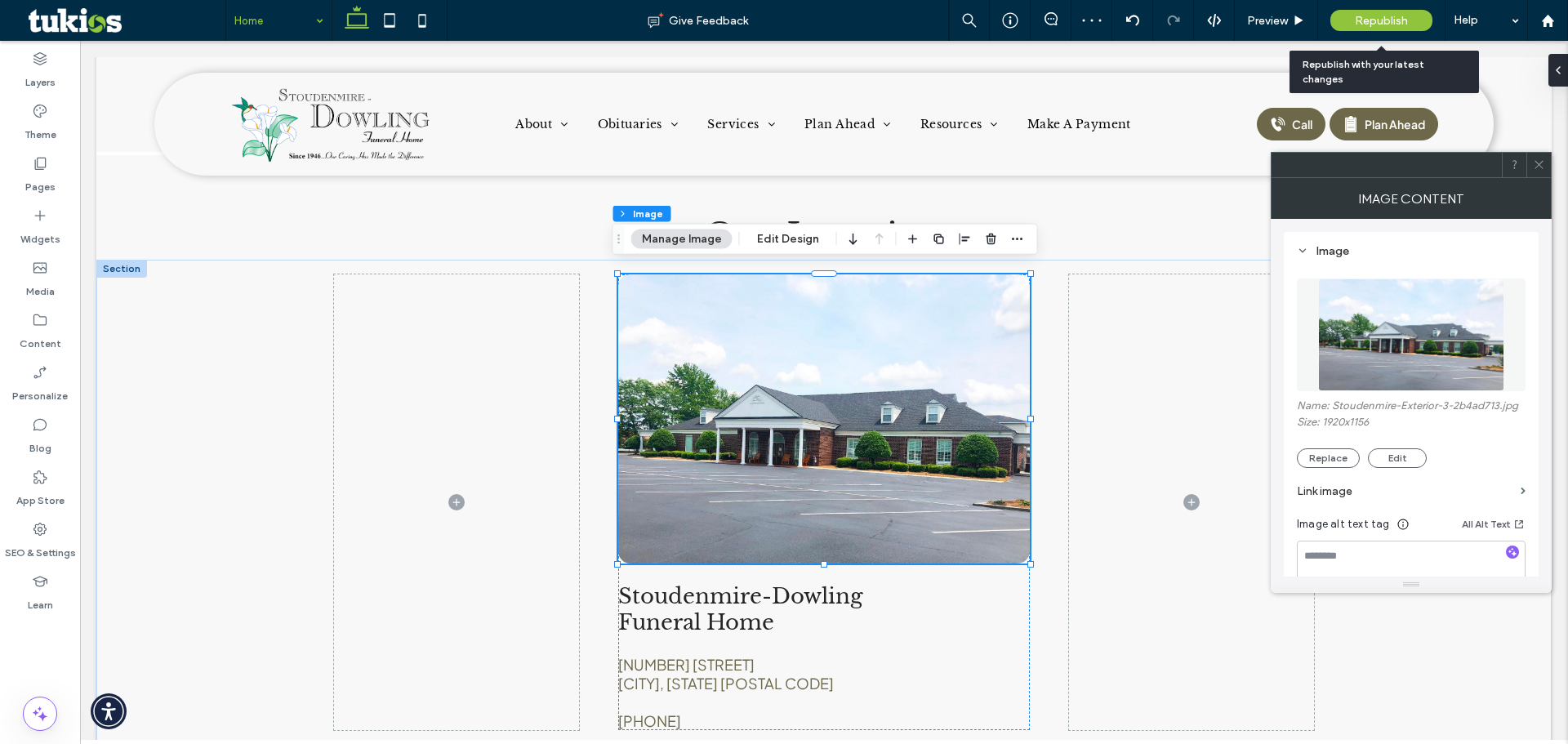 click on "Republish" at bounding box center (1381, 20) 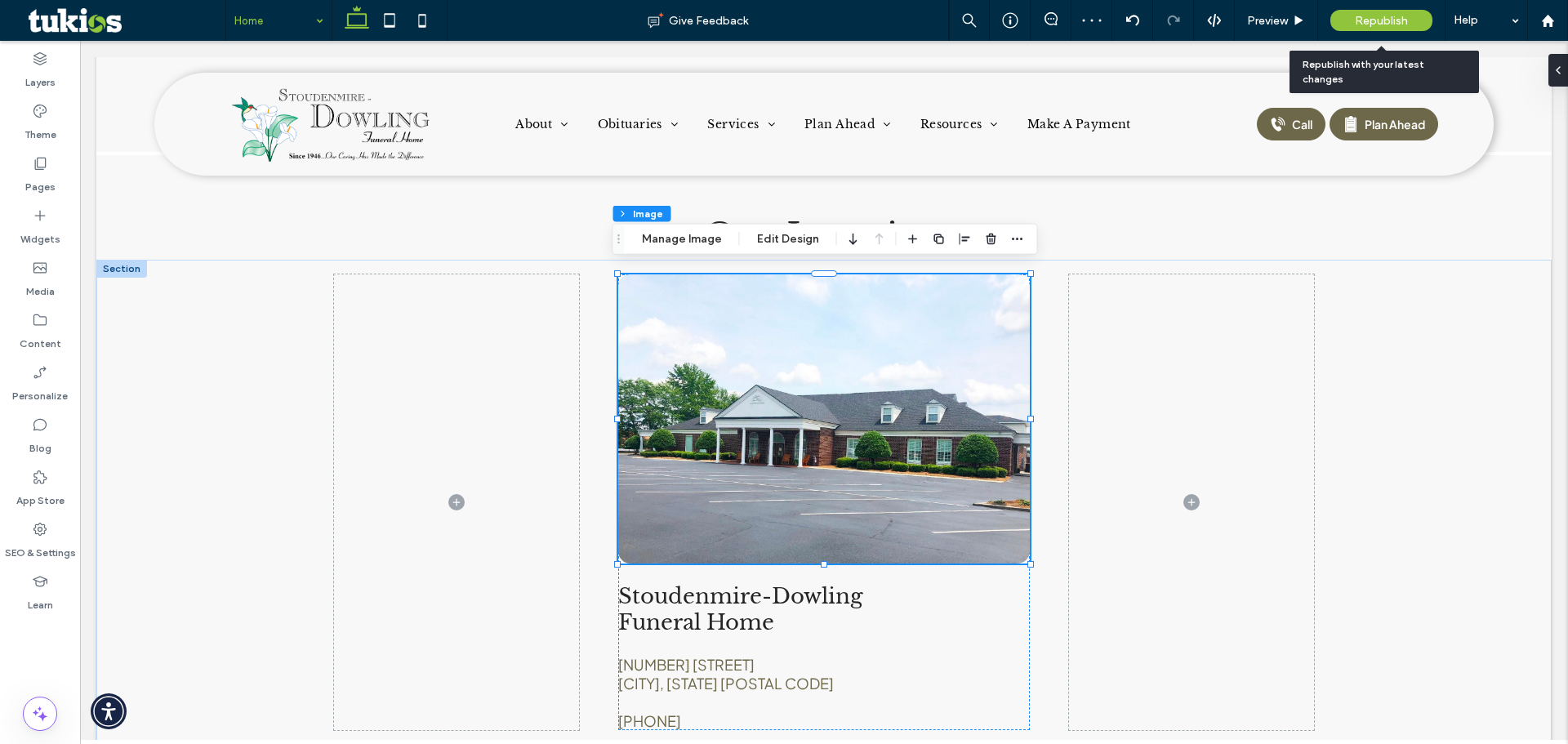 click on "Republish" at bounding box center (1381, 20) 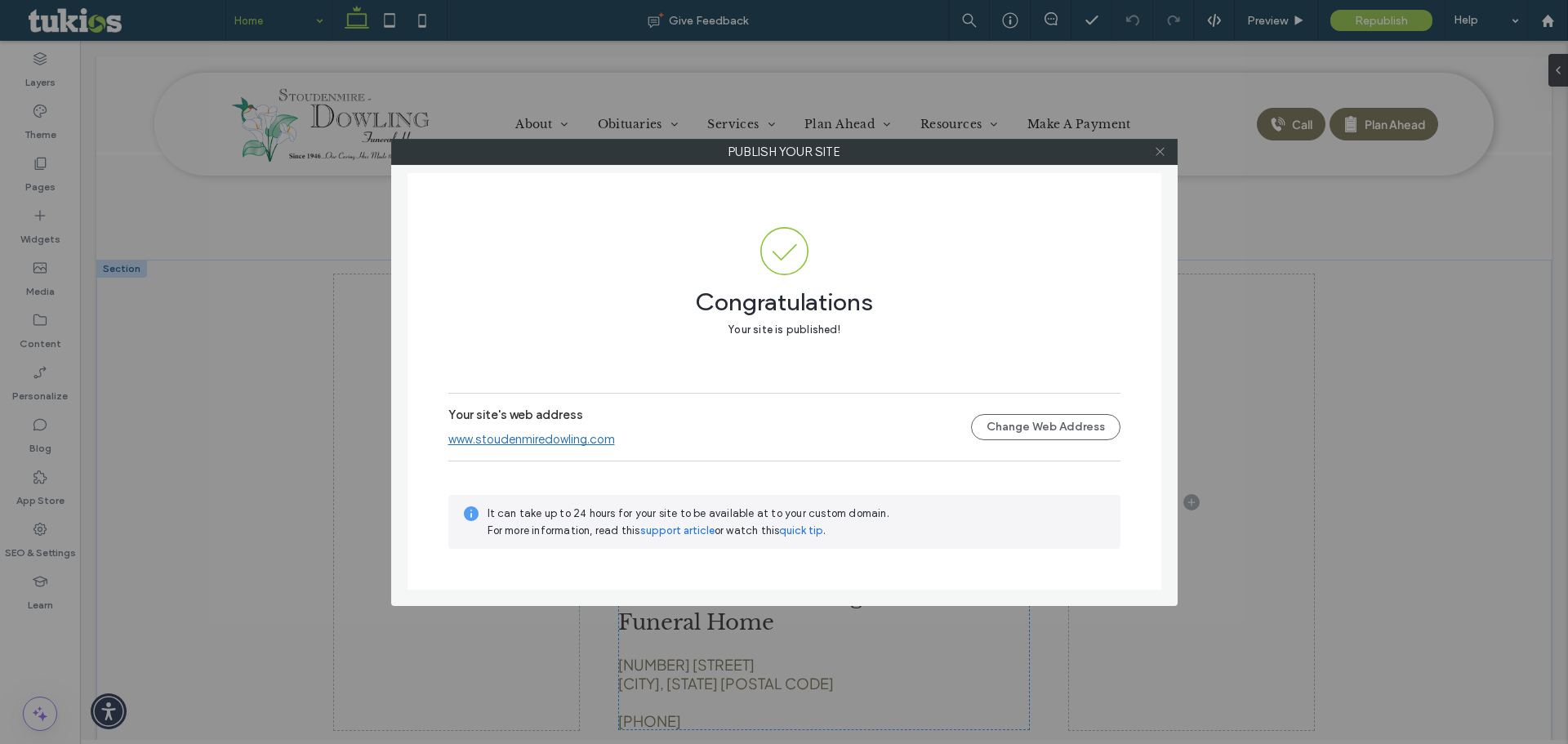 click 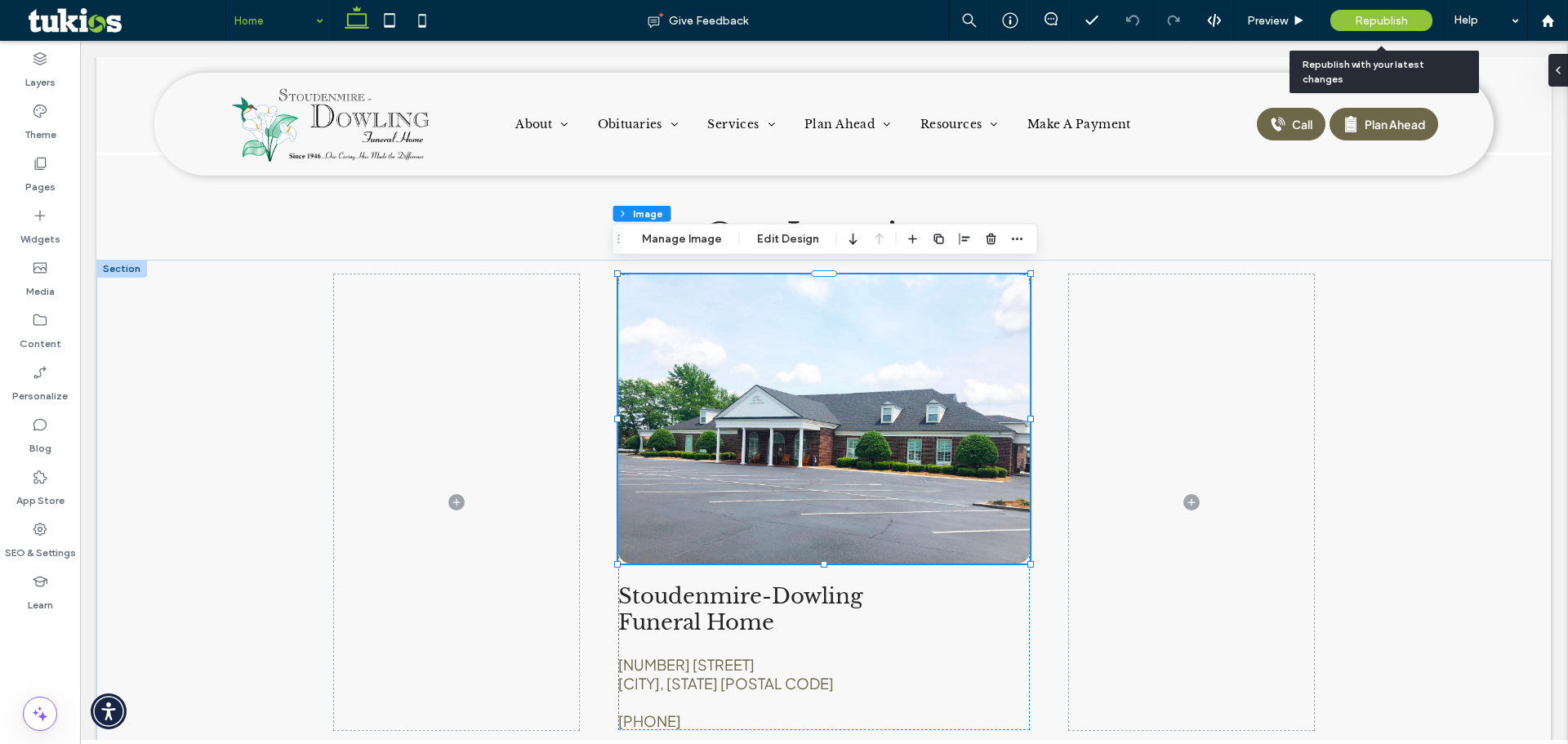 click on "Republish" at bounding box center (1381, 20) 